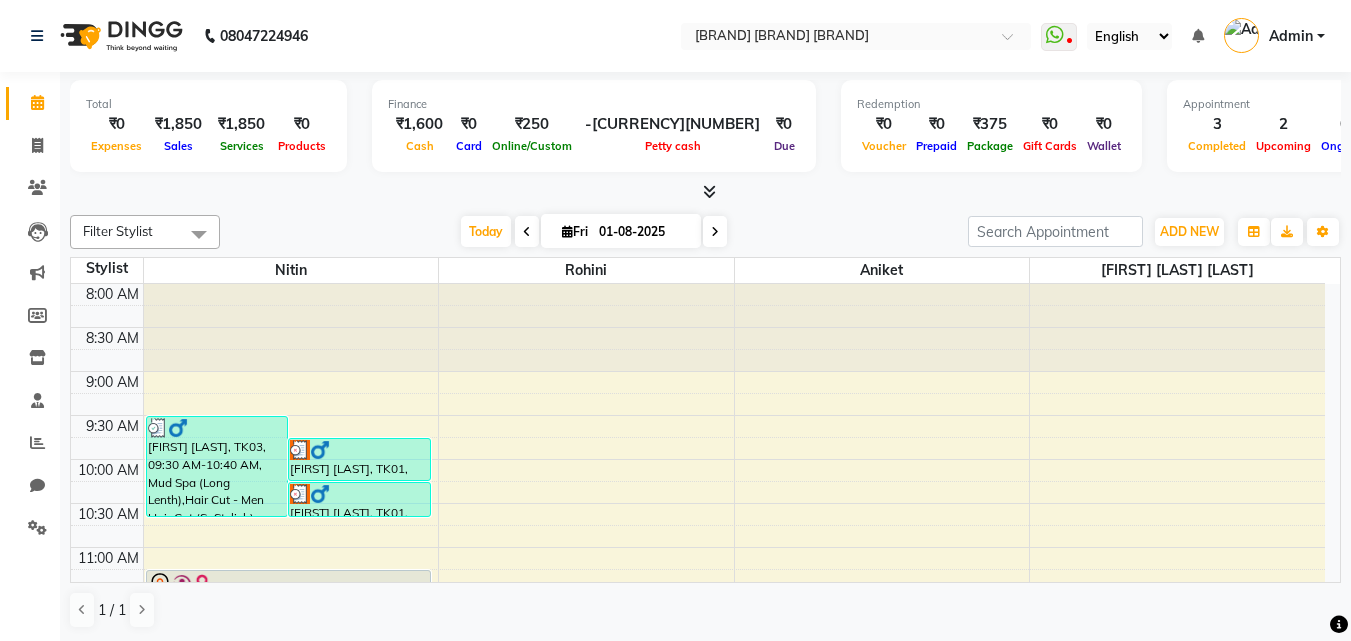 scroll, scrollTop: 0, scrollLeft: 0, axis: both 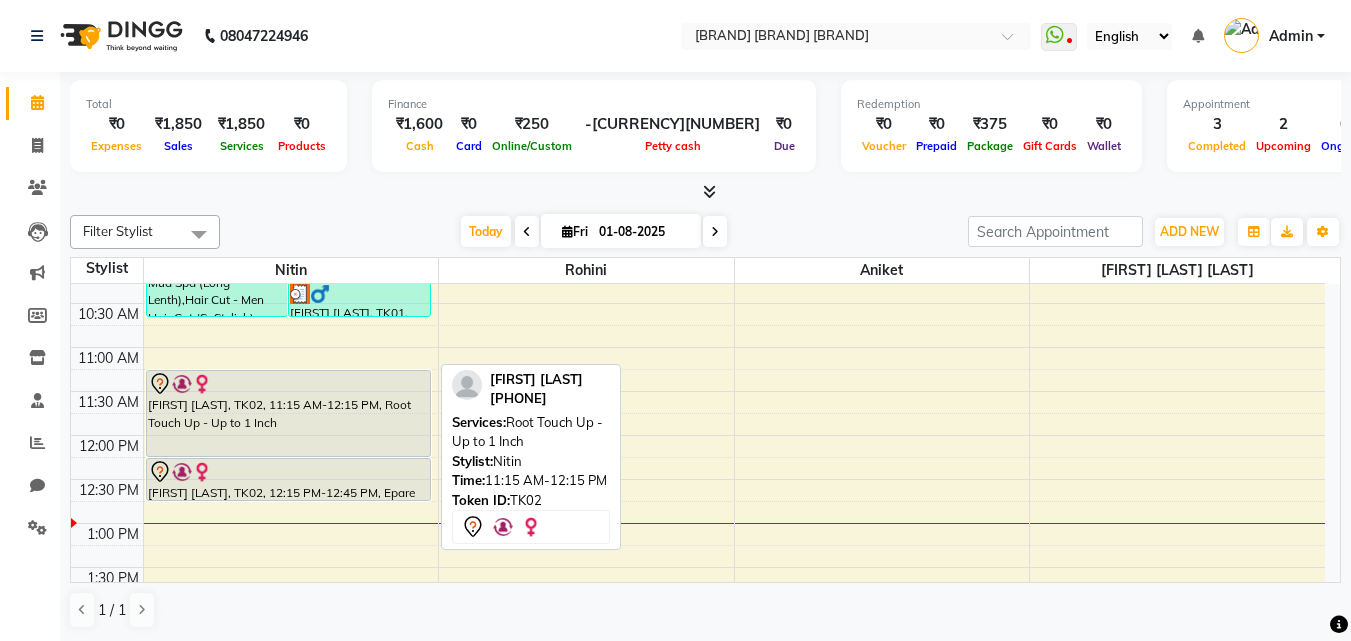 click on "[FIRST] [LAST], TK02, 11:15 AM-12:15 PM, Root Touch Up - Up to 1 Inch" at bounding box center (288, 413) 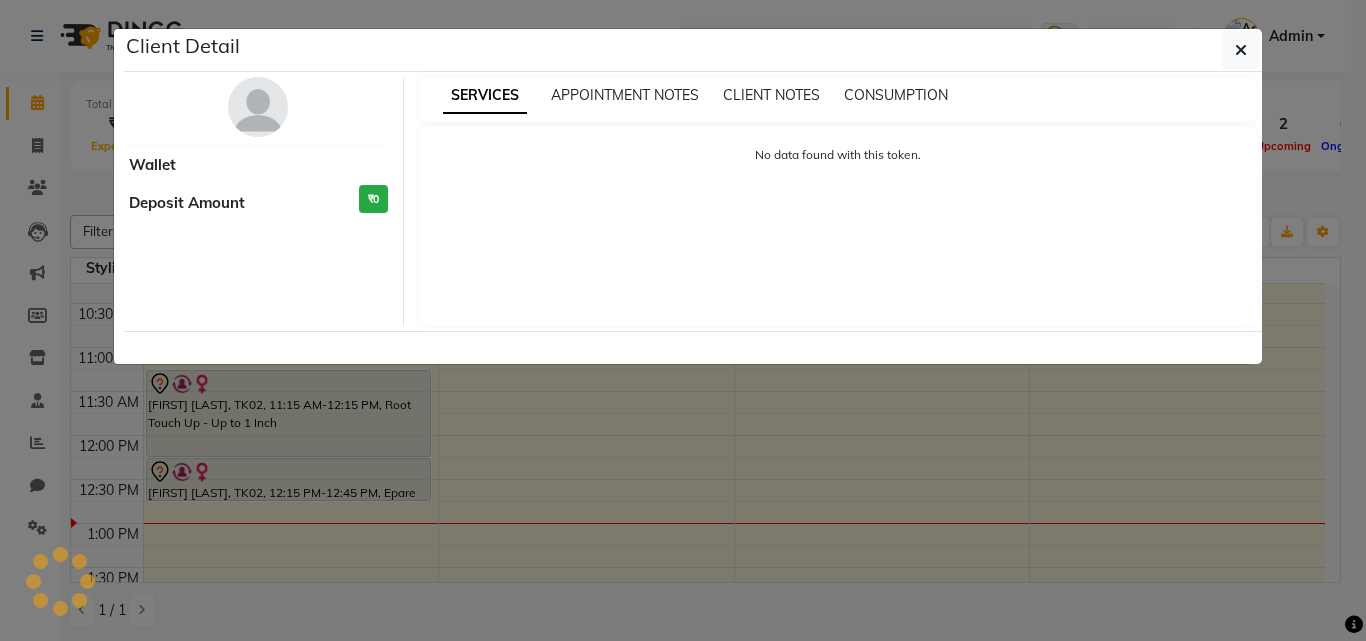 select on "7" 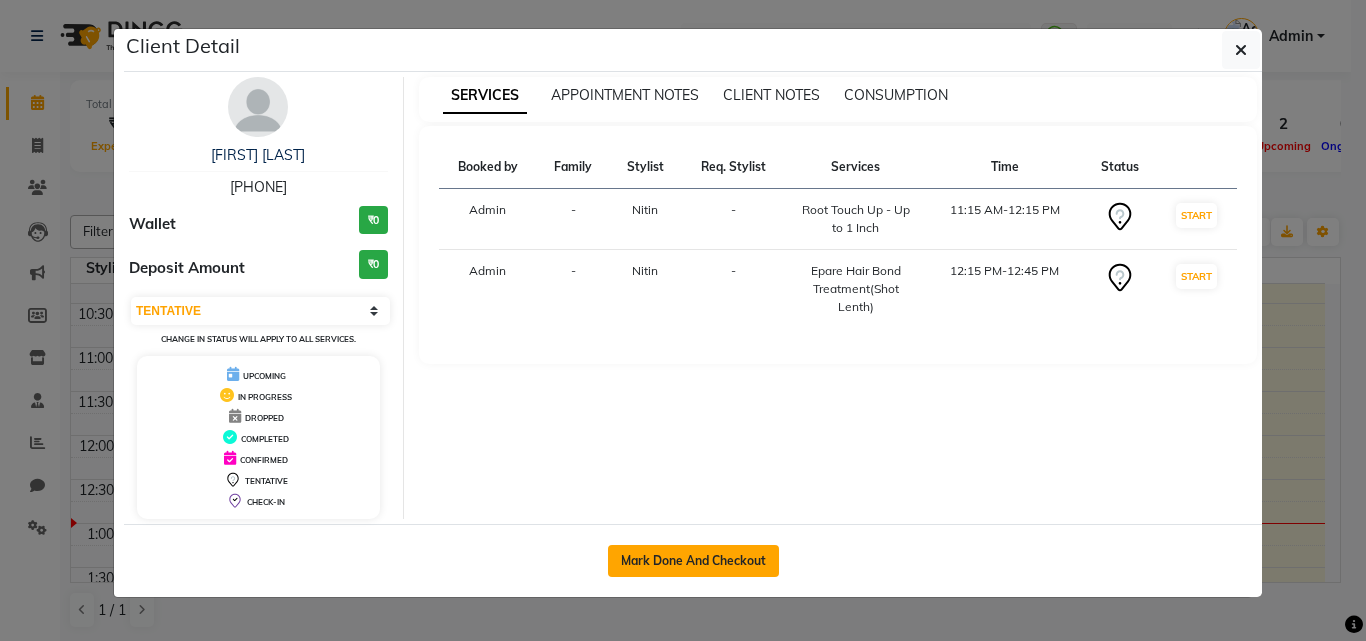 click on "Mark Done And Checkout" 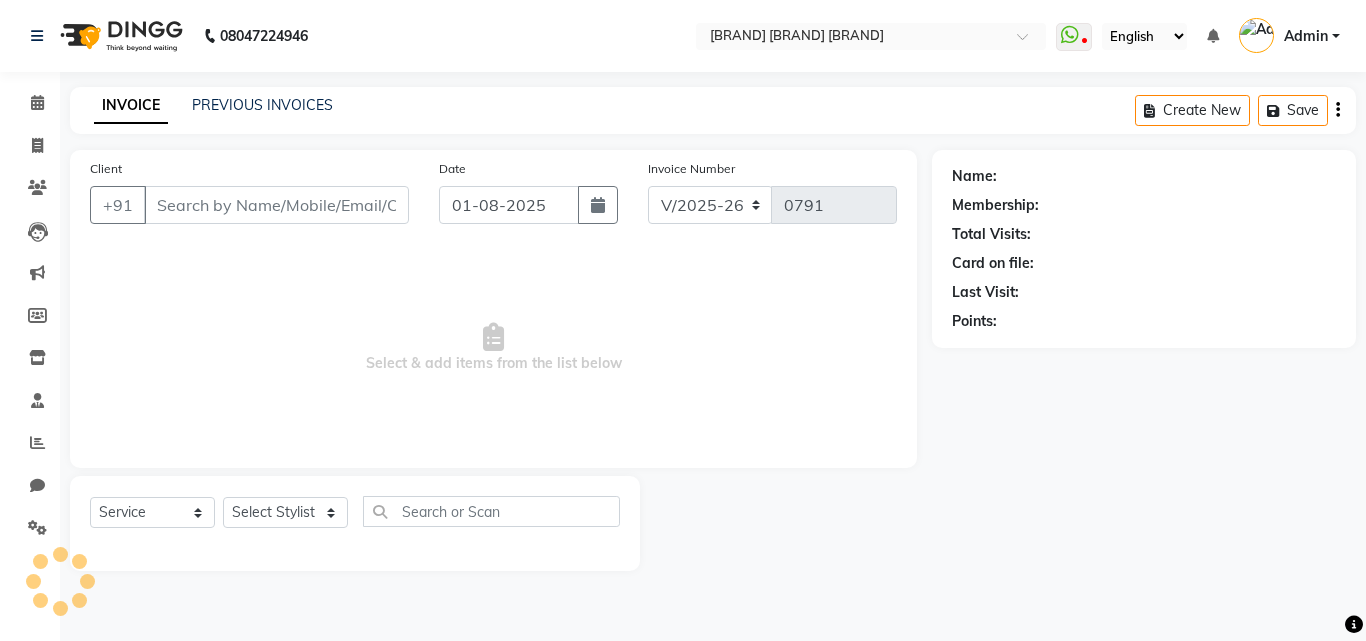 type on "[PHONE]" 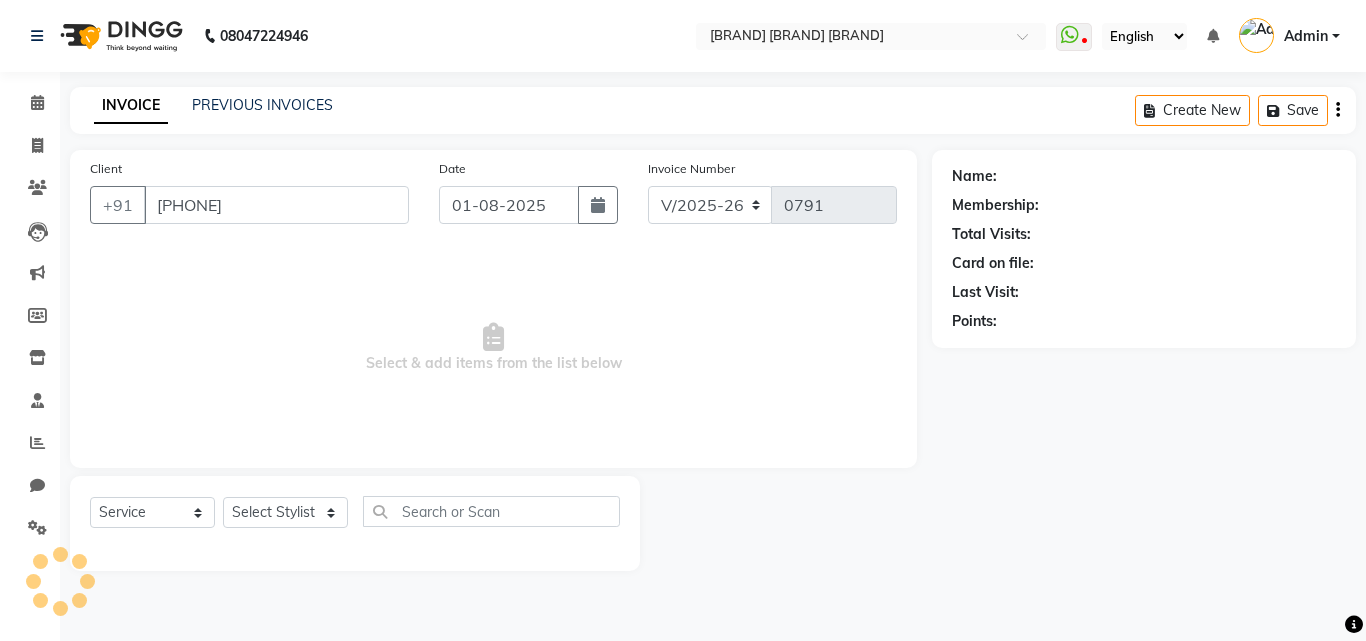 select on "31468" 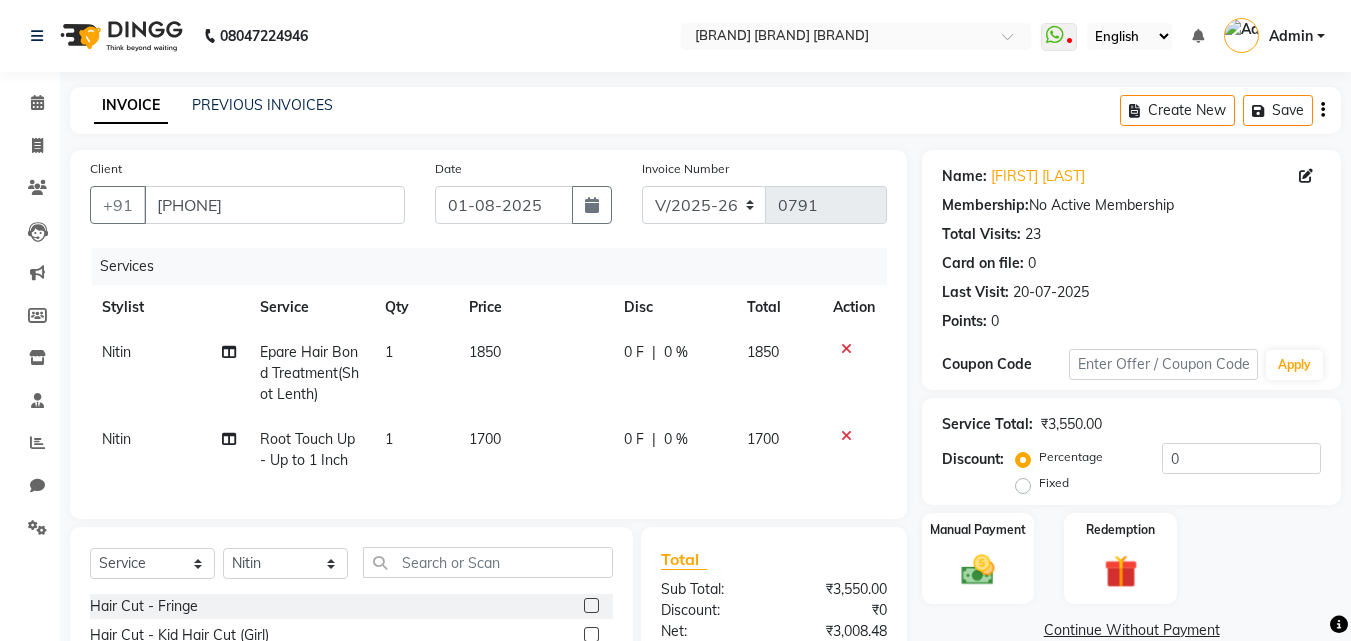 scroll, scrollTop: 226, scrollLeft: 0, axis: vertical 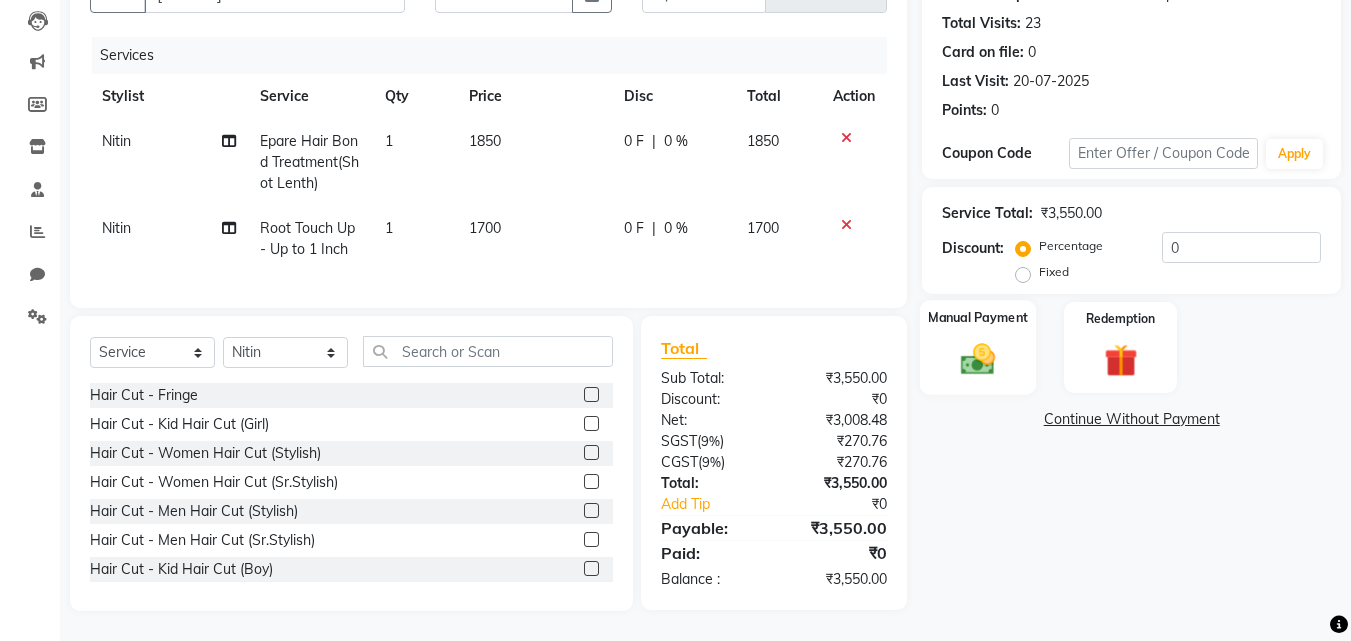 click 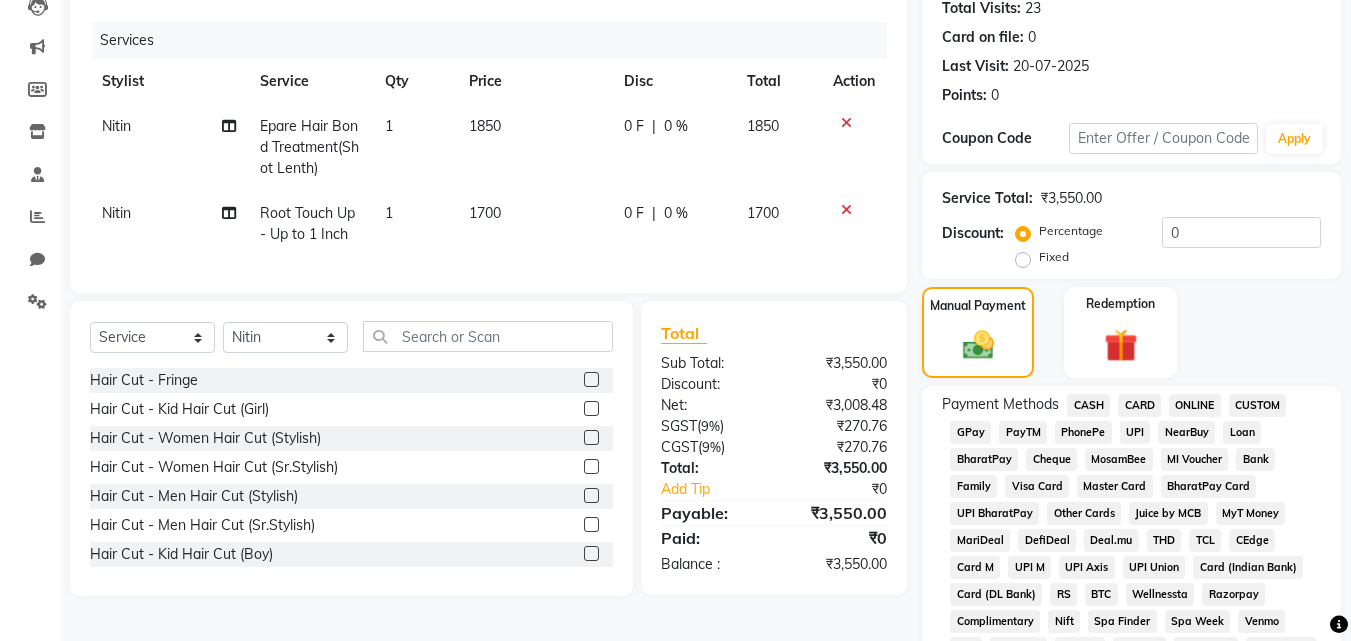 click on "CASH" 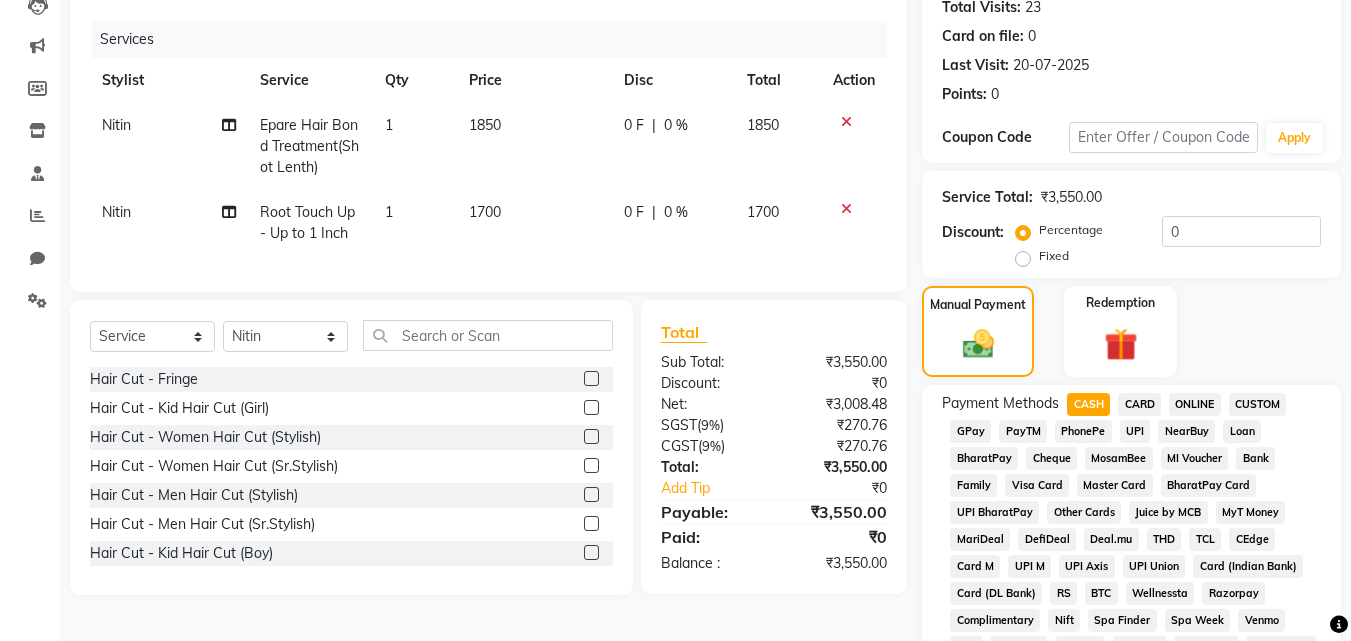 scroll, scrollTop: 861, scrollLeft: 0, axis: vertical 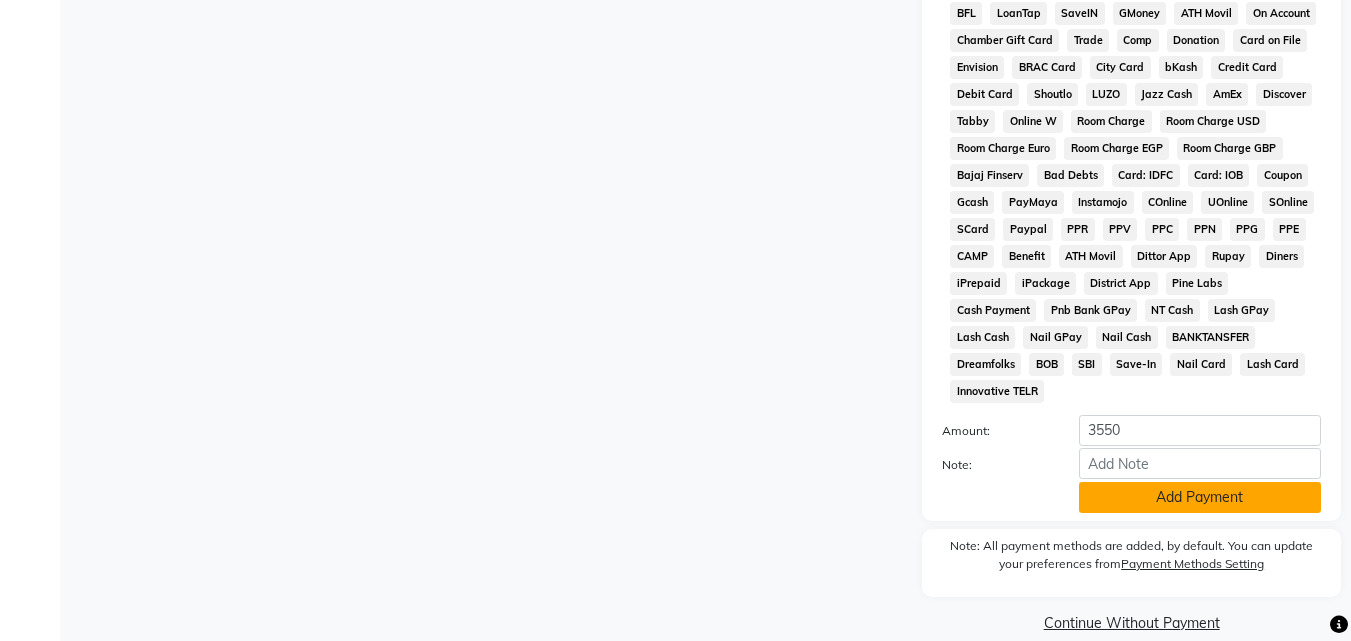 click on "Add Payment" 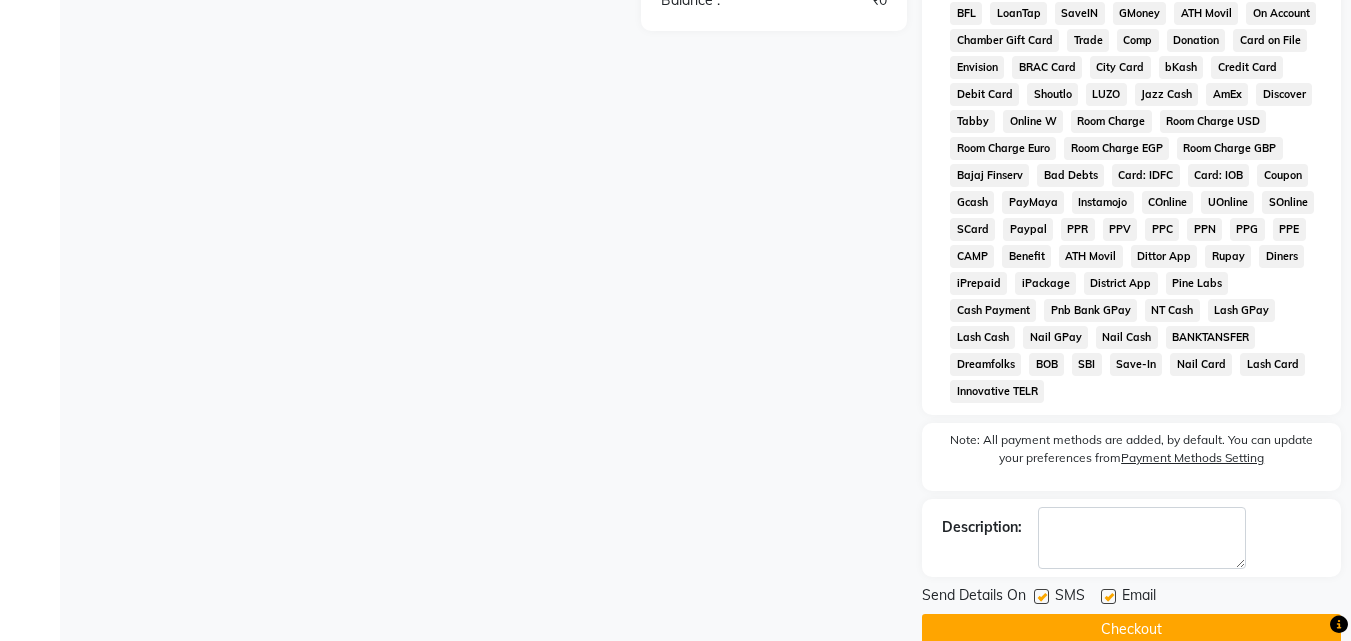 click 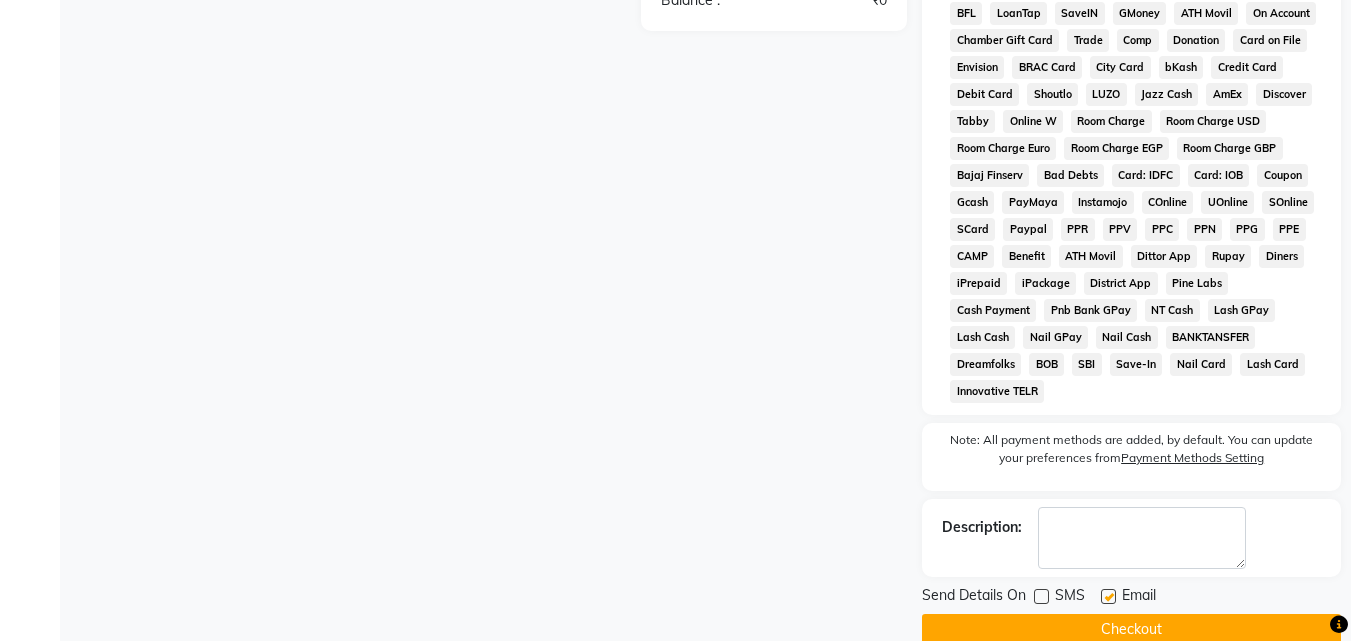 click 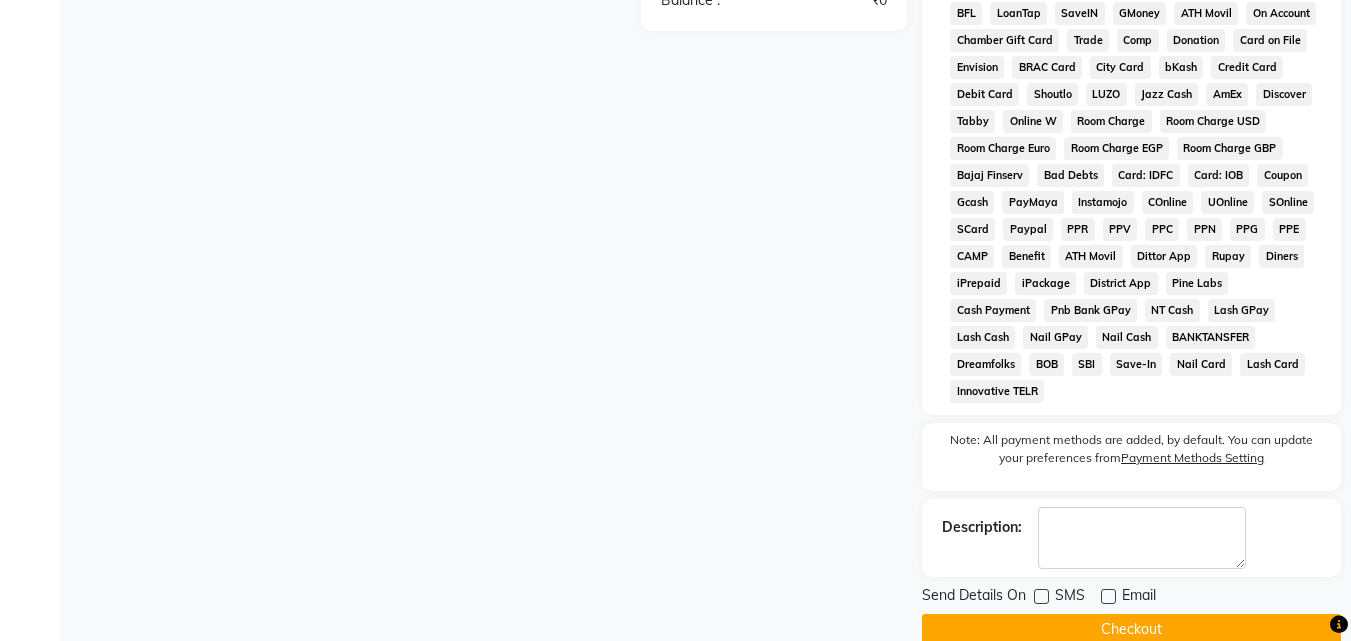 click on "Checkout" 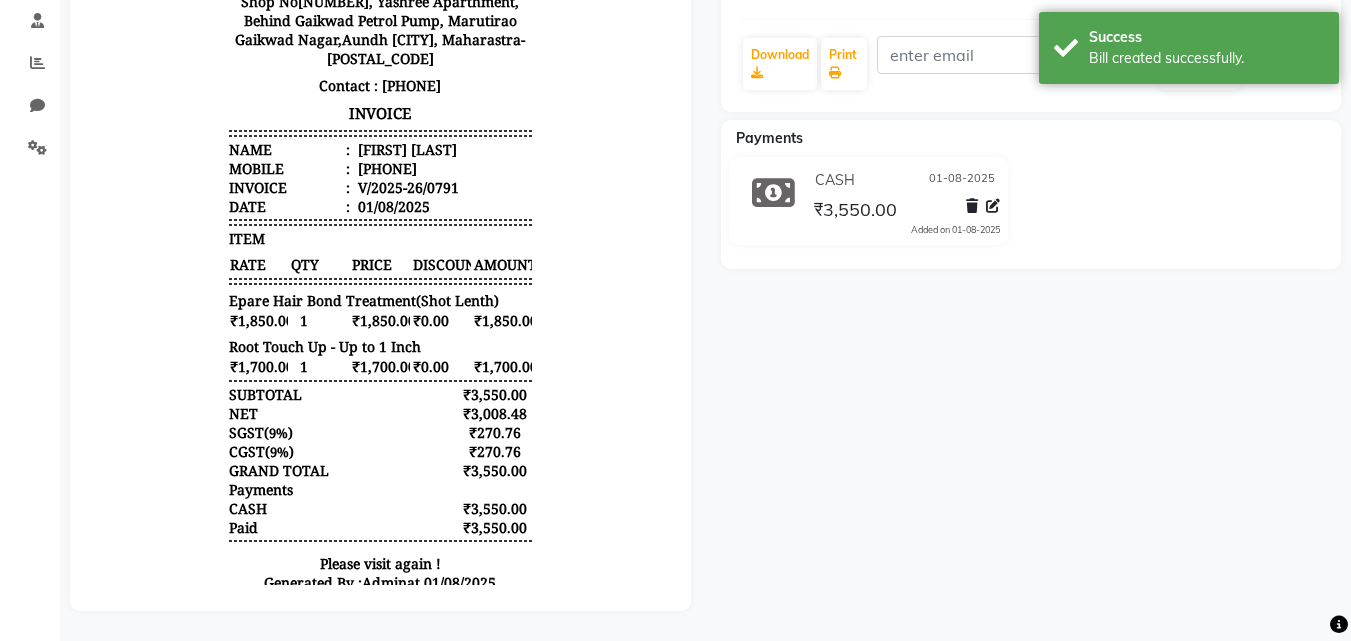 scroll, scrollTop: 0, scrollLeft: 0, axis: both 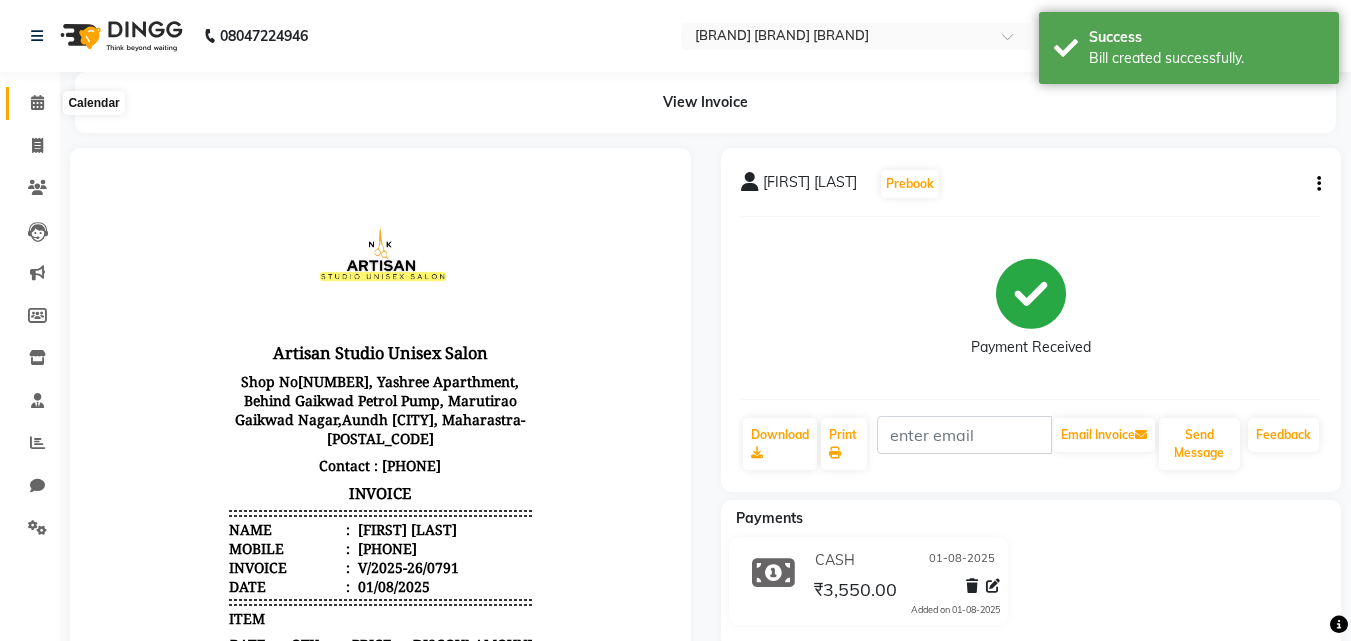 click 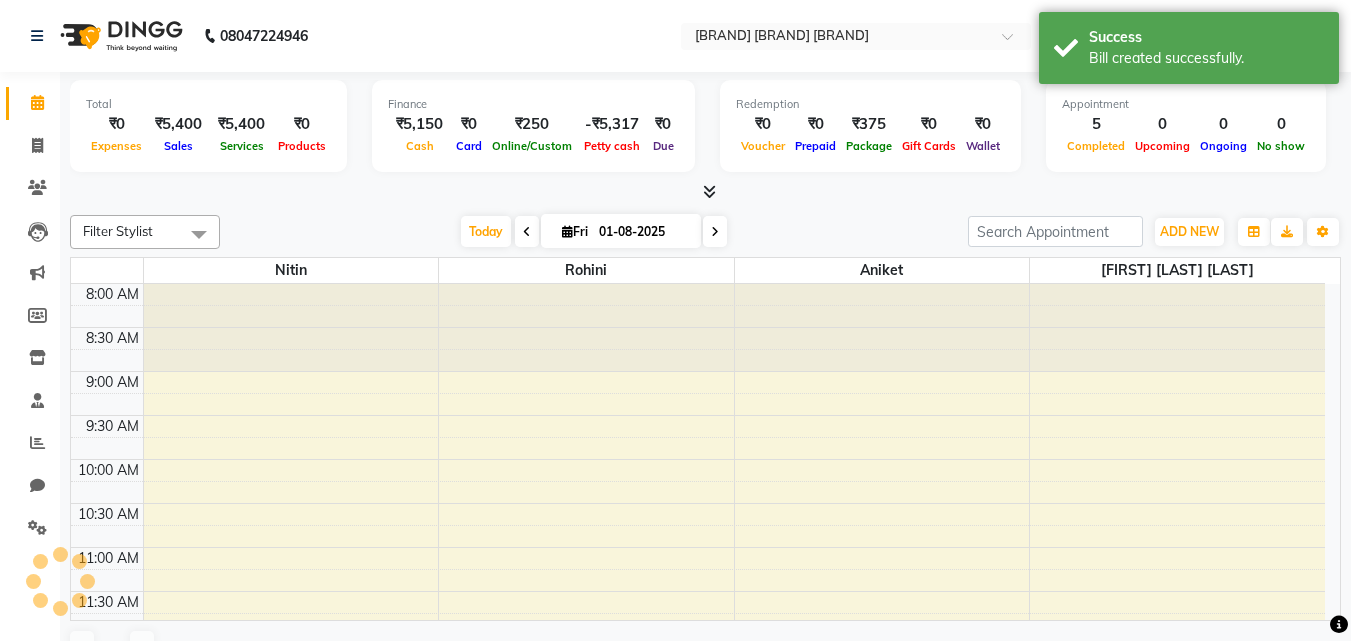 scroll, scrollTop: 0, scrollLeft: 0, axis: both 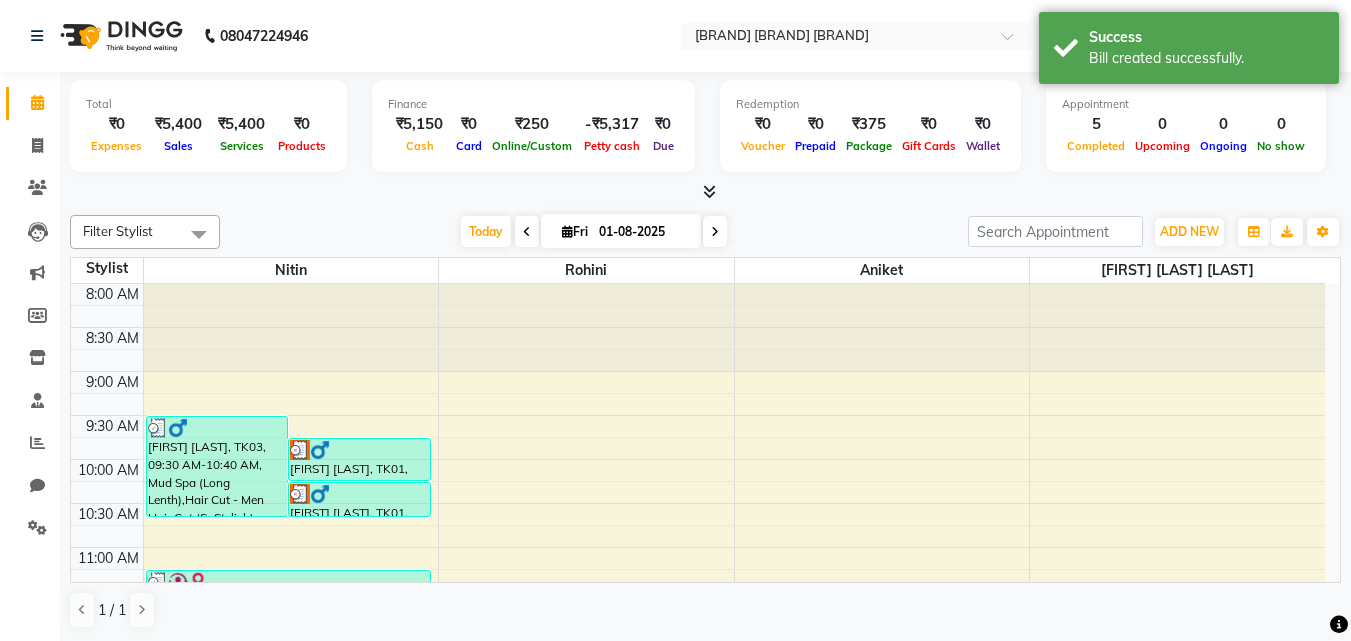 click at bounding box center (709, 191) 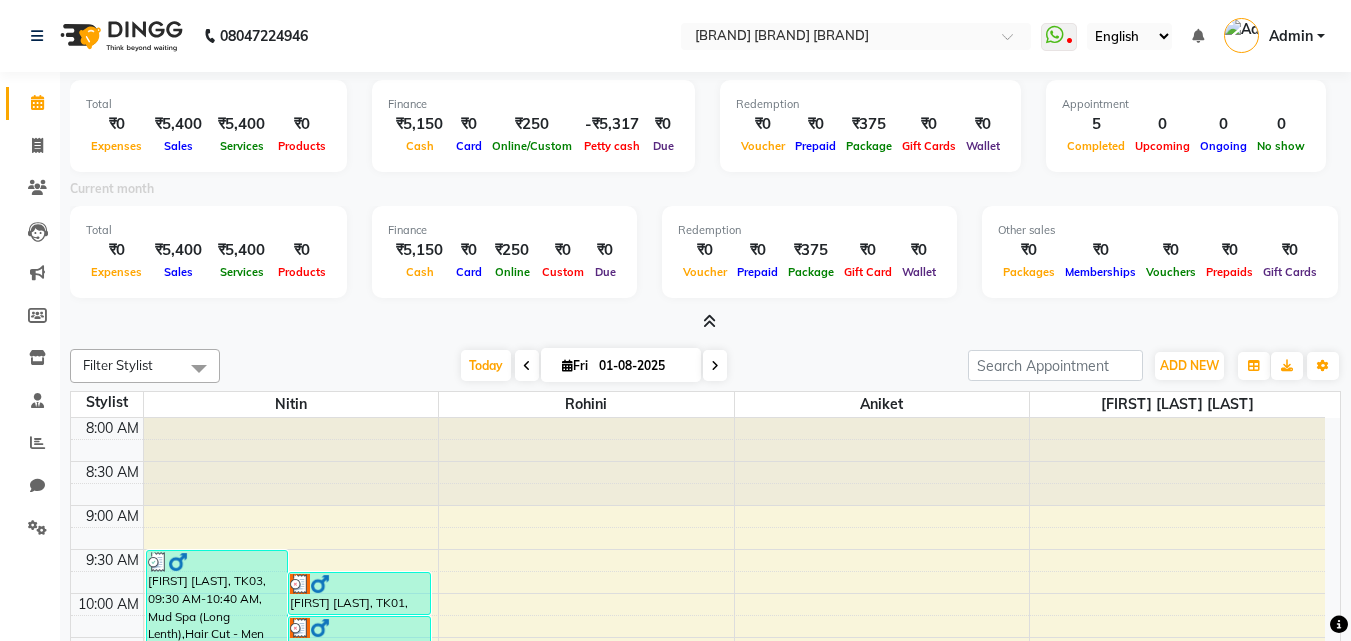click at bounding box center [709, 321] 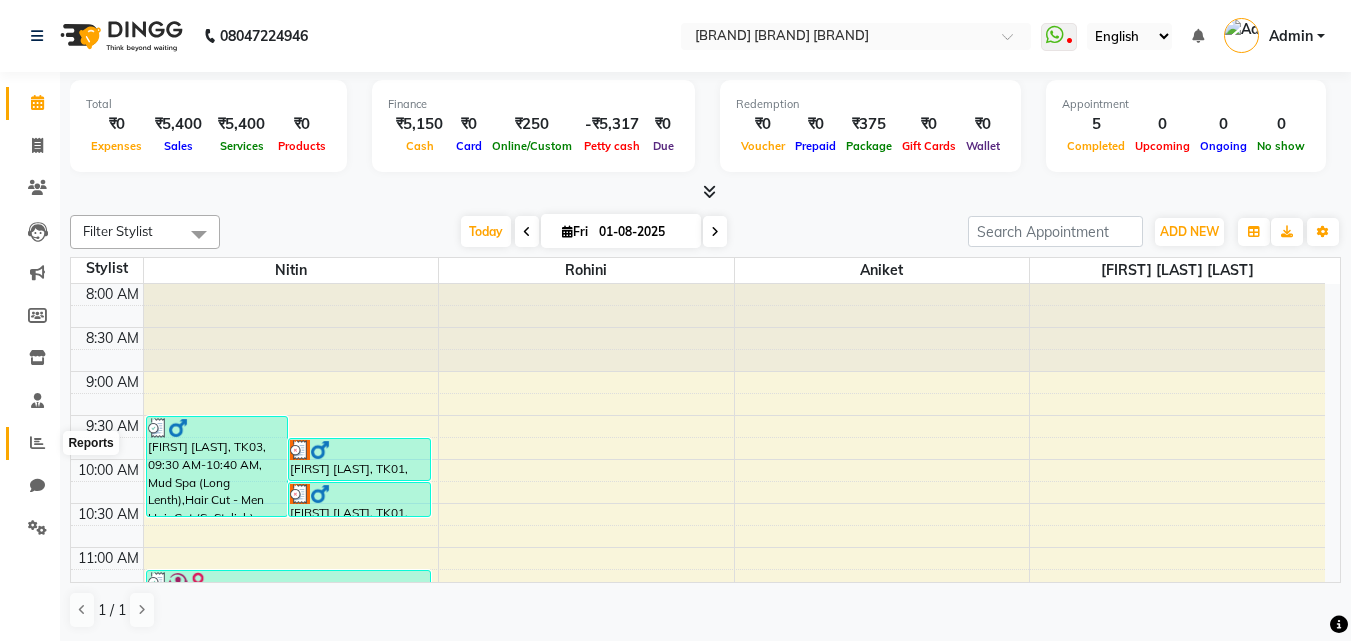 click 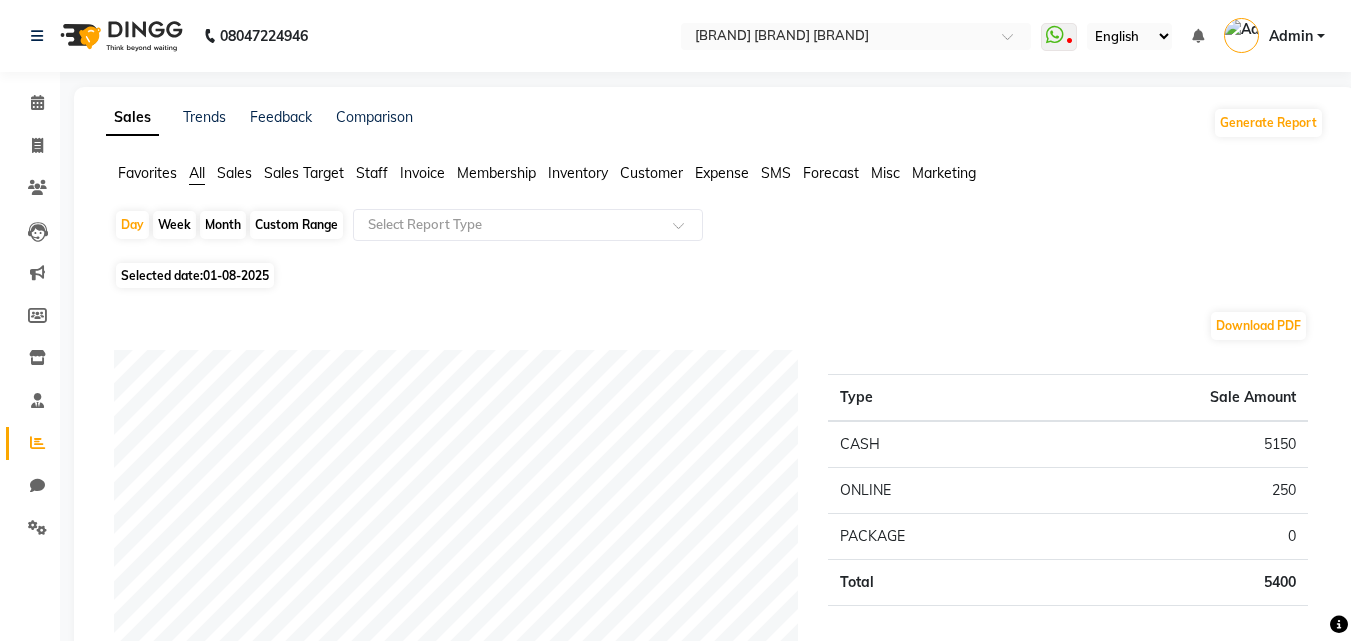click on "Selected date:  01-08-2025" 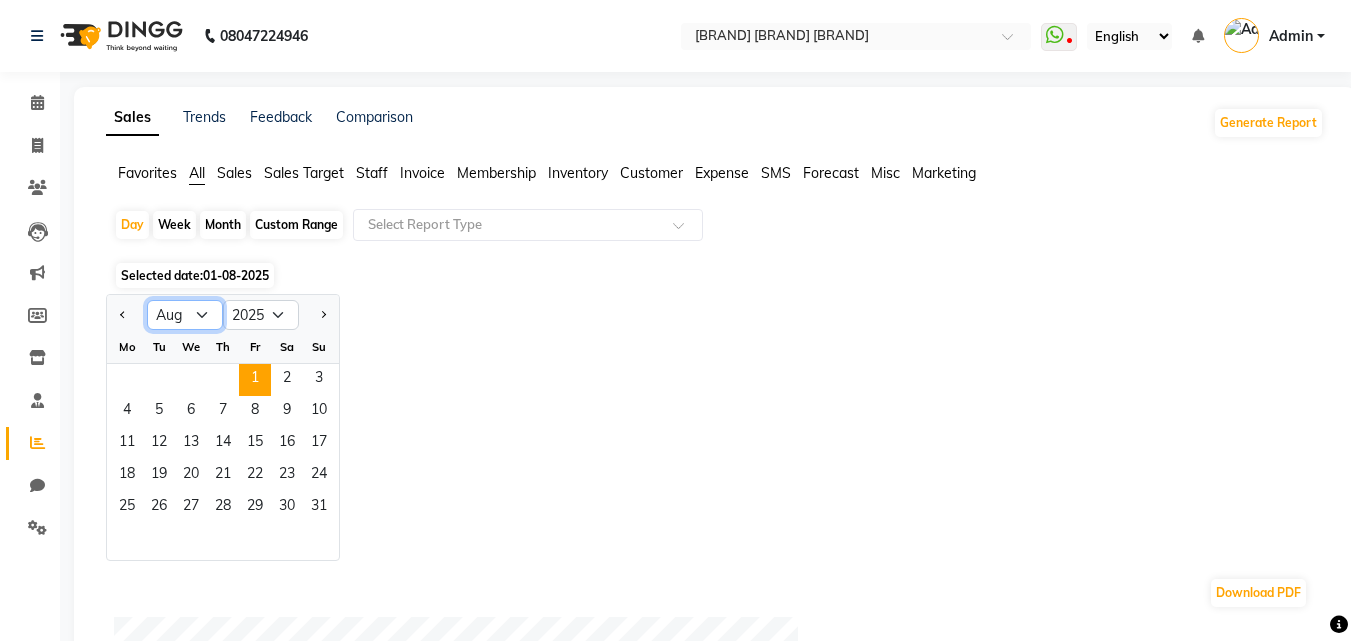 click on "Jan Feb Mar Apr May Jun Jul Aug Sep Oct Nov Dec" 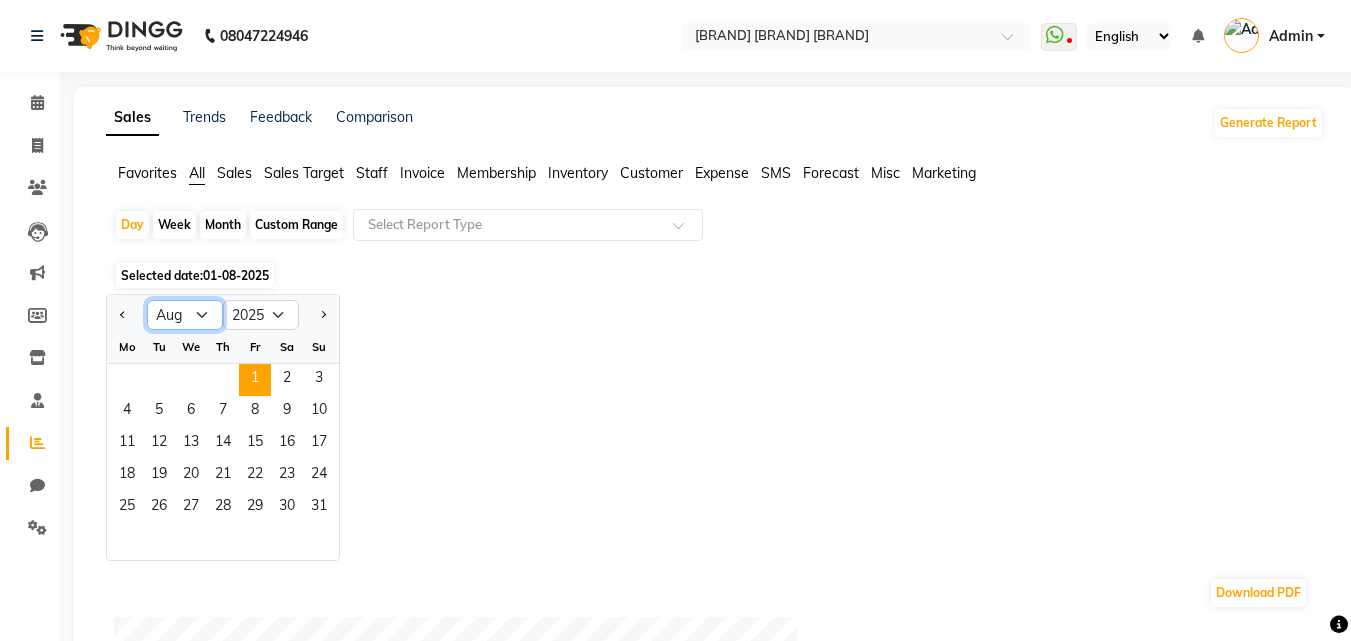 select on "7" 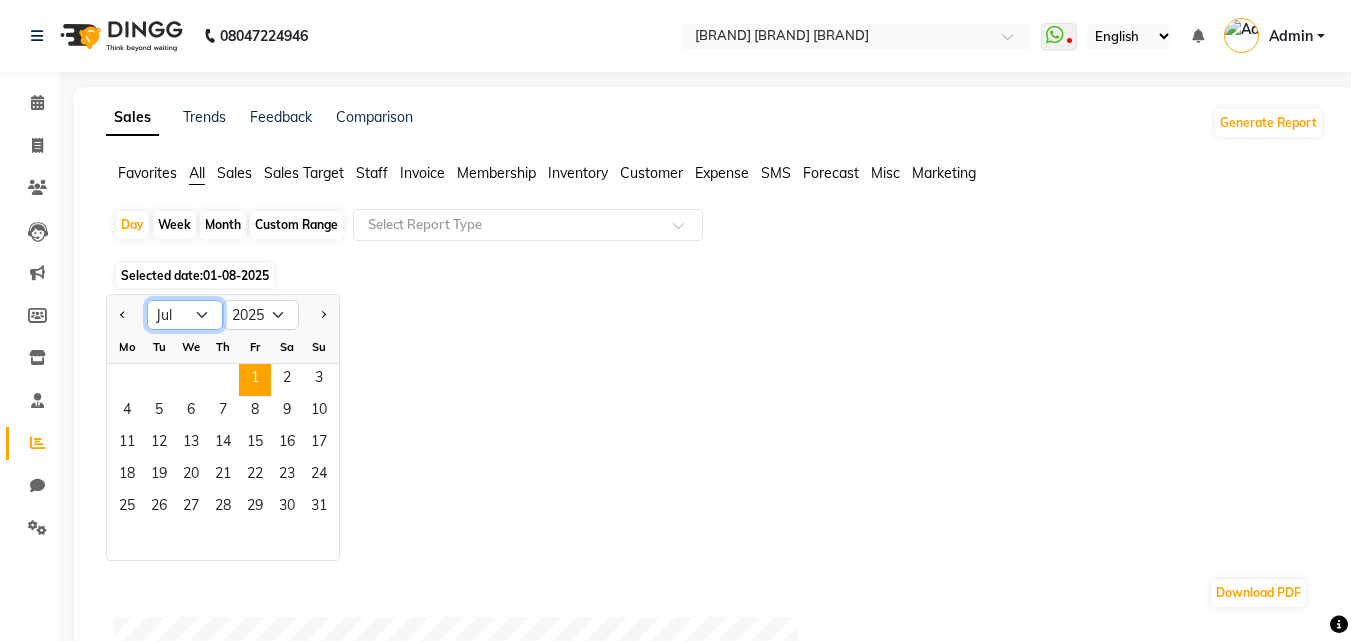 click on "Jan Feb Mar Apr May Jun Jul Aug Sep Oct Nov Dec" 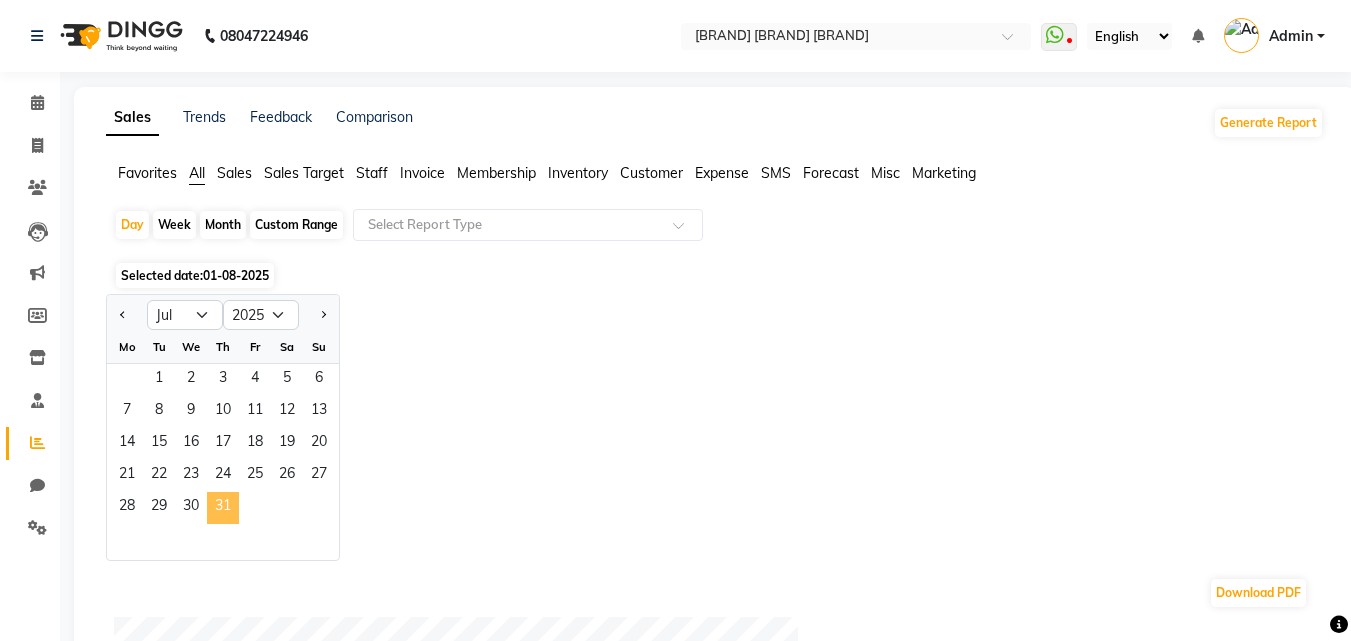 click on "31" 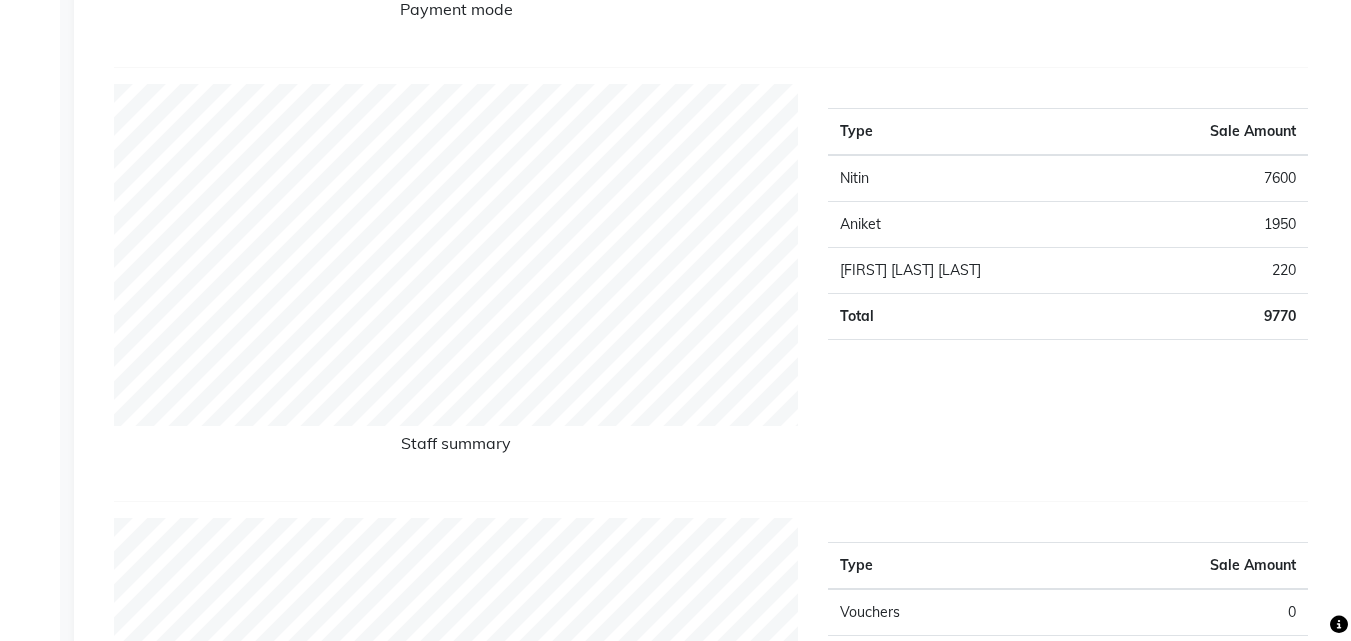 scroll, scrollTop: 0, scrollLeft: 0, axis: both 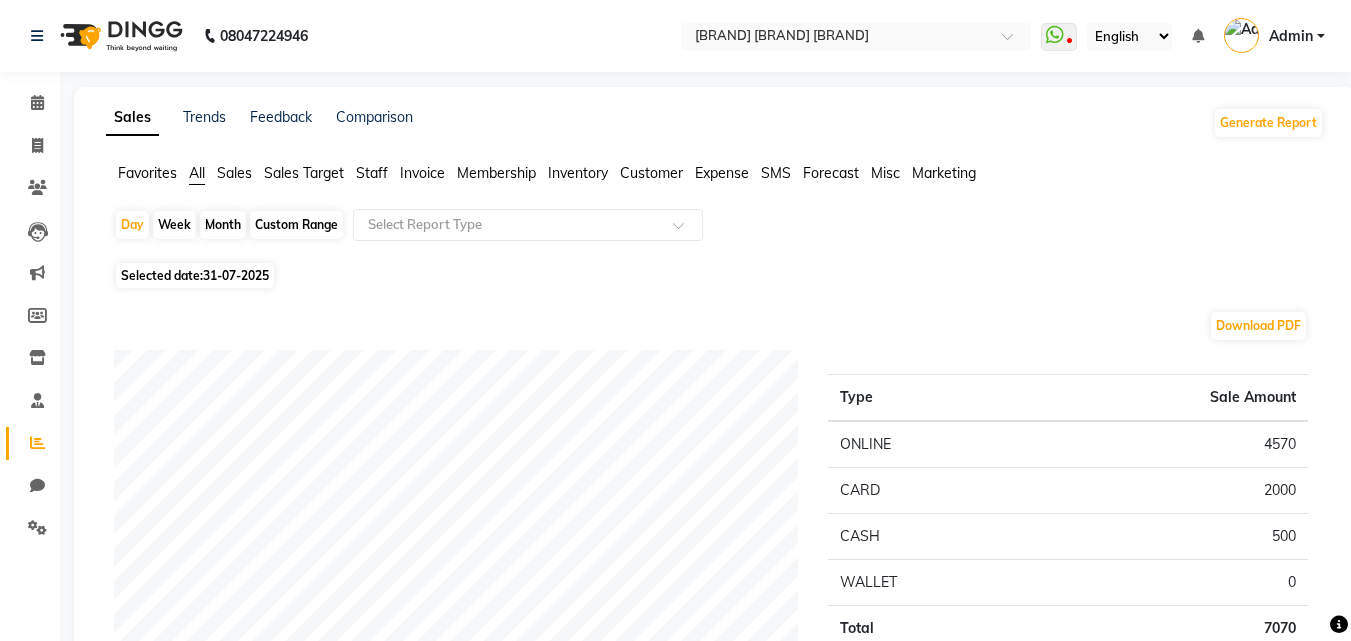 click on "Month" 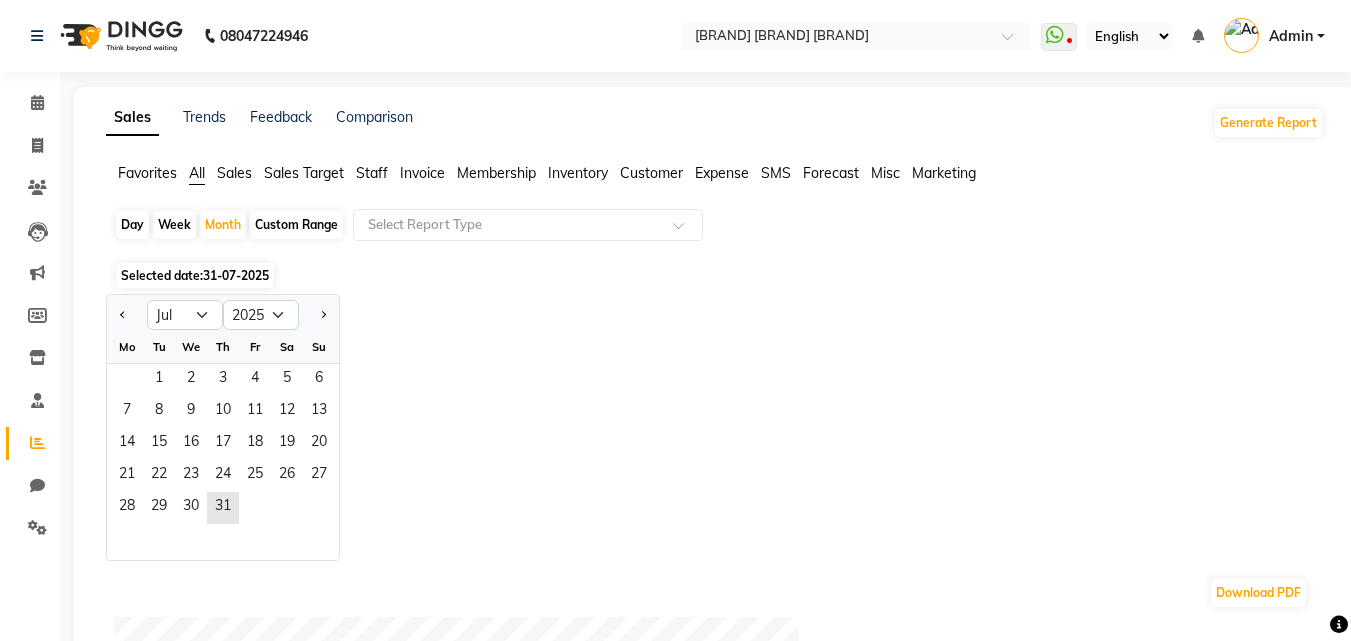 click on "28   29   30   31" 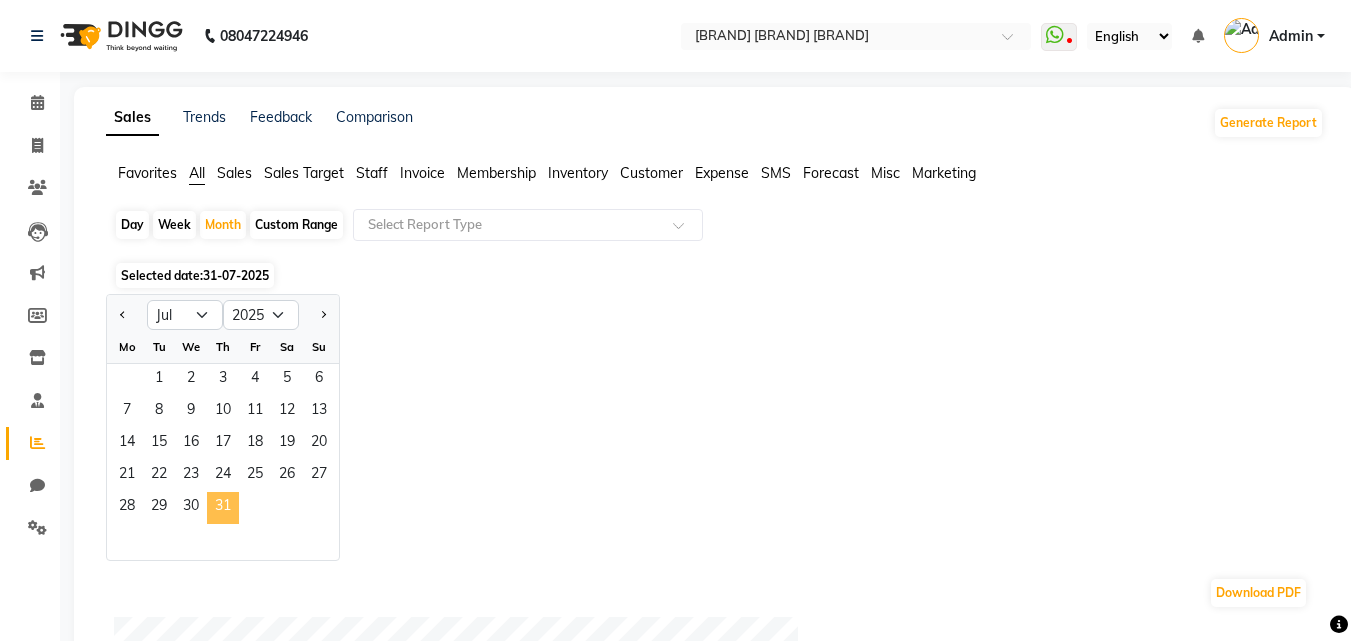 click on "31" 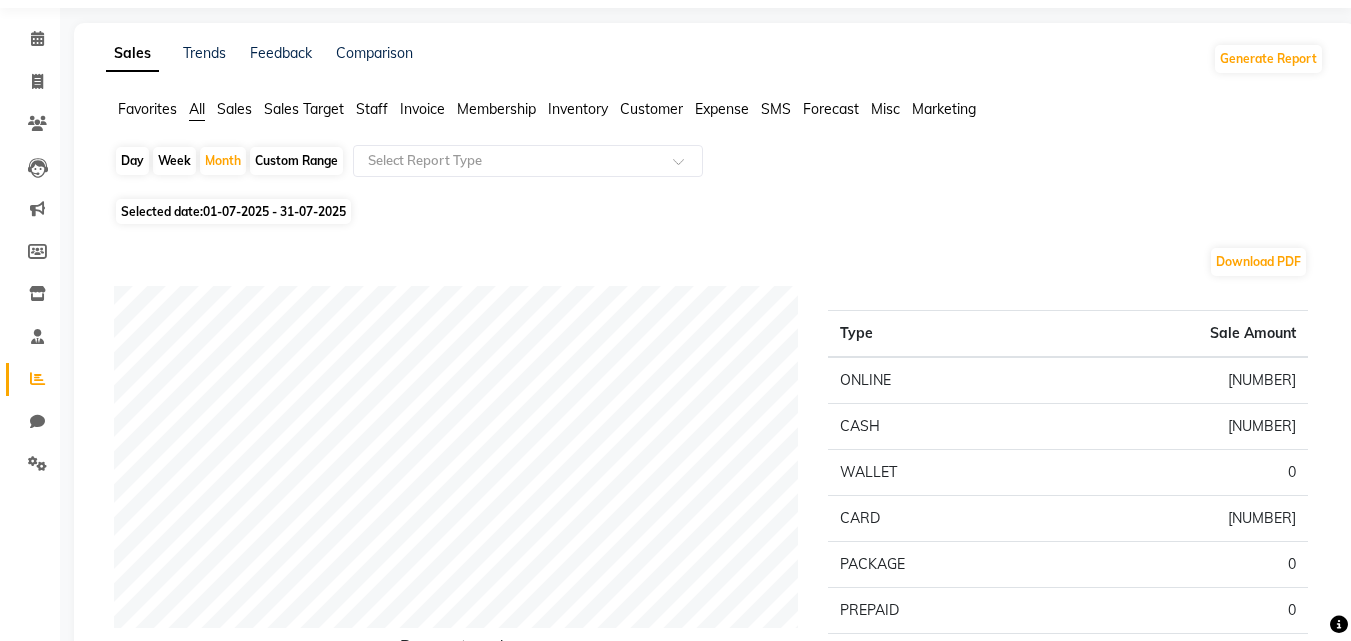 scroll, scrollTop: 0, scrollLeft: 0, axis: both 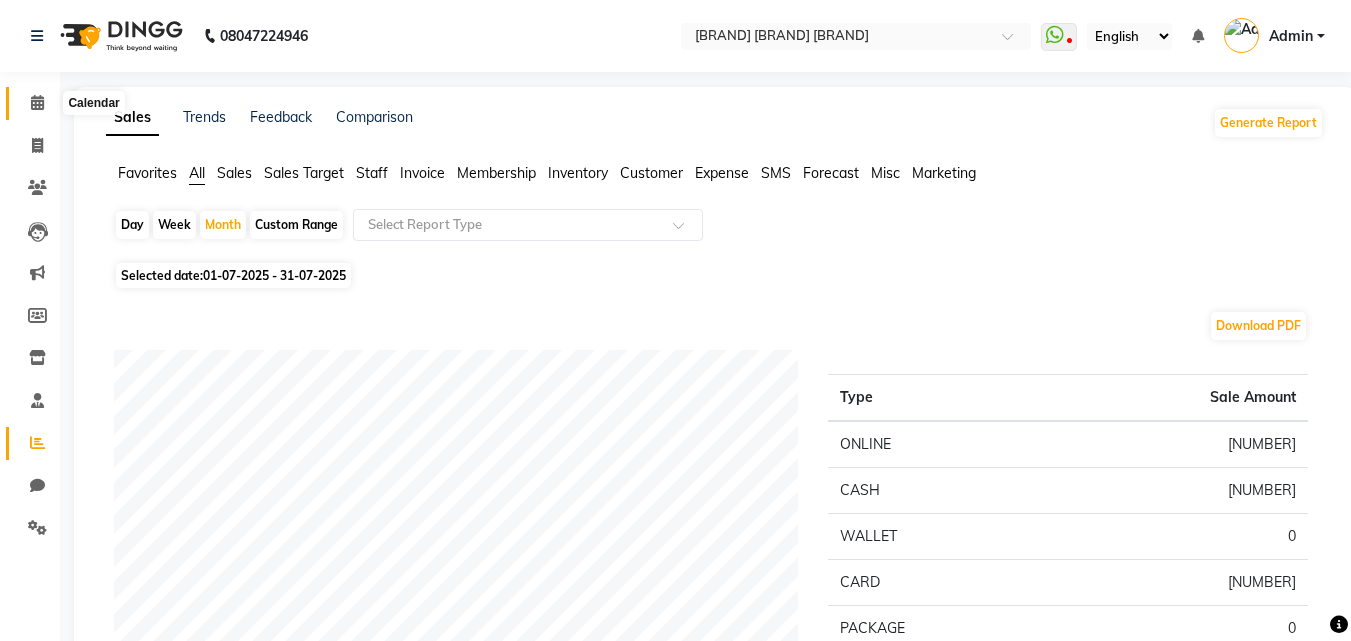 click 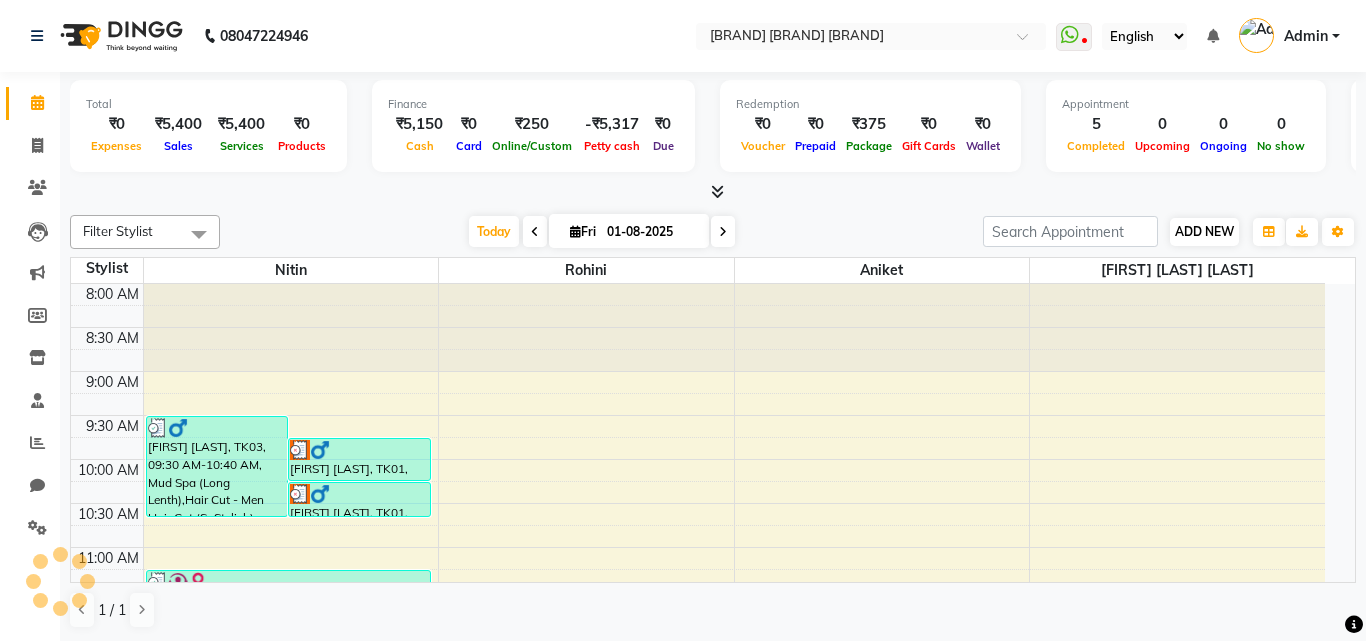 scroll, scrollTop: 0, scrollLeft: 0, axis: both 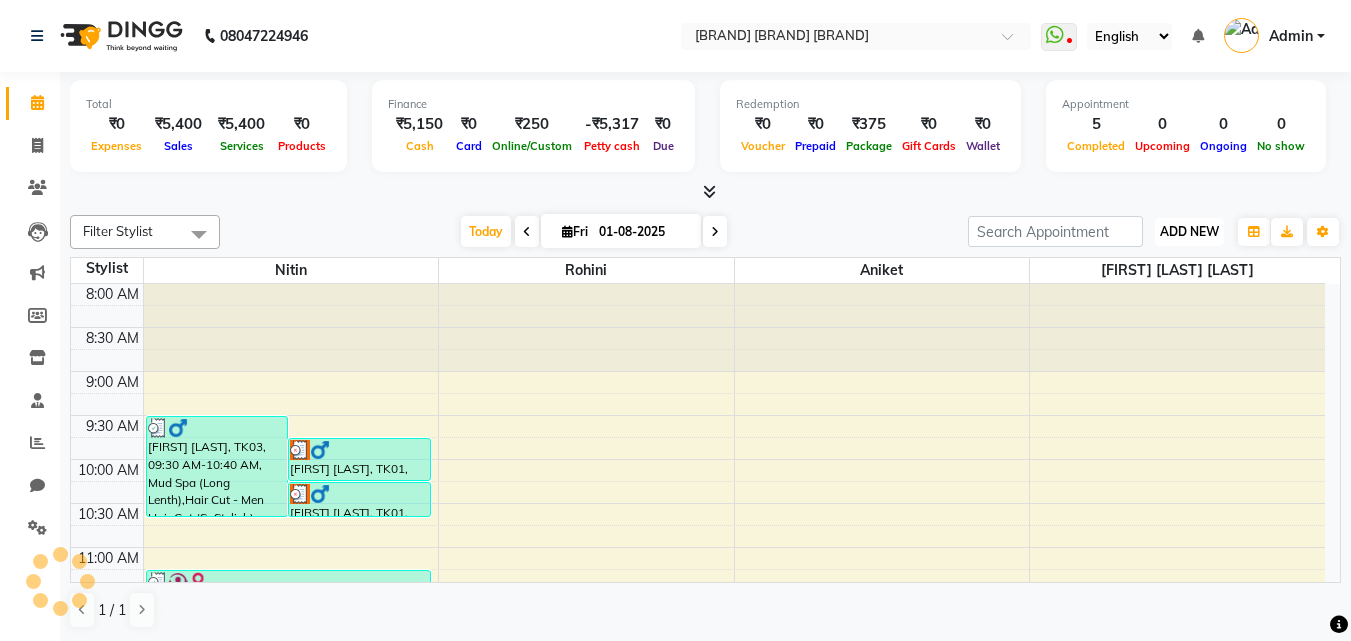 click on "ADD NEW" at bounding box center (1189, 231) 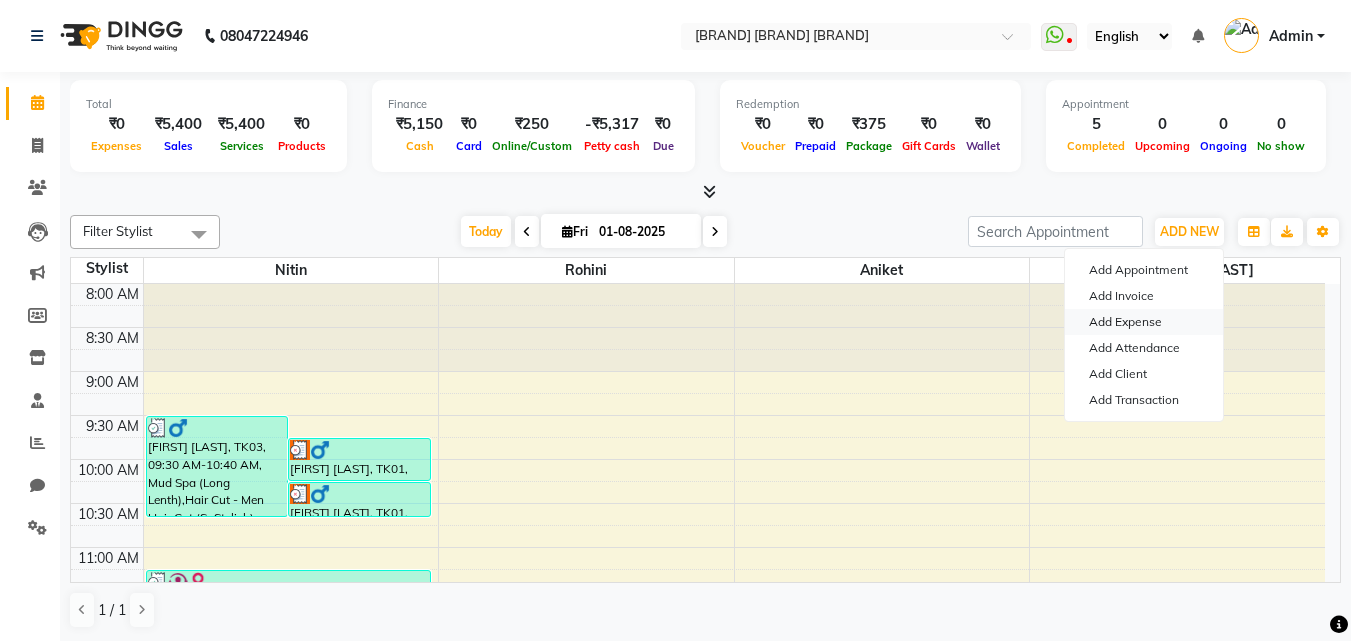 click on "Add Expense" at bounding box center (1144, 322) 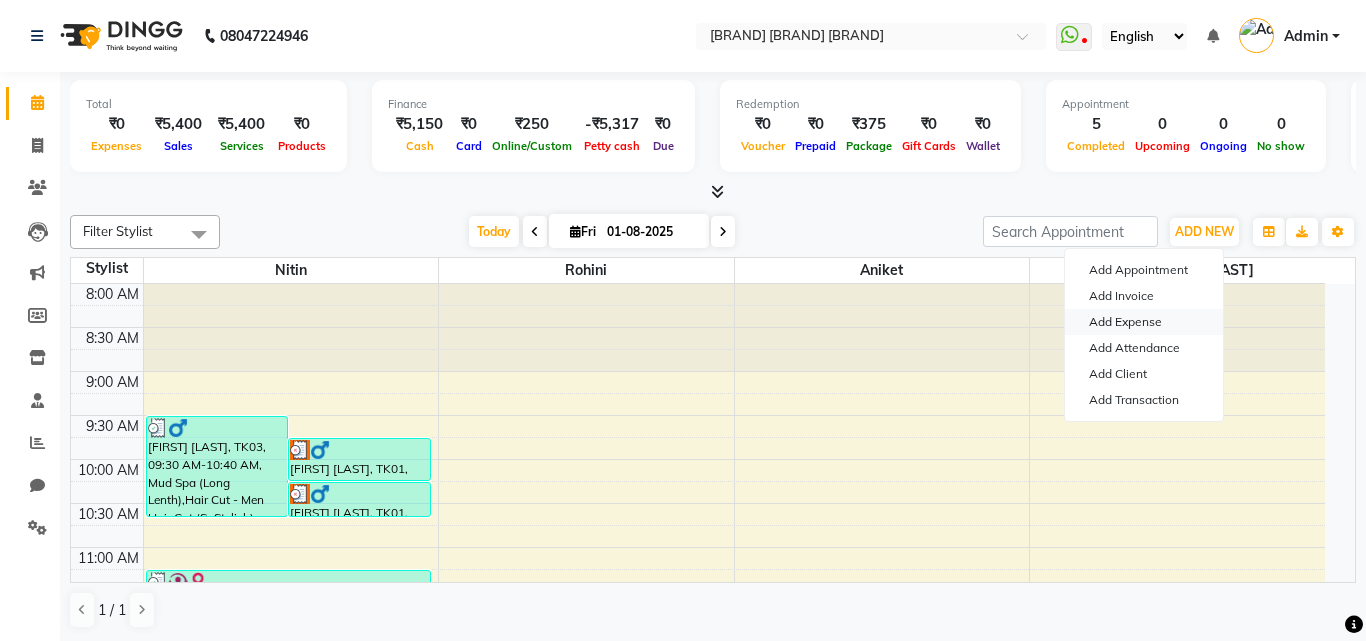 select on "1" 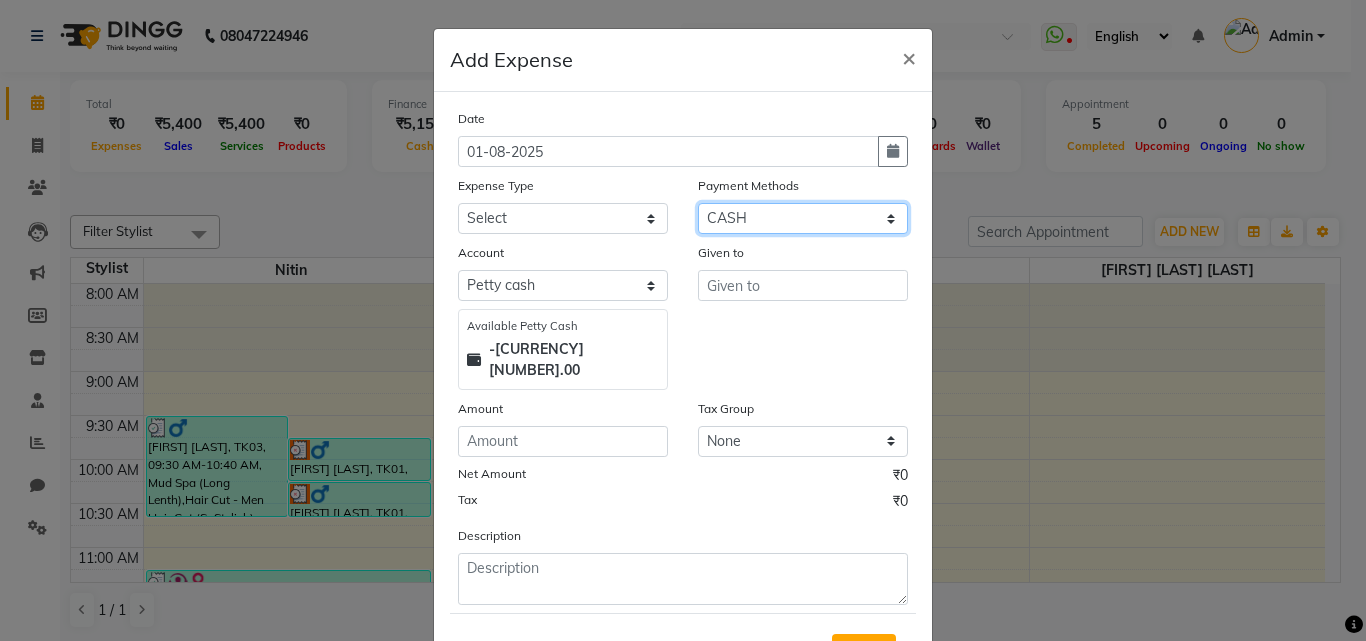 click on "Select CASH CARD ONLINE CUSTOM GPay PayTM PhonePe UPI NearBuy Points Wallet Loan BharatPay Cheque MosamBee MI Voucher Bank Family Visa Card Master Card Prepaid Package Voucher Gift Card BharatPay Card UPI BharatPay Other Cards Juice by MCB MyT Money MariDeal DefiDeal Deal.mu THD TCL CEdge Card M UPI M UPI Axis UPI Union Card (Indian Bank) Card (DL Bank) RS BTC Wellnessta Razorpay Complimentary Nift Spa Finder Spa Week Venmo BFL LoanTap SaveIN GMoney ATH Movil On Account Chamber Gift Card Trade Comp Donation Card on File Envision BRAC Card City Card bKash Credit Card Debit Card Shoutlo LUZO Jazz Cash AmEx Discover Tabby Online W Room Charge Room Charge USD Room Charge Euro Room Charge EGP Room Charge GBP Bajaj Finserv Bad Debts Card: IDFC Card: IOB Coupon Gcash PayMaya Instamojo COnline UOnline SOnline SCard Paypal PPR PPV PPC PPN PPG PPE CAMP Benefit ATH Movil Dittor App Rupay Diners iPrepaid iPackage District App Pine Labs Cash Payment Pnb Bank GPay NT Cash Lash GPay Lash Cash Nail GPay Nail Cash BANKTANSFER" 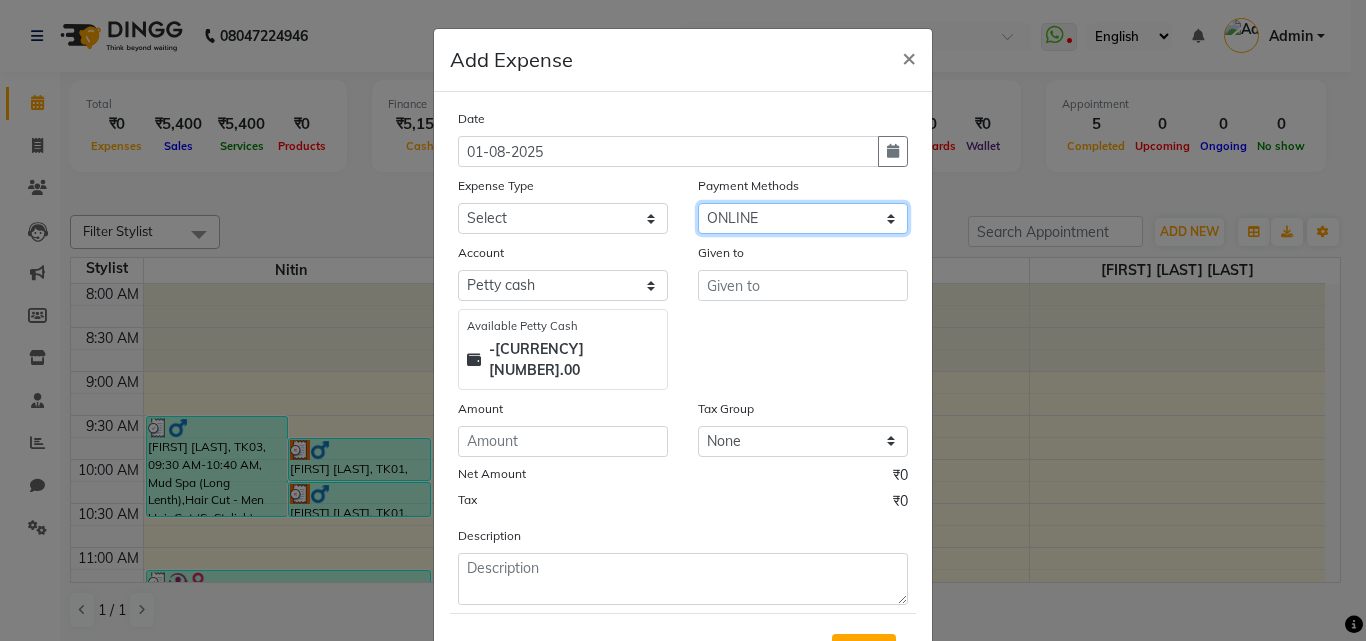 click on "Select CASH CARD ONLINE CUSTOM GPay PayTM PhonePe UPI NearBuy Points Wallet Loan BharatPay Cheque MosamBee MI Voucher Bank Family Visa Card Master Card Prepaid Package Voucher Gift Card BharatPay Card UPI BharatPay Other Cards Juice by MCB MyT Money MariDeal DefiDeal Deal.mu THD TCL CEdge Card M UPI M UPI Axis UPI Union Card (Indian Bank) Card (DL Bank) RS BTC Wellnessta Razorpay Complimentary Nift Spa Finder Spa Week Venmo BFL LoanTap SaveIN GMoney ATH Movil On Account Chamber Gift Card Trade Comp Donation Card on File Envision BRAC Card City Card bKash Credit Card Debit Card Shoutlo LUZO Jazz Cash AmEx Discover Tabby Online W Room Charge Room Charge USD Room Charge Euro Room Charge EGP Room Charge GBP Bajaj Finserv Bad Debts Card: IDFC Card: IOB Coupon Gcash PayMaya Instamojo COnline UOnline SOnline SCard Paypal PPR PPV PPC PPN PPG PPE CAMP Benefit ATH Movil Dittor App Rupay Diners iPrepaid iPackage District App Pine Labs Cash Payment Pnb Bank GPay NT Cash Lash GPay Lash Cash Nail GPay Nail Cash BANKTANSFER" 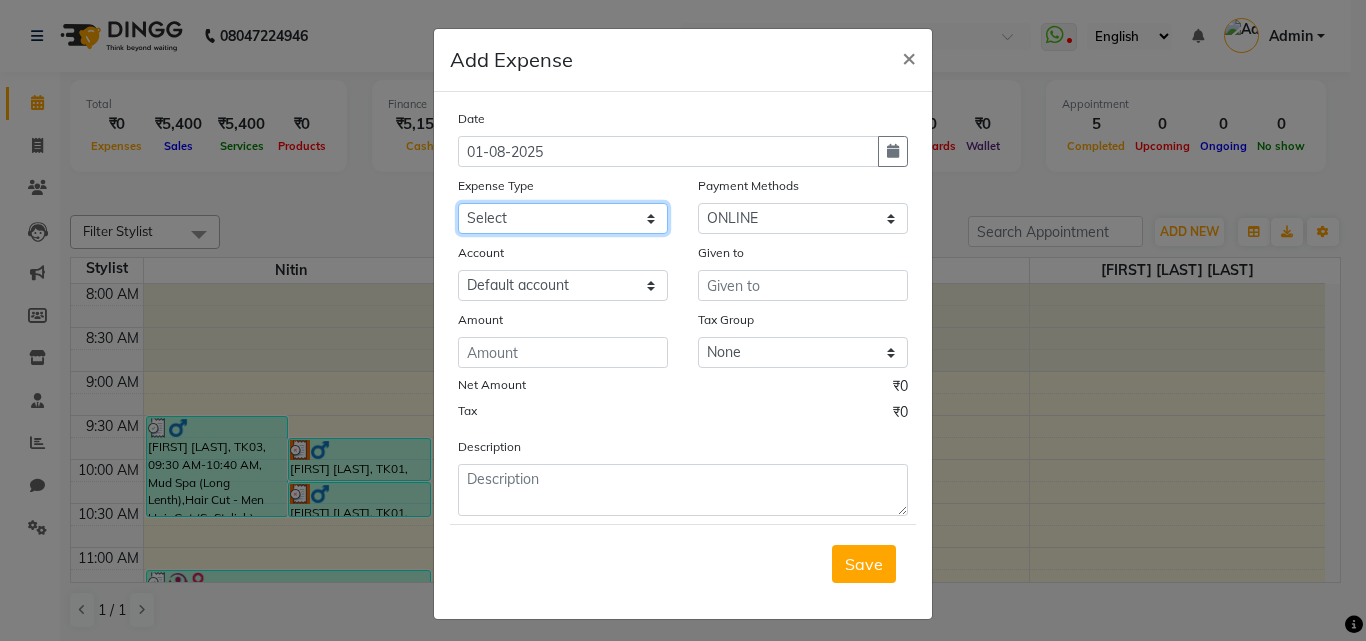 click on "Select AC Repair Ac Repair Advance Salary Bank charges Bank Loan EMI Bislary water Car maintenance  Cash transfer to bank Cash transfer to hub Client Snacks Clinical charges Dhup Deep For God Dr Baba Saheb Jayinty Equipment flex print Floractive Retail Products Fuel Garbage Govt fee Home Rent Incentive Insurance International purchase light bill Loan Repayment Lorel Retail Products Lorel Salon Use Products Maintenance Marketing Miscellaneous mobail recharge Moroccan Retail Products MRA Other Pantry Product Rent Salary Staff Snacks Tax Tea & Refreshment Utilities Water Bill Wella Retail Products Wella Salon Use Products Whatsapp Richarge Wi Fi Recharge WiFi recharge" 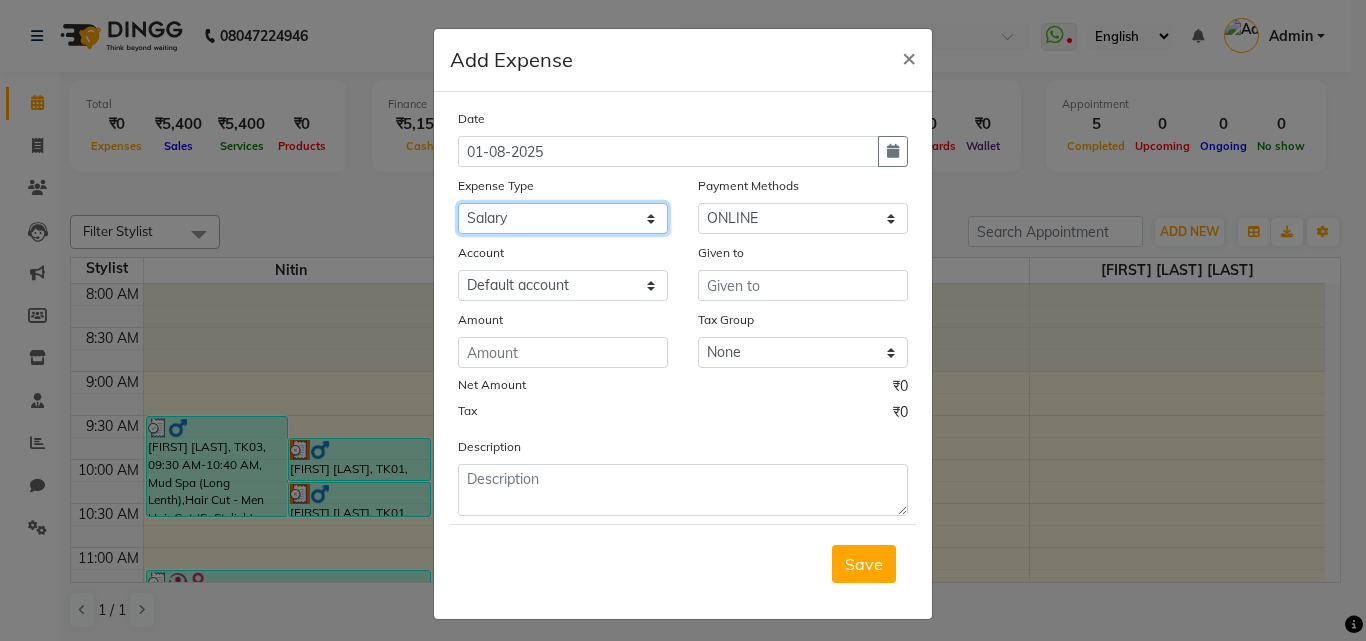 click on "Select AC Repair Ac Repair Advance Salary Bank charges Bank Loan EMI Bislary water Car maintenance  Cash transfer to bank Cash transfer to hub Client Snacks Clinical charges Dhup Deep For God Dr Baba Saheb Jayinty Equipment flex print Floractive Retail Products Fuel Garbage Govt fee Home Rent Incentive Insurance International purchase light bill Loan Repayment Lorel Retail Products Lorel Salon Use Products Maintenance Marketing Miscellaneous mobail recharge Moroccan Retail Products MRA Other Pantry Product Rent Salary Staff Snacks Tax Tea & Refreshment Utilities Water Bill Wella Retail Products Wella Salon Use Products Whatsapp Richarge Wi Fi Recharge WiFi recharge" 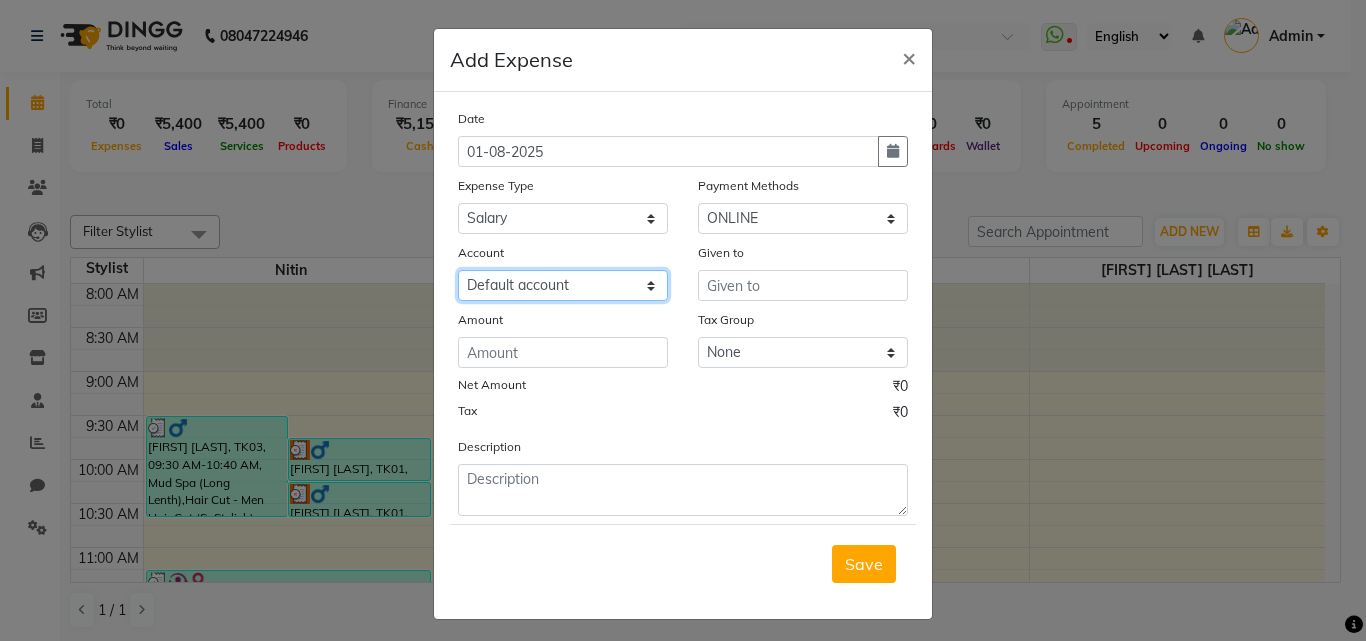 click on "Select Default account" 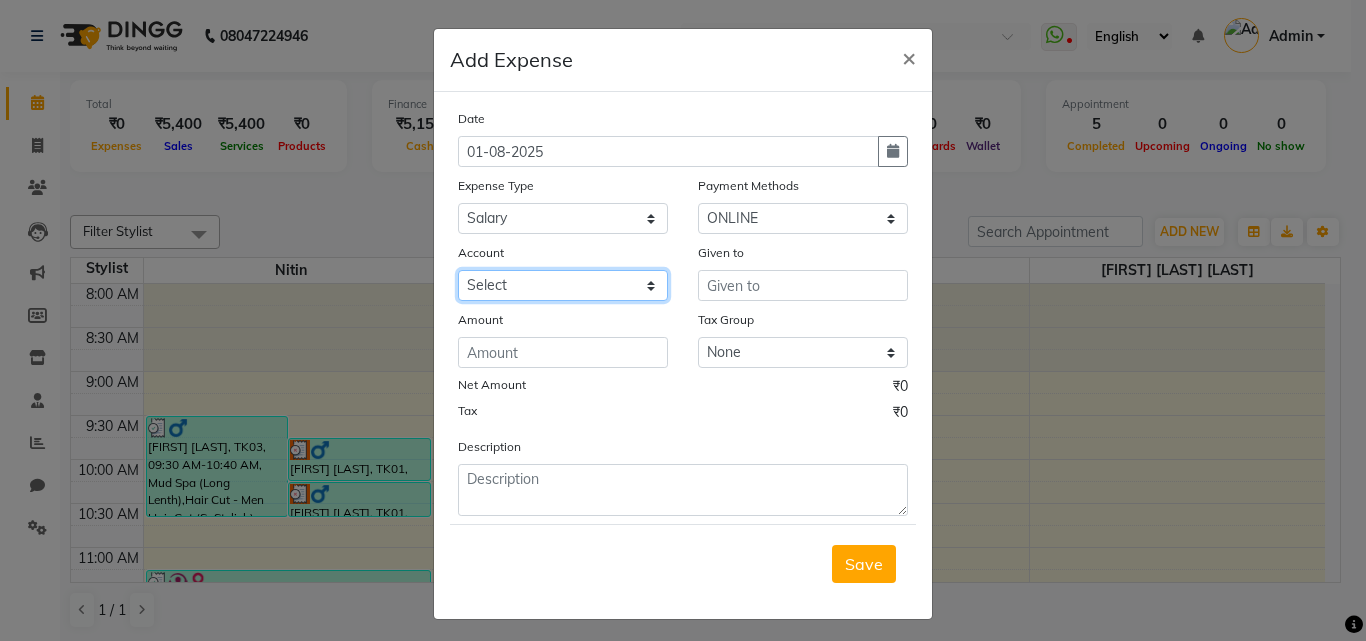 click on "Select Default account" 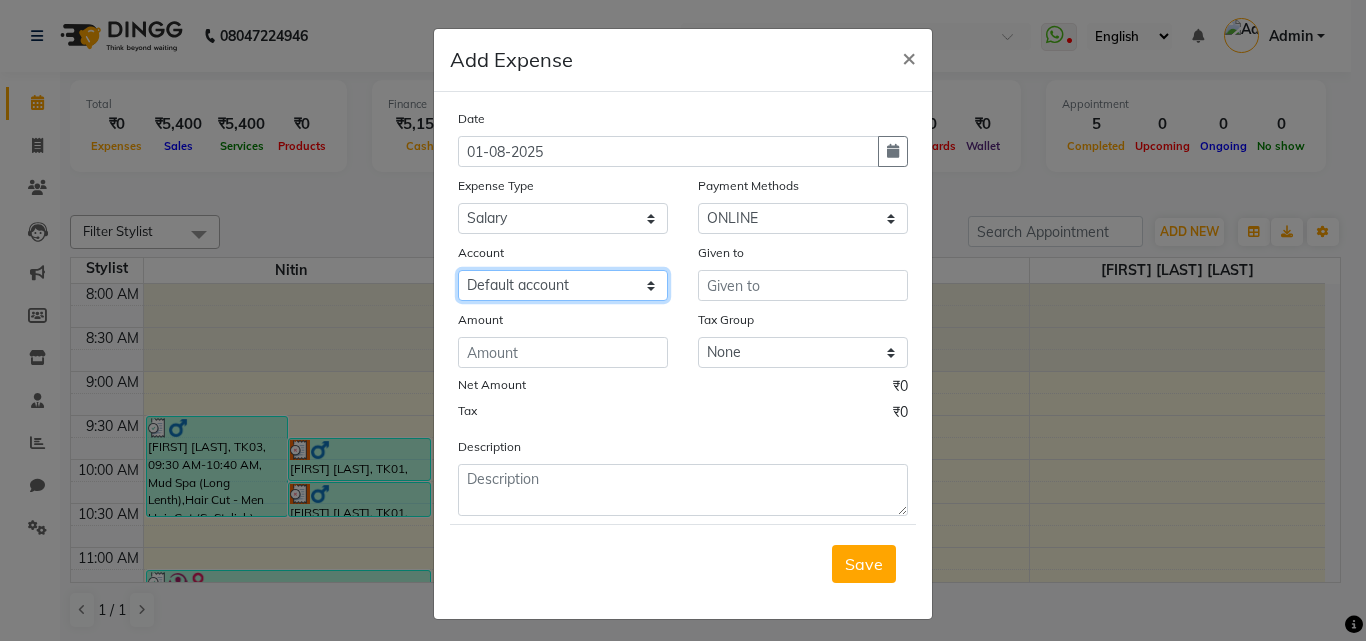 click on "Select Default account" 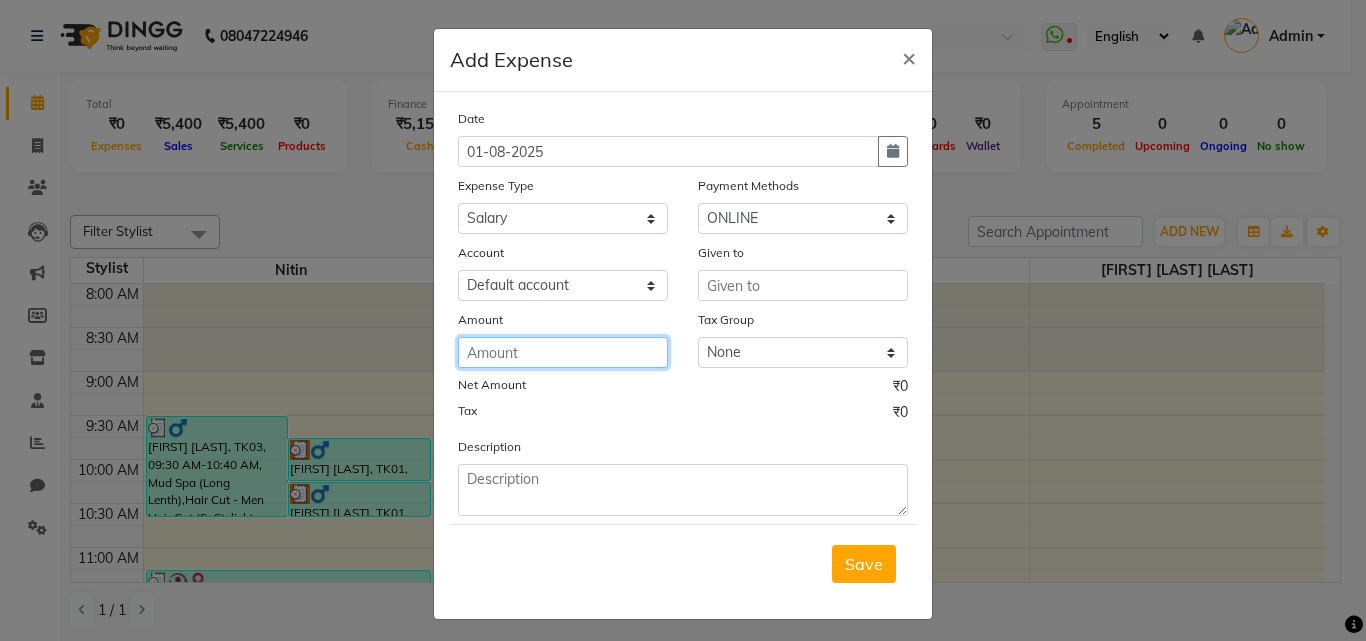 click 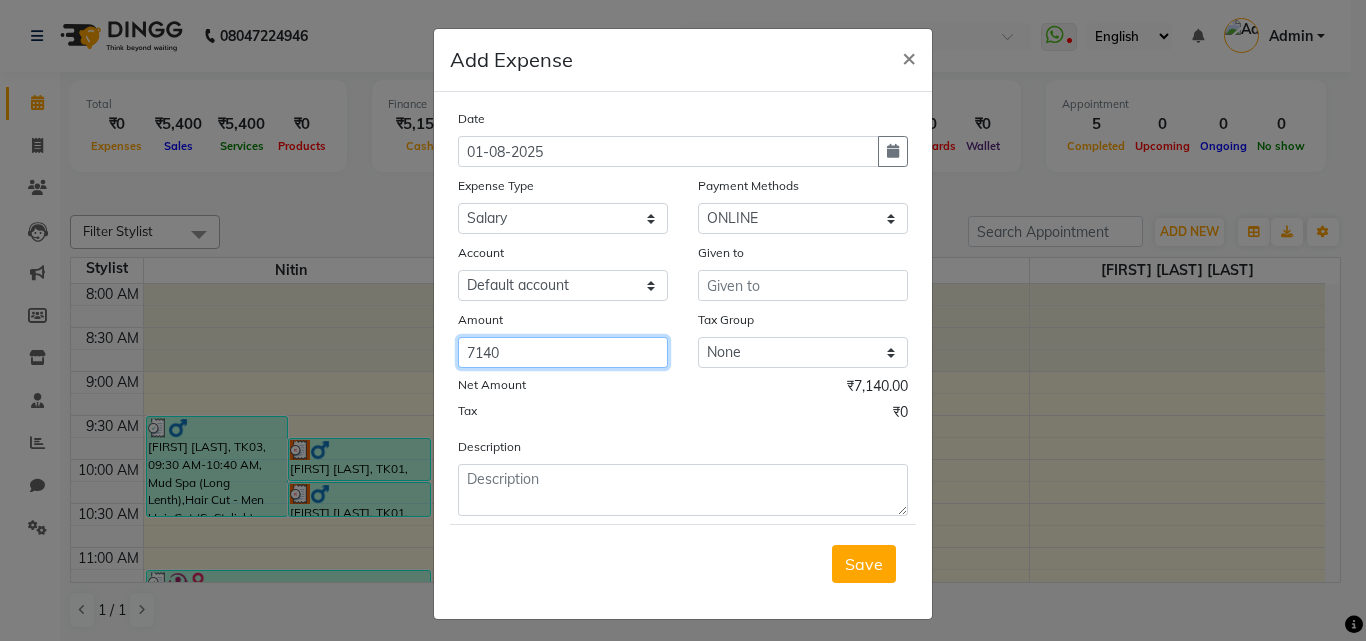 type on "7140" 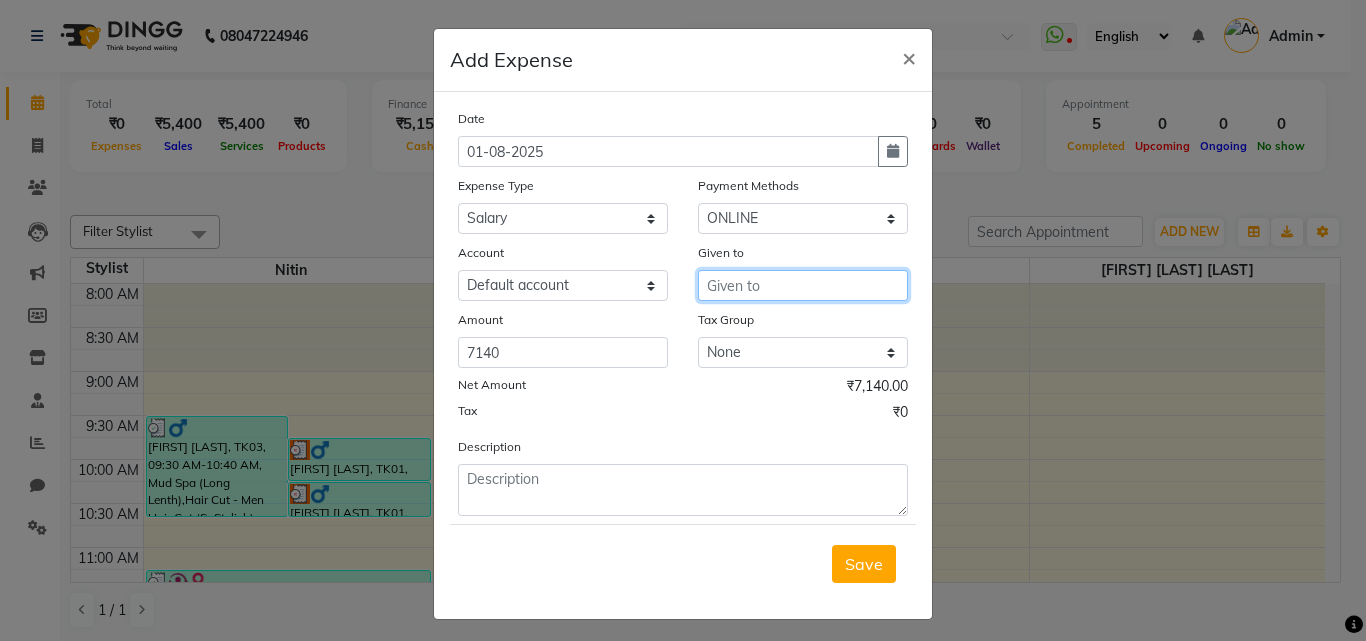 click at bounding box center (803, 285) 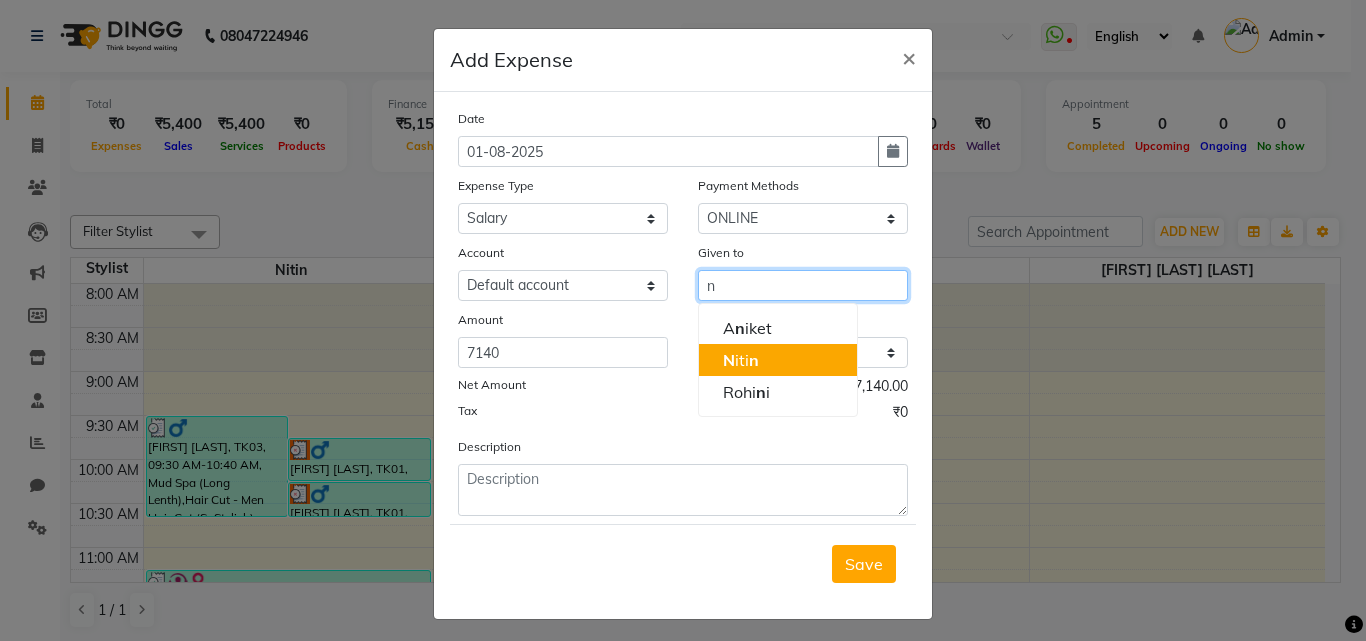 click on "[FIRST] [LAST]" at bounding box center (778, 360) 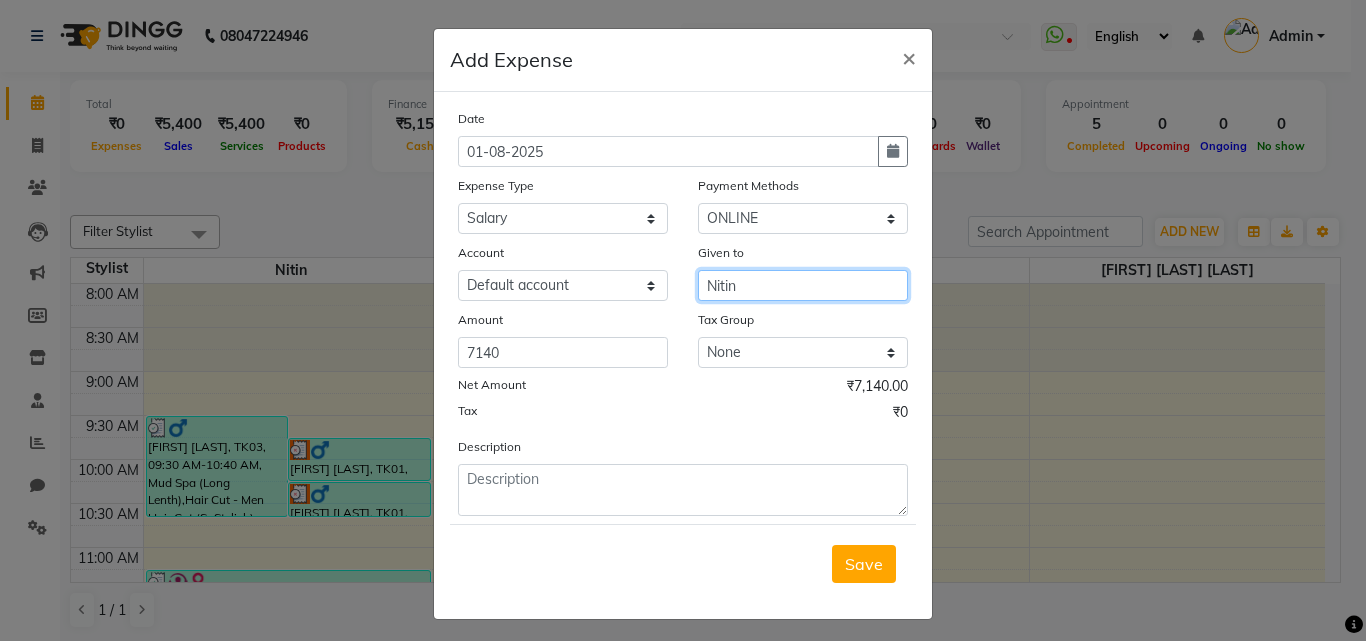 type on "Nitin" 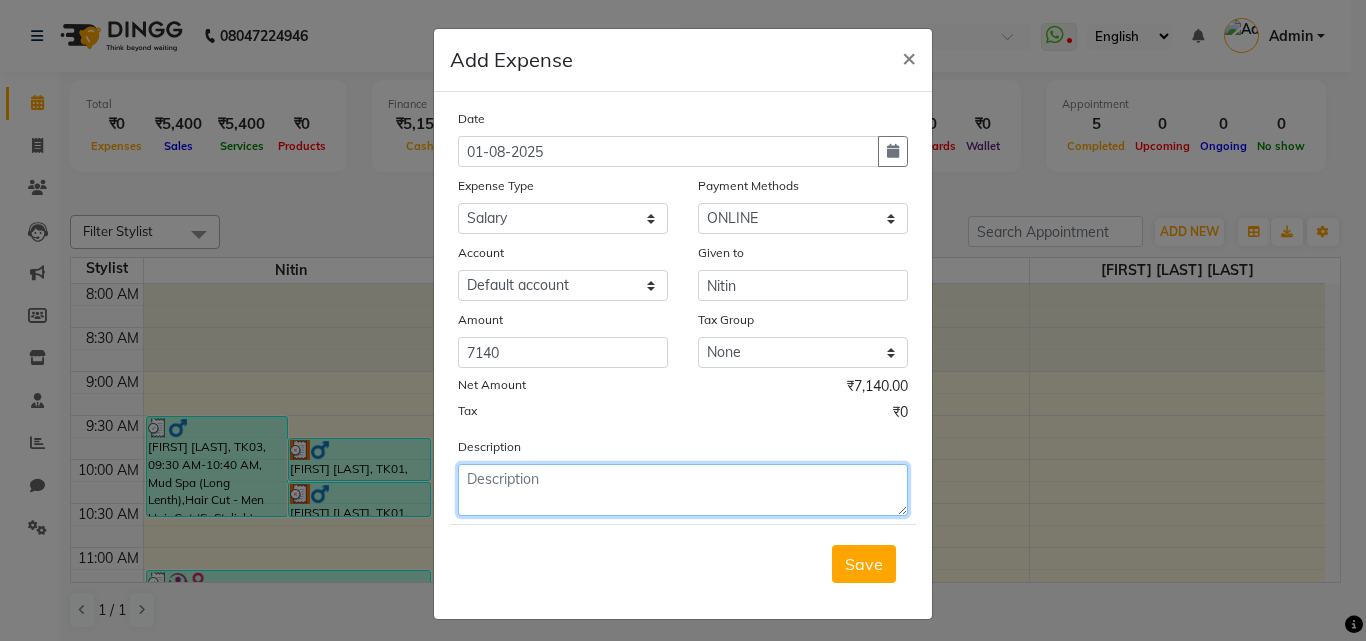 click 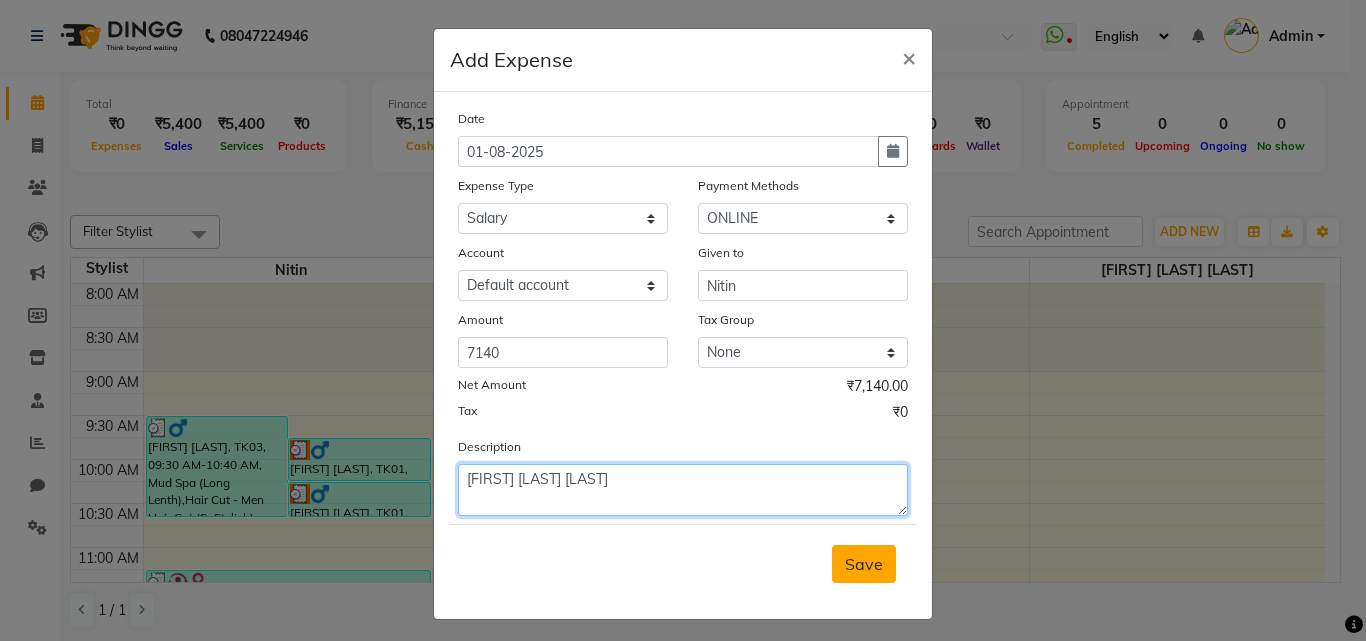 type on "[FIRST] [LAST] [LAST]" 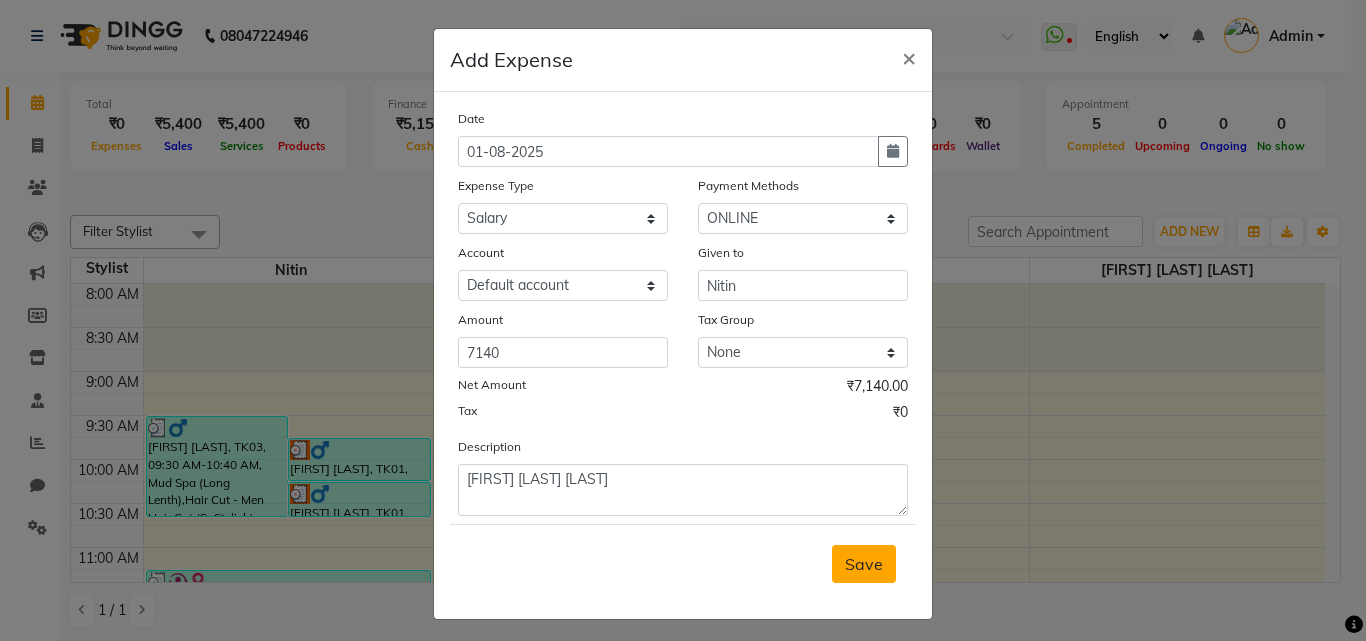 click on "Save" at bounding box center [864, 564] 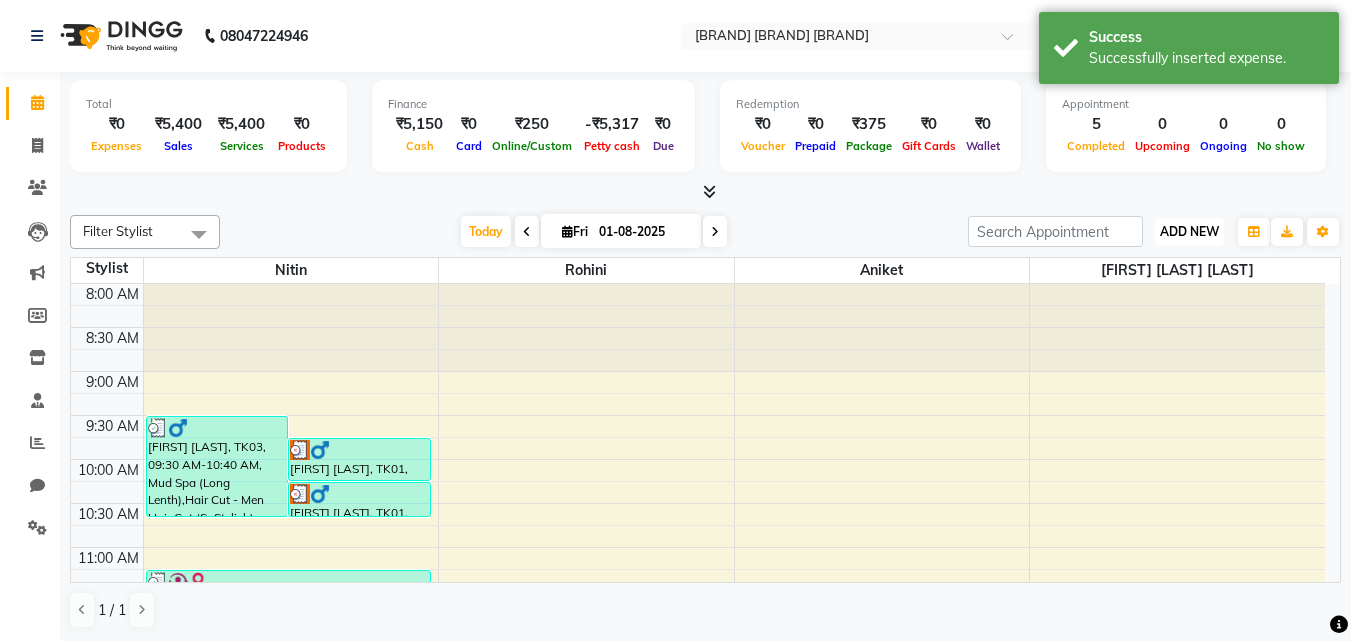 click on "ADD NEW Toggle Dropdown" at bounding box center (1189, 232) 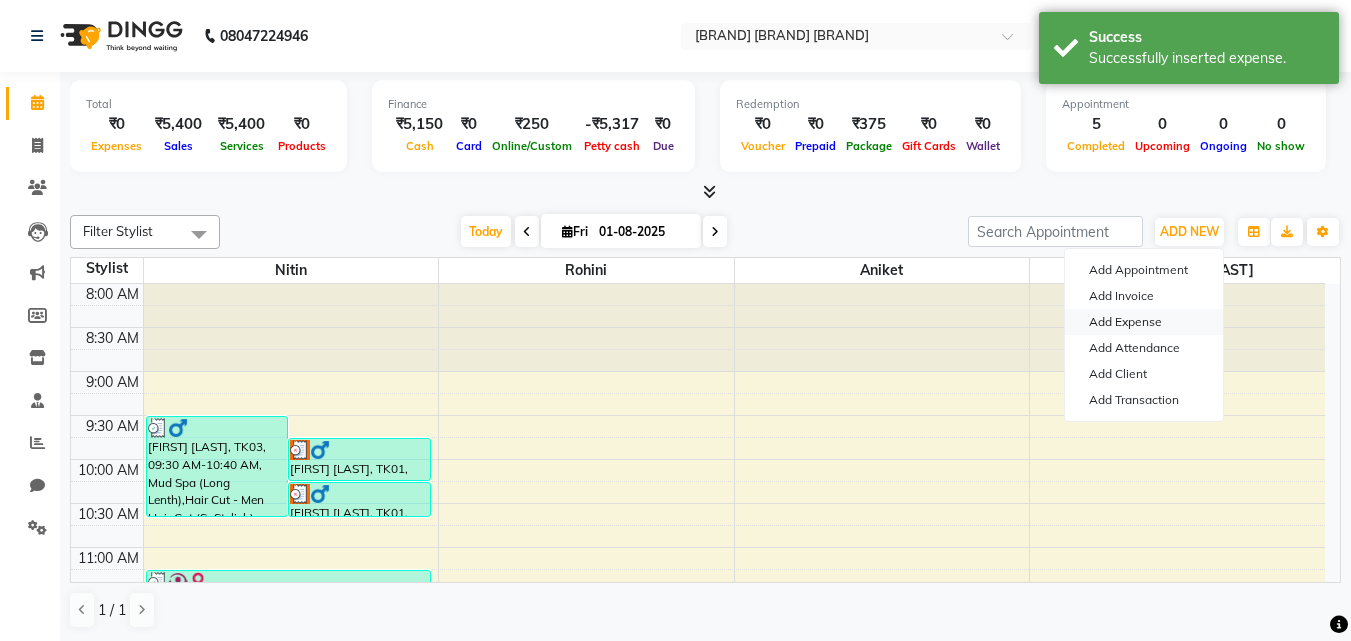 click on "Add Expense" at bounding box center (1144, 322) 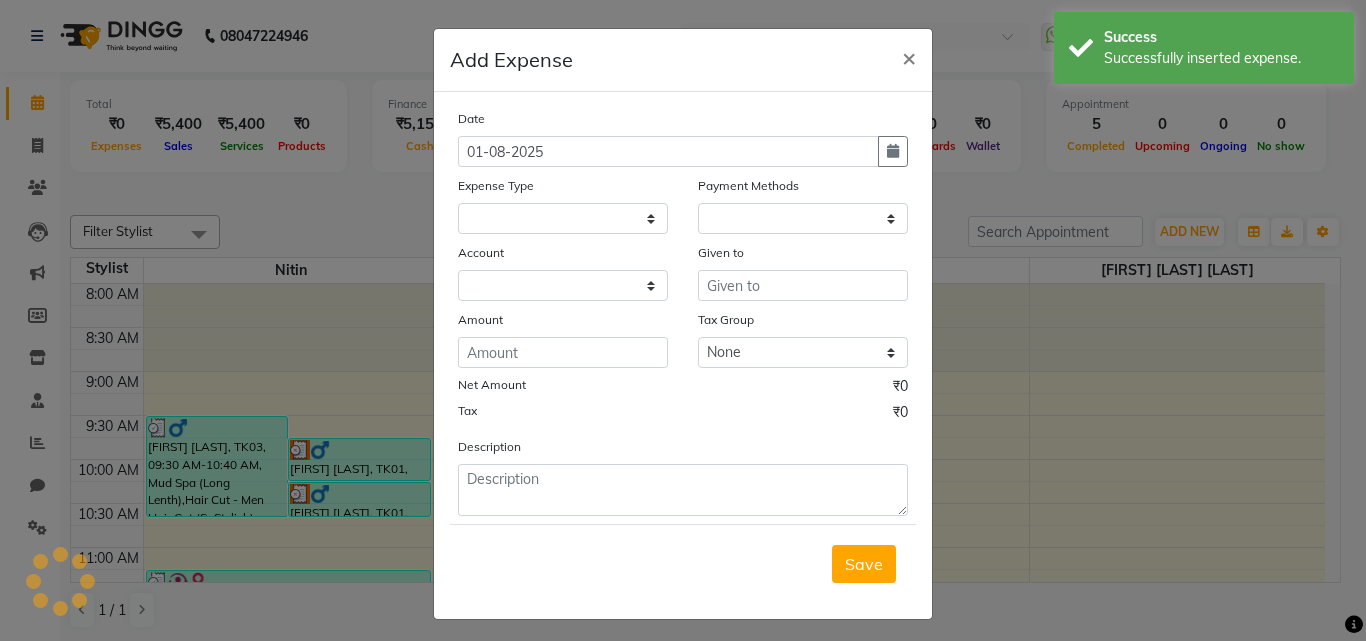 select on "1" 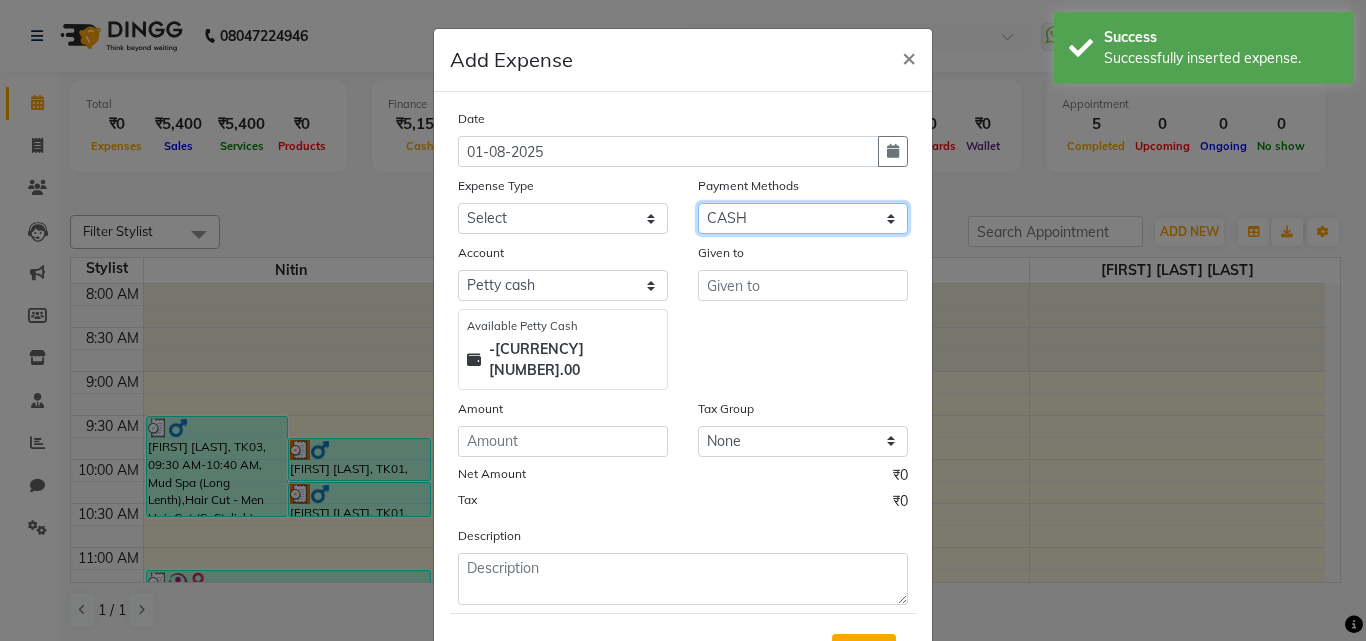 click on "Select CASH CARD ONLINE CUSTOM GPay PayTM PhonePe UPI NearBuy Points Wallet Loan BharatPay Cheque MosamBee MI Voucher Bank Family Visa Card Master Card Prepaid Package Voucher Gift Card BharatPay Card UPI BharatPay Other Cards Juice by MCB MyT Money MariDeal DefiDeal Deal.mu THD TCL CEdge Card M UPI M UPI Axis UPI Union Card (Indian Bank) Card (DL Bank) RS BTC Wellnessta Razorpay Complimentary Nift Spa Finder Spa Week Venmo BFL LoanTap SaveIN GMoney ATH Movil On Account Chamber Gift Card Trade Comp Donation Card on File Envision BRAC Card City Card bKash Credit Card Debit Card Shoutlo LUZO Jazz Cash AmEx Discover Tabby Online W Room Charge Room Charge USD Room Charge Euro Room Charge EGP Room Charge GBP Bajaj Finserv Bad Debts Card: IDFC Card: IOB Coupon Gcash PayMaya Instamojo COnline UOnline SOnline SCard Paypal PPR PPV PPC PPN PPG PPE CAMP Benefit ATH Movil Dittor App Rupay Diners iPrepaid iPackage District App Pine Labs Cash Payment Pnb Bank GPay NT Cash Lash GPay Lash Cash Nail GPay Nail Cash BANKTANSFER" 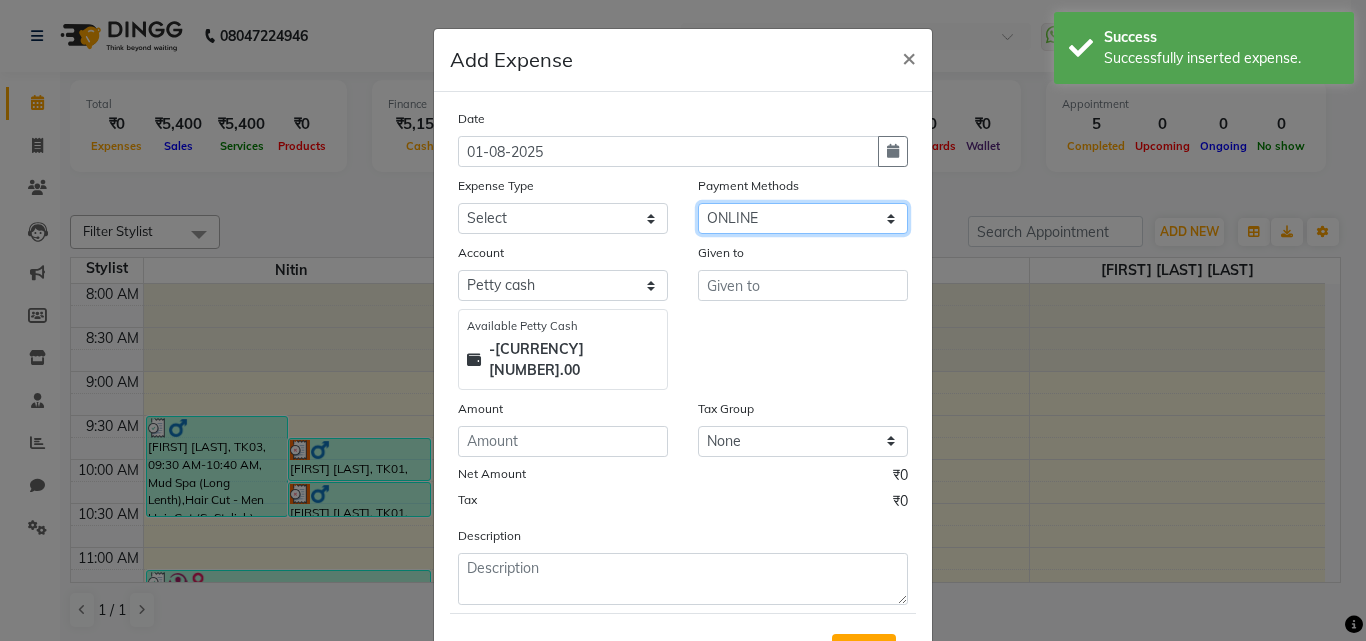 click on "Select CASH CARD ONLINE CUSTOM GPay PayTM PhonePe UPI NearBuy Points Wallet Loan BharatPay Cheque MosamBee MI Voucher Bank Family Visa Card Master Card Prepaid Package Voucher Gift Card BharatPay Card UPI BharatPay Other Cards Juice by MCB MyT Money MariDeal DefiDeal Deal.mu THD TCL CEdge Card M UPI M UPI Axis UPI Union Card (Indian Bank) Card (DL Bank) RS BTC Wellnessta Razorpay Complimentary Nift Spa Finder Spa Week Venmo BFL LoanTap SaveIN GMoney ATH Movil On Account Chamber Gift Card Trade Comp Donation Card on File Envision BRAC Card City Card bKash Credit Card Debit Card Shoutlo LUZO Jazz Cash AmEx Discover Tabby Online W Room Charge Room Charge USD Room Charge Euro Room Charge EGP Room Charge GBP Bajaj Finserv Bad Debts Card: IDFC Card: IOB Coupon Gcash PayMaya Instamojo COnline UOnline SOnline SCard Paypal PPR PPV PPC PPN PPG PPE CAMP Benefit ATH Movil Dittor App Rupay Diners iPrepaid iPackage District App Pine Labs Cash Payment Pnb Bank GPay NT Cash Lash GPay Lash Cash Nail GPay Nail Cash BANKTANSFER" 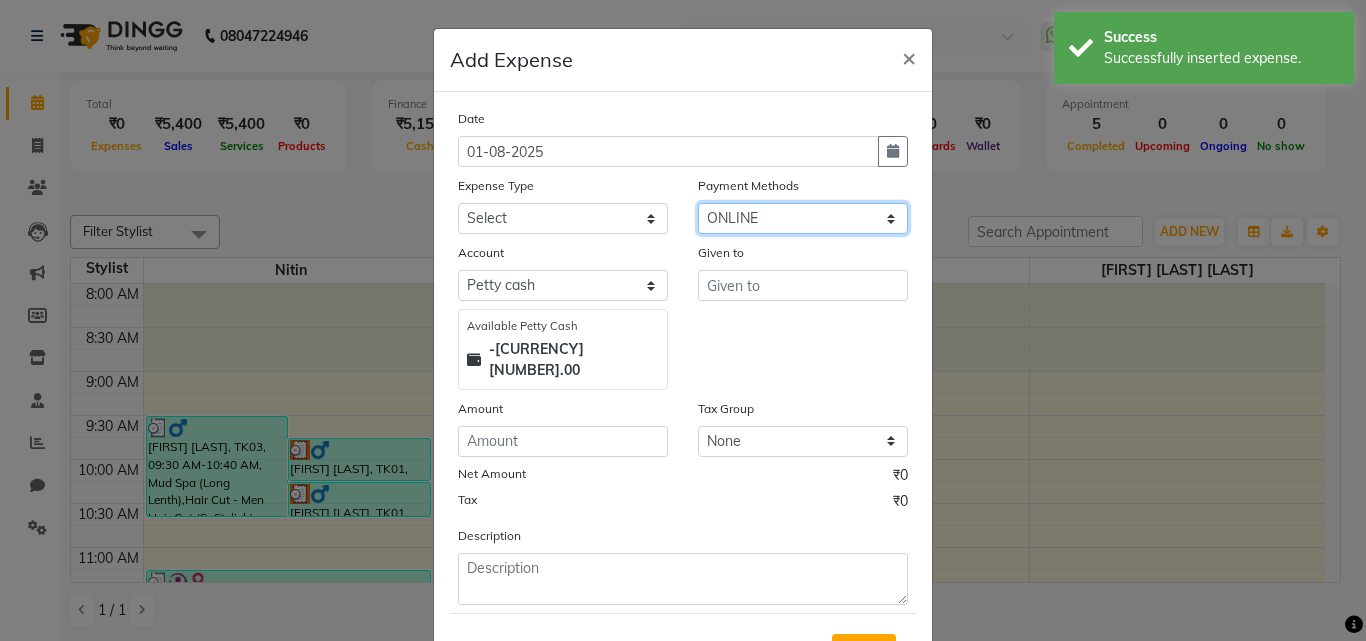 select on "3774" 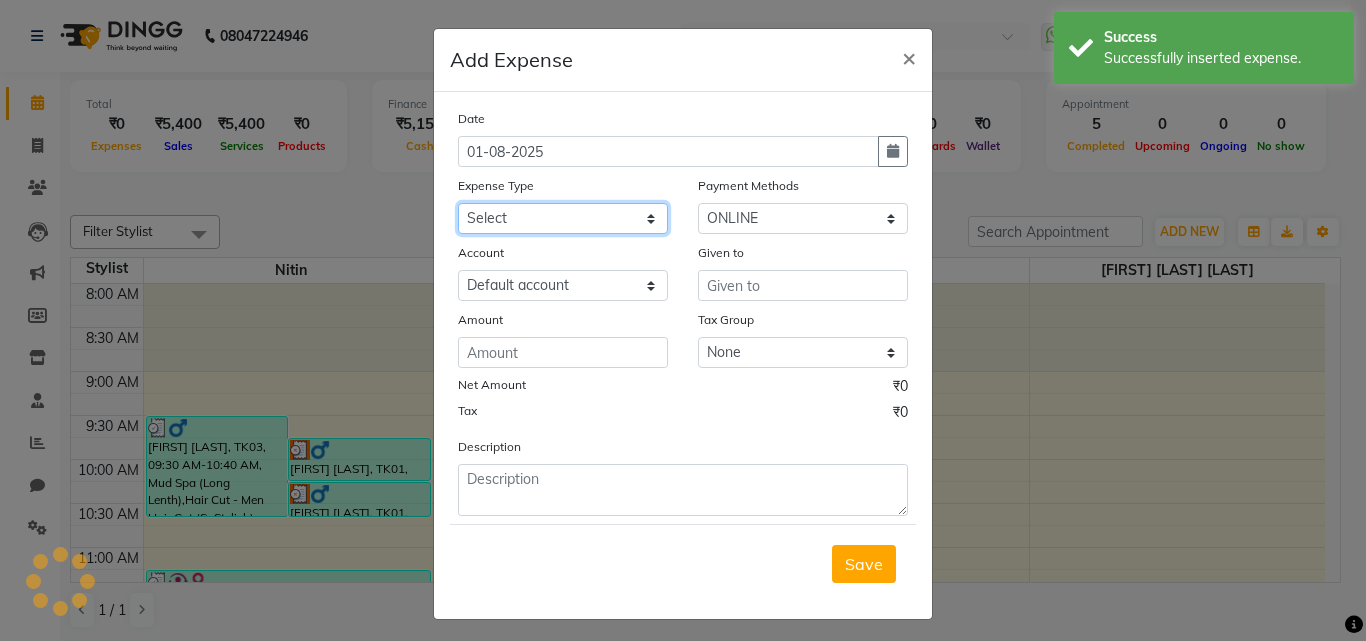 click on "Select AC Repair Ac Repair Advance Salary Bank charges Bank Loan EMI Bislary water Car maintenance  Cash transfer to bank Cash transfer to hub Client Snacks Clinical charges Dhup Deep For God Dr Baba Saheb Jayinty Equipment flex print Floractive Retail Products Fuel Garbage Govt fee Home Rent Incentive Insurance International purchase light bill Loan Repayment Lorel Retail Products Lorel Salon Use Products Maintenance Marketing Miscellaneous mobail recharge Moroccan Retail Products MRA Other Pantry Product Rent Salary Staff Snacks Tax Tea & Refreshment Utilities Water Bill Wella Retail Products Wella Salon Use Products Whatsapp Richarge Wi Fi Recharge WiFi recharge" 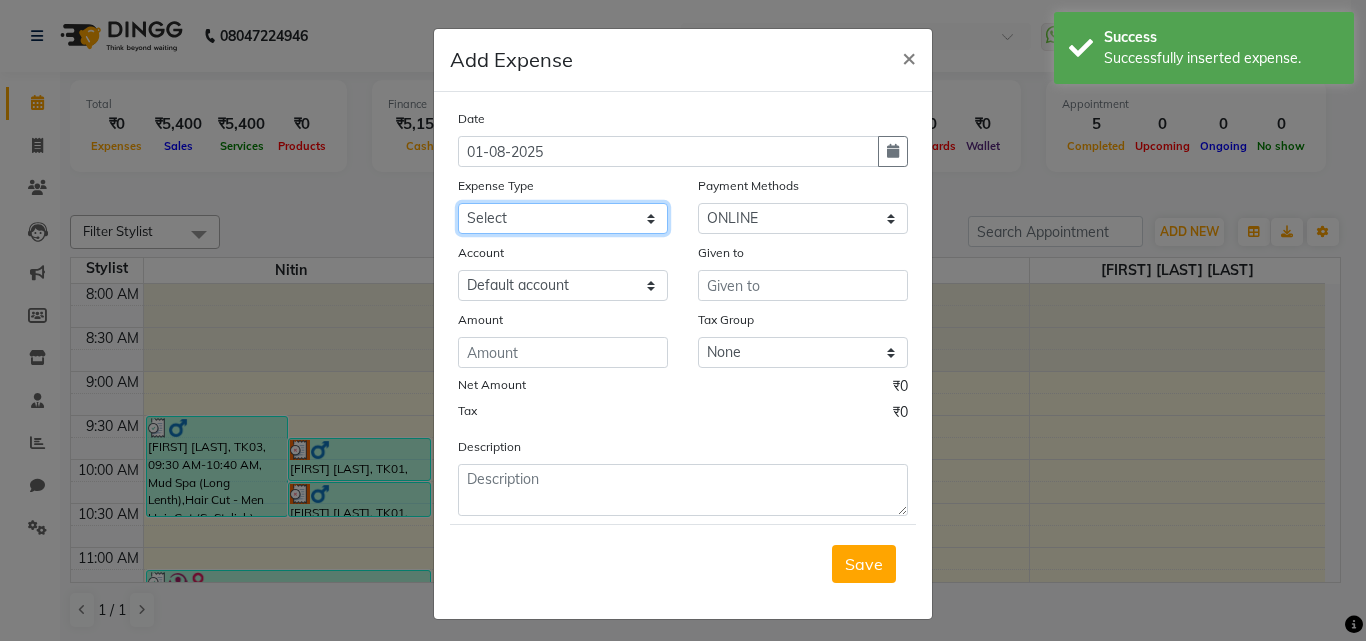 select on "11988" 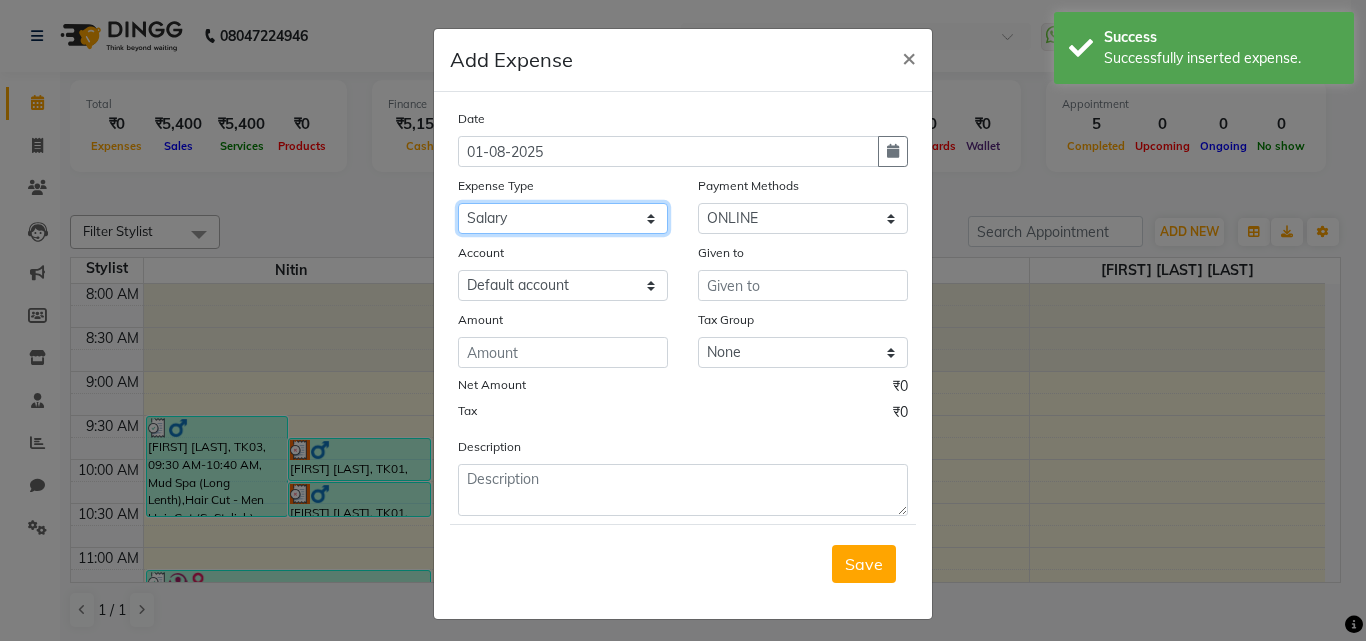 click on "Select AC Repair Ac Repair Advance Salary Bank charges Bank Loan EMI Bislary water Car maintenance  Cash transfer to bank Cash transfer to hub Client Snacks Clinical charges Dhup Deep For God Dr Baba Saheb Jayinty Equipment flex print Floractive Retail Products Fuel Garbage Govt fee Home Rent Incentive Insurance International purchase light bill Loan Repayment Lorel Retail Products Lorel Salon Use Products Maintenance Marketing Miscellaneous mobail recharge Moroccan Retail Products MRA Other Pantry Product Rent Salary Staff Snacks Tax Tea & Refreshment Utilities Water Bill Wella Retail Products Wella Salon Use Products Whatsapp Richarge Wi Fi Recharge WiFi recharge" 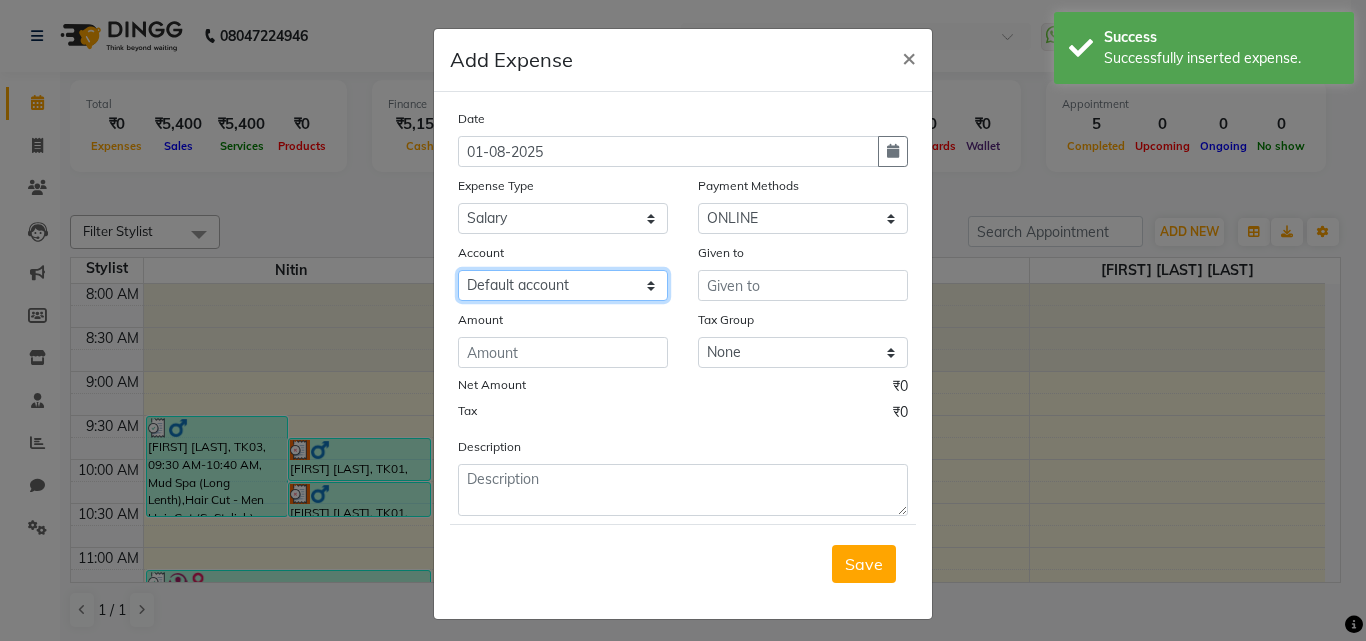 click on "Select Default account" 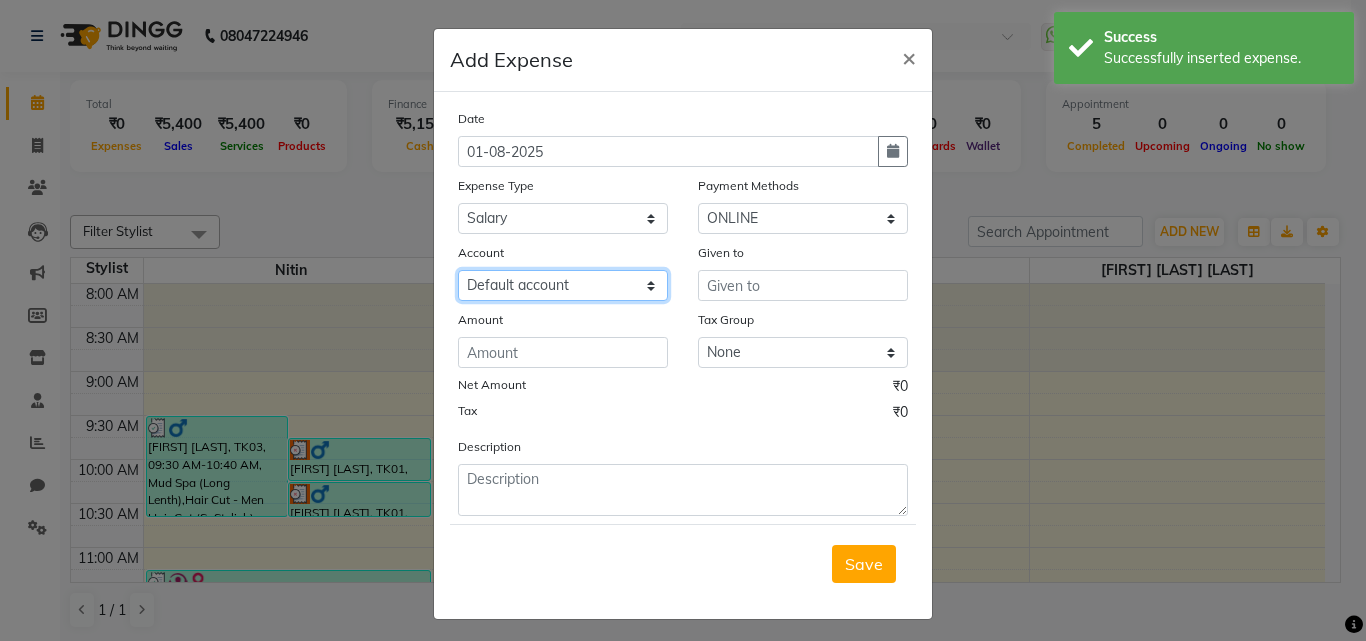 click on "Select Default account" 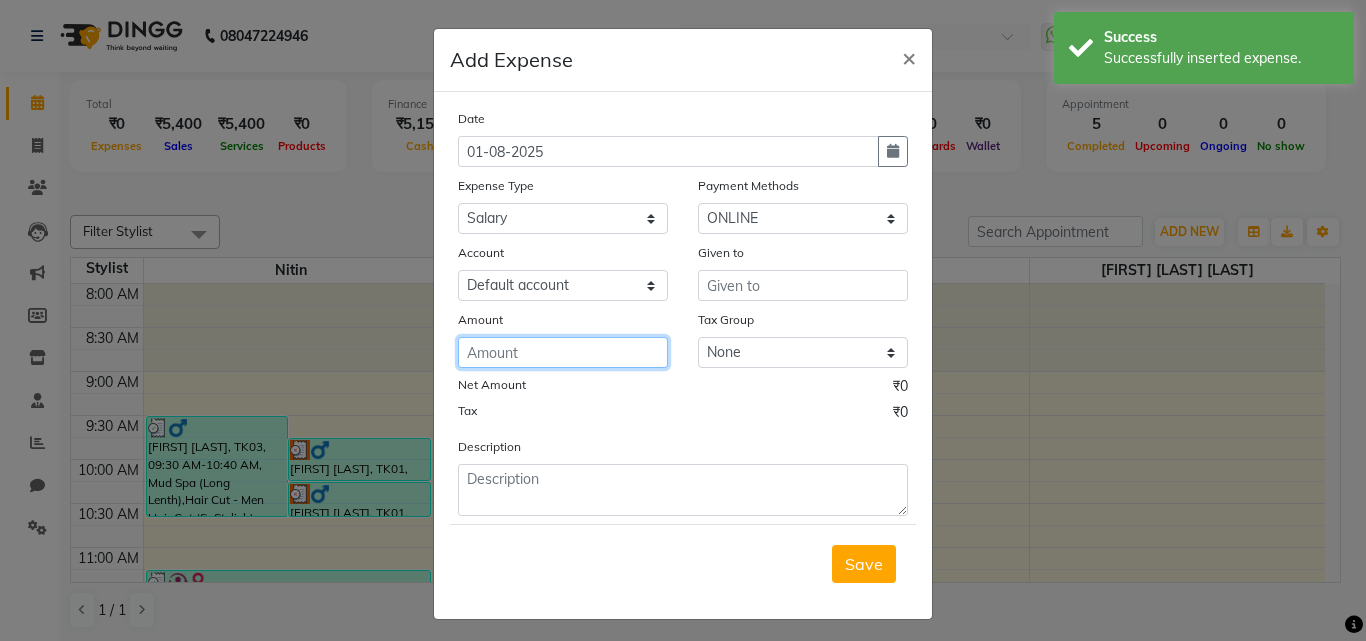 click 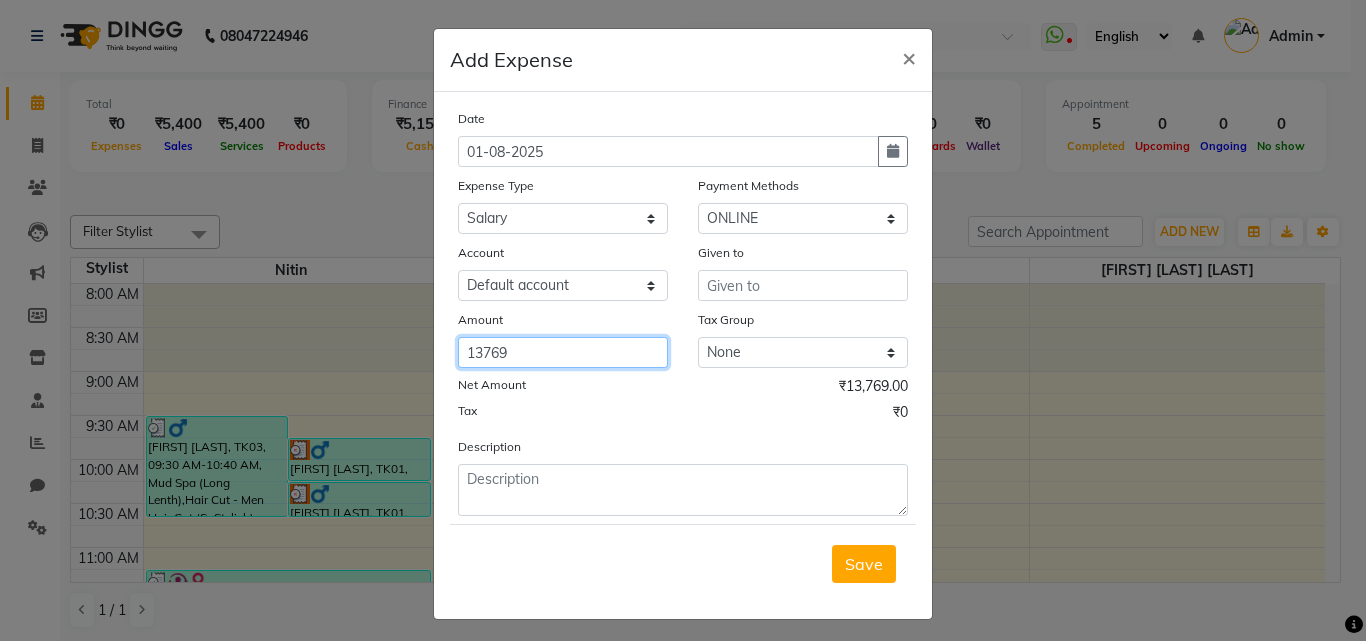 type on "13769" 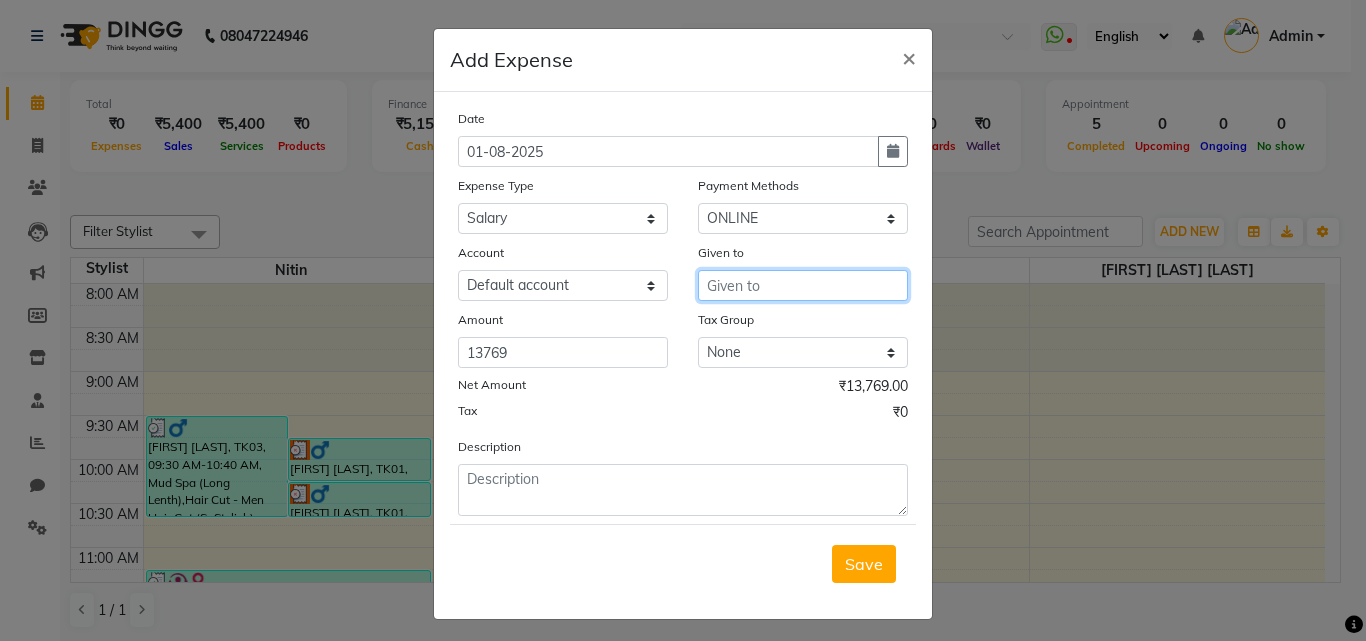click at bounding box center [803, 285] 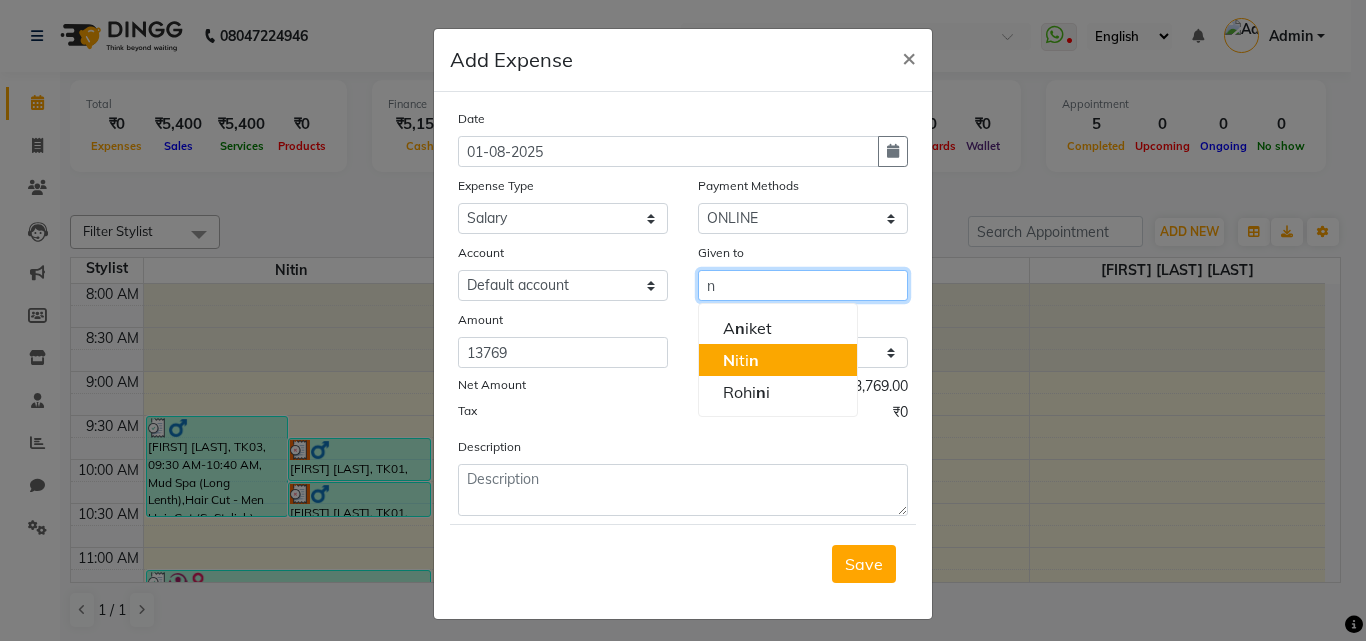 click on "[FIRST] [LAST]" at bounding box center (741, 360) 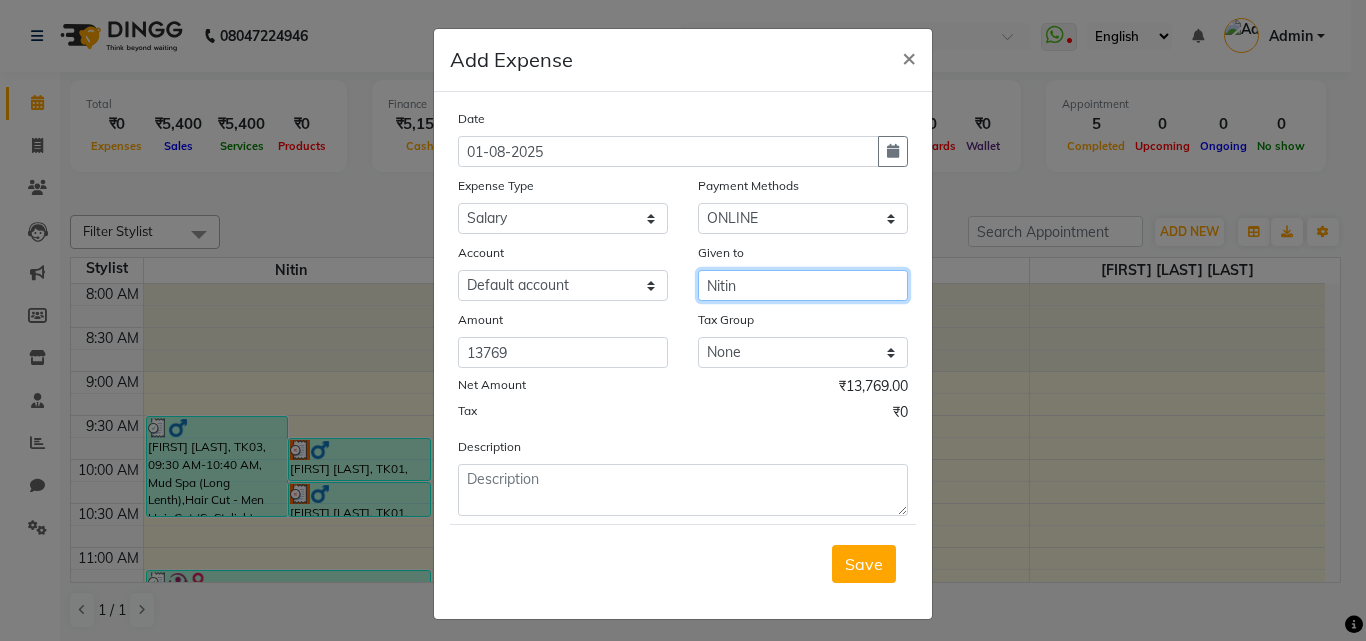 type on "Nitin" 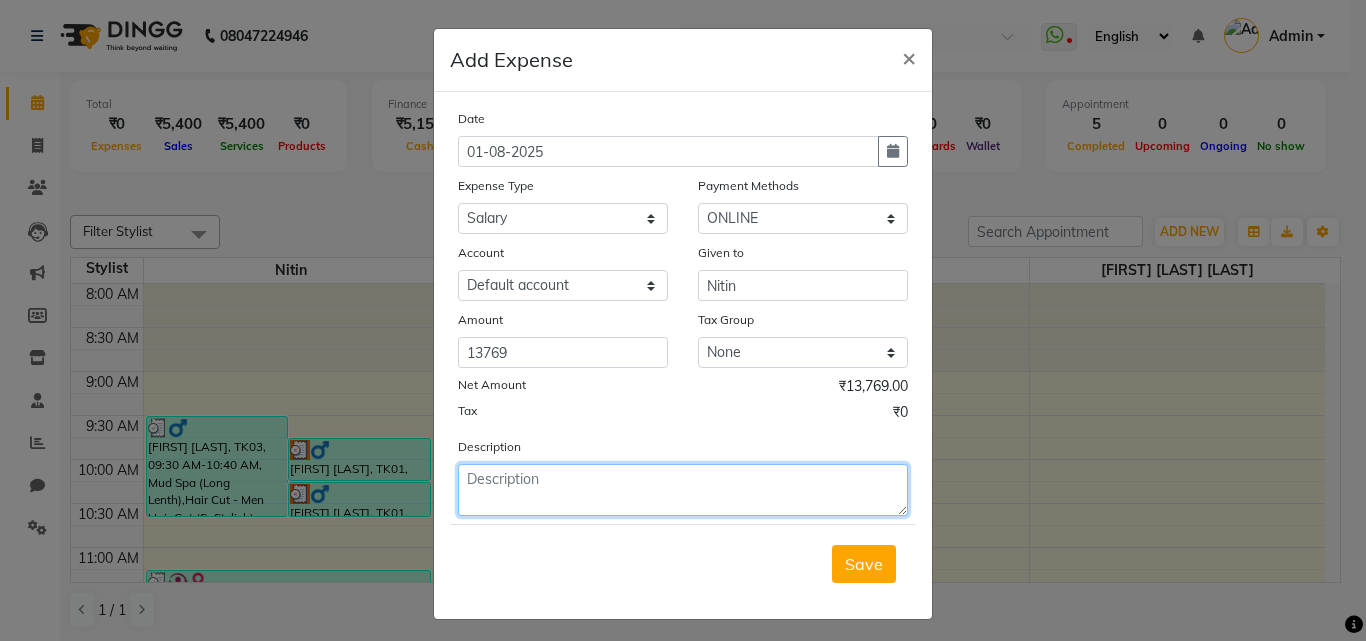 click 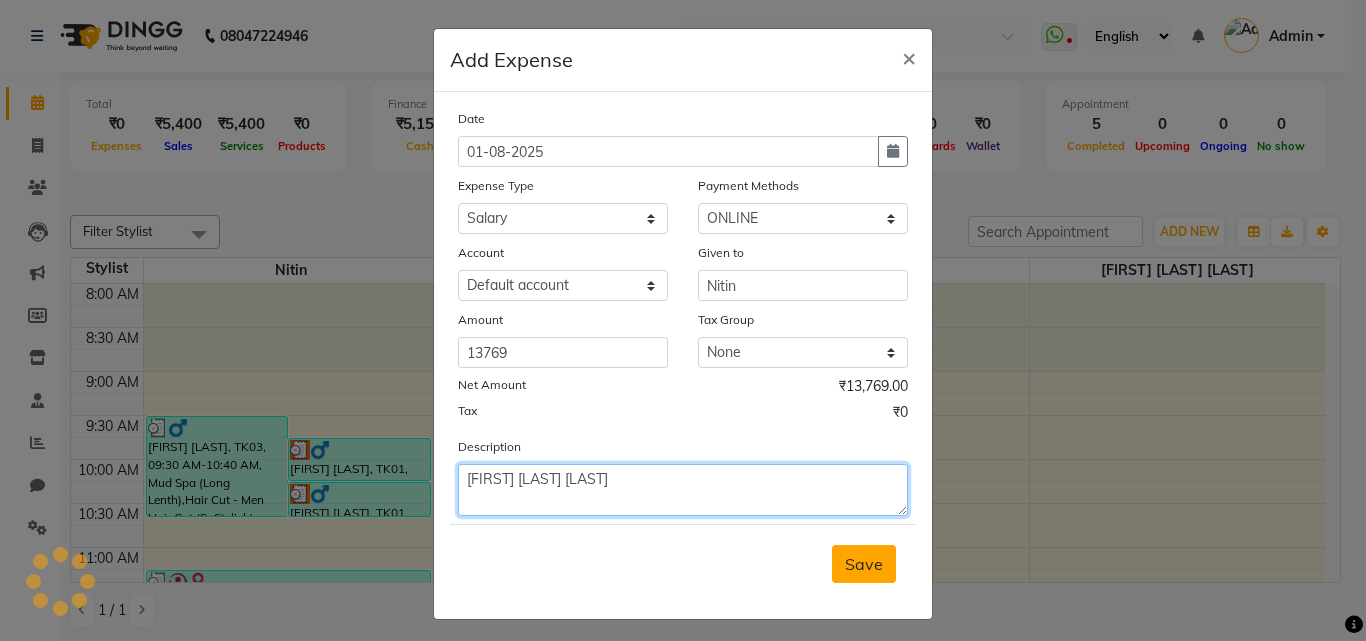 type on "[FIRST] [LAST] [LAST]" 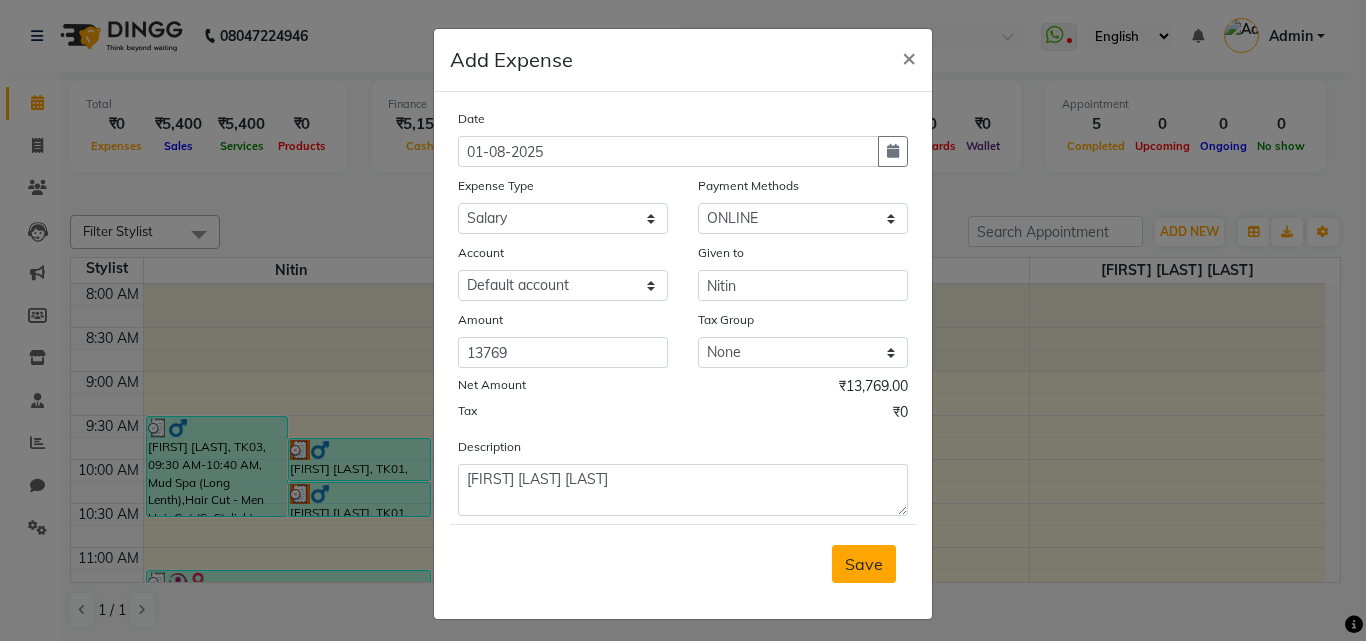 click on "Save" at bounding box center (864, 564) 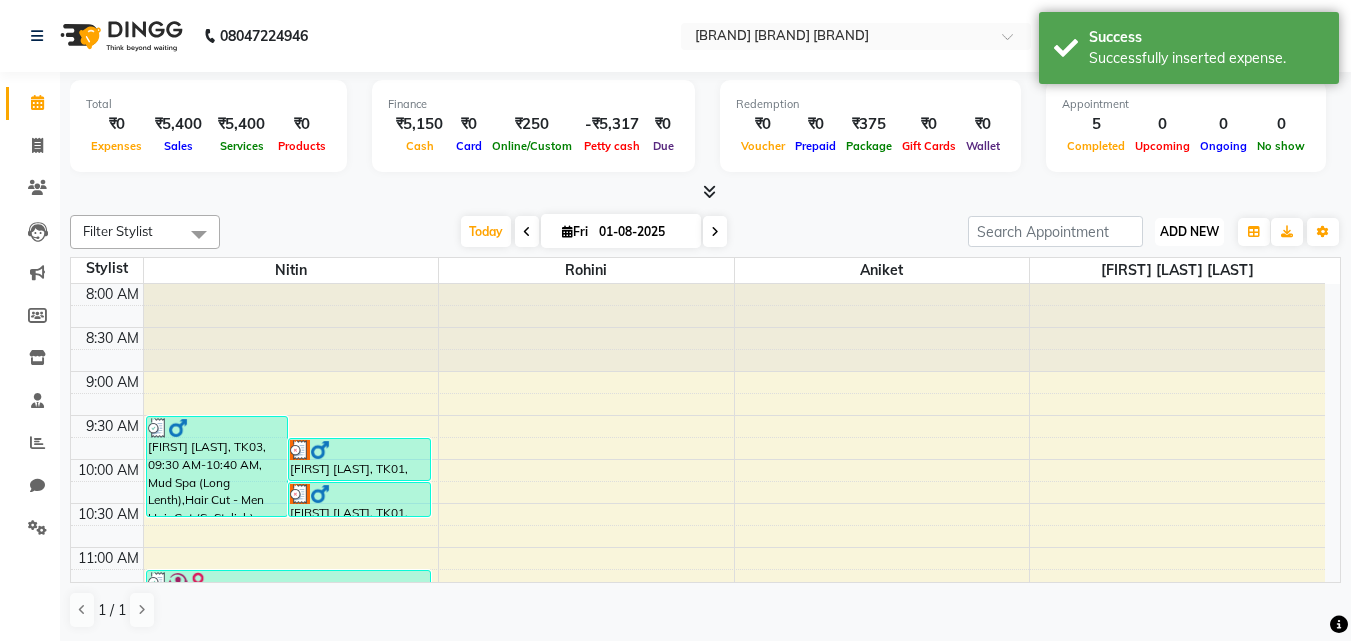 click on "ADD NEW" at bounding box center [1189, 231] 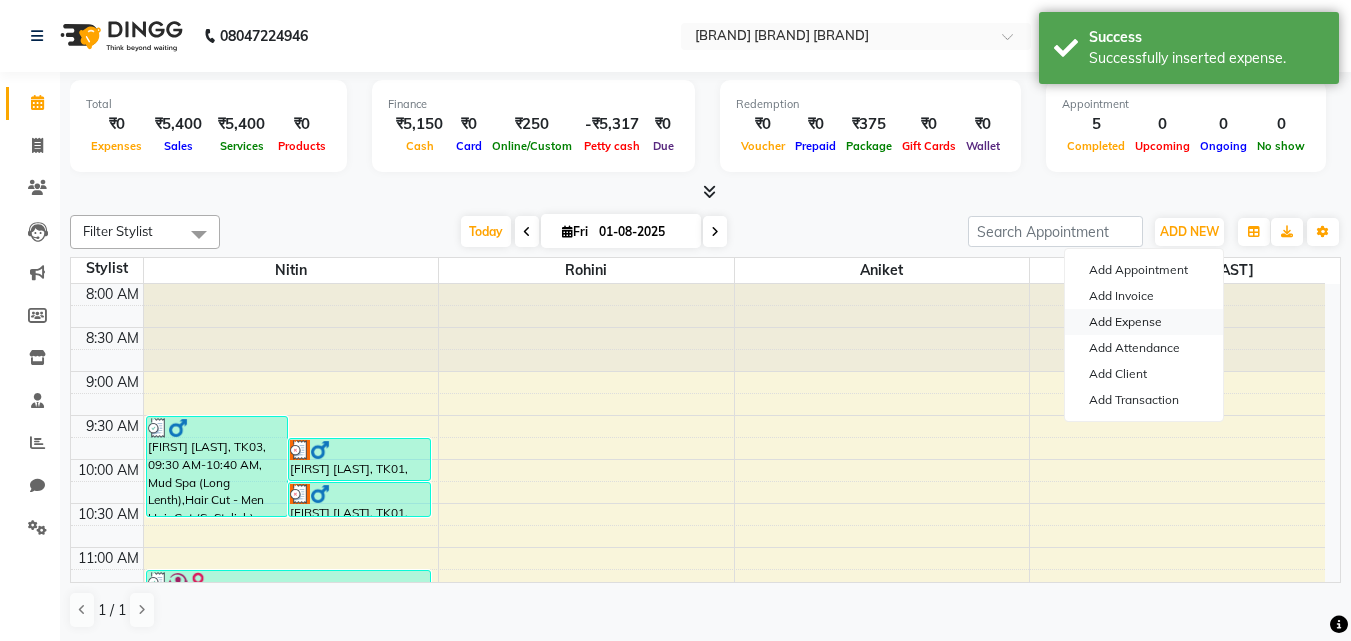 click on "Add Expense" at bounding box center [1144, 322] 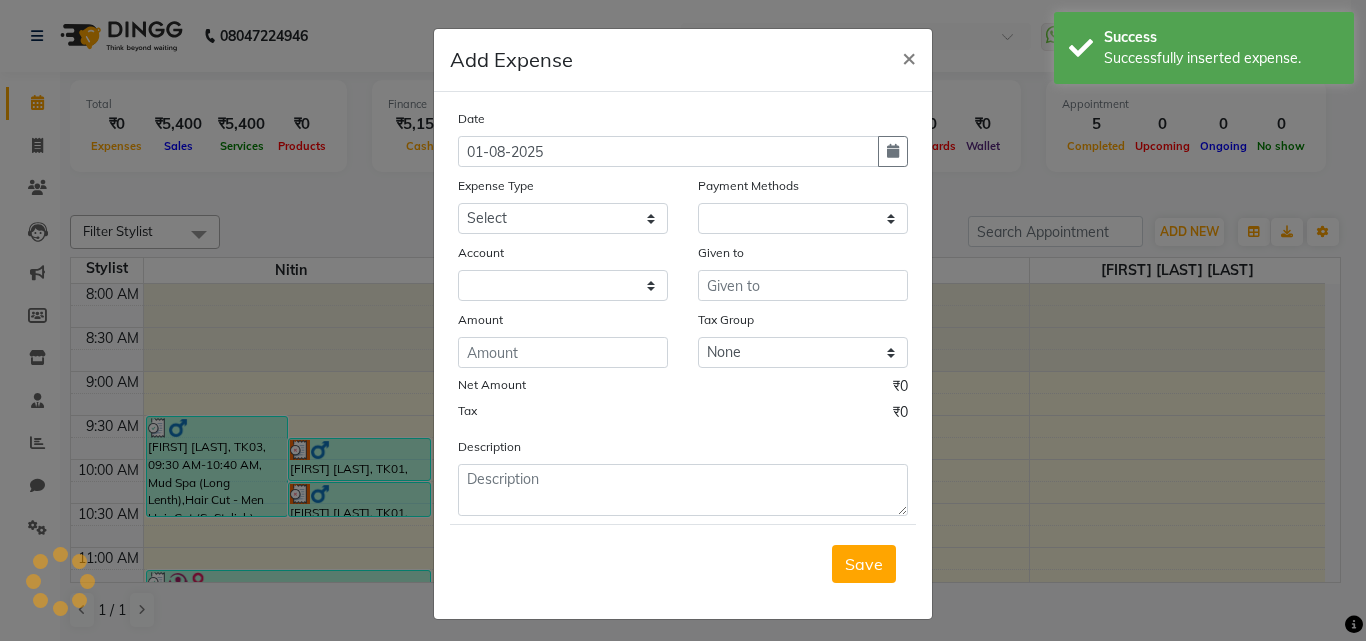 select on "1" 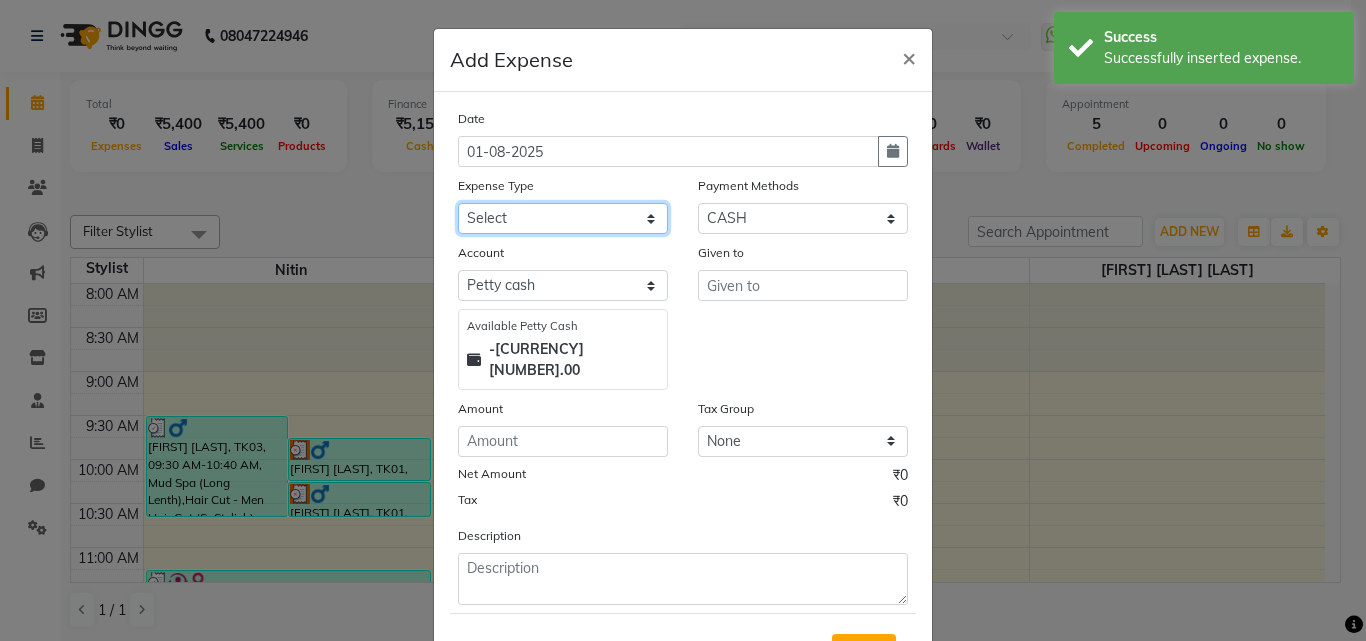 drag, startPoint x: 527, startPoint y: 222, endPoint x: 530, endPoint y: 232, distance: 10.440307 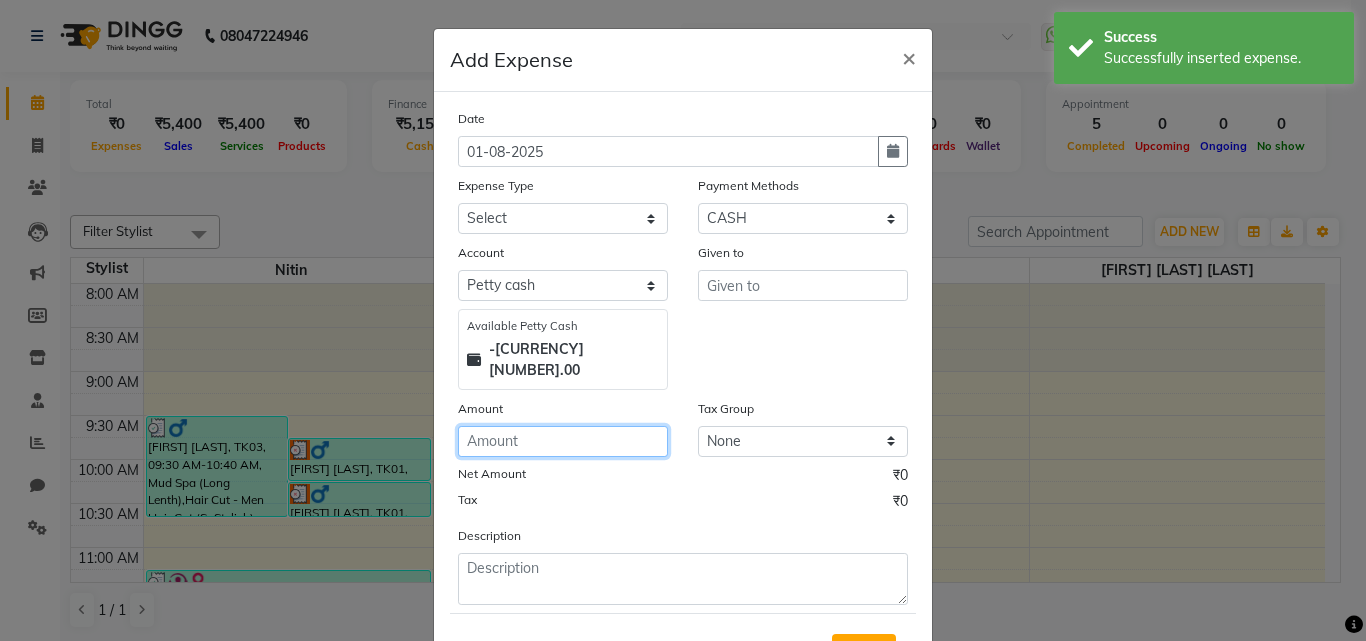 click 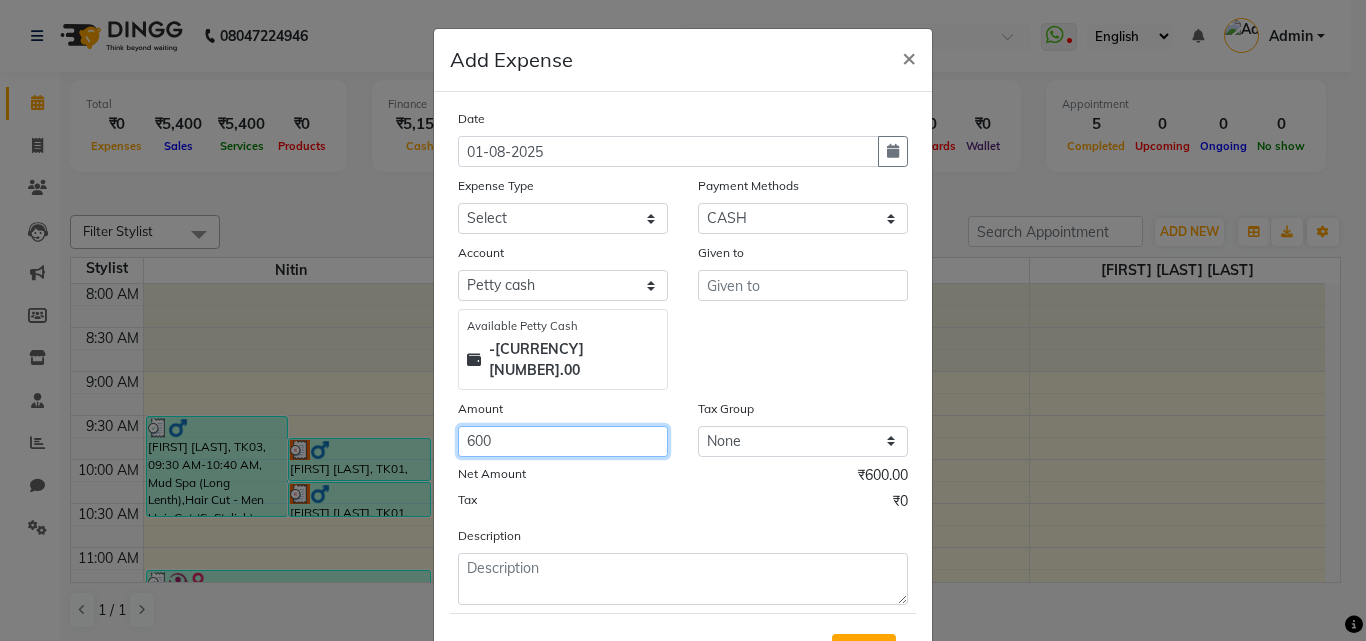 type on "600" 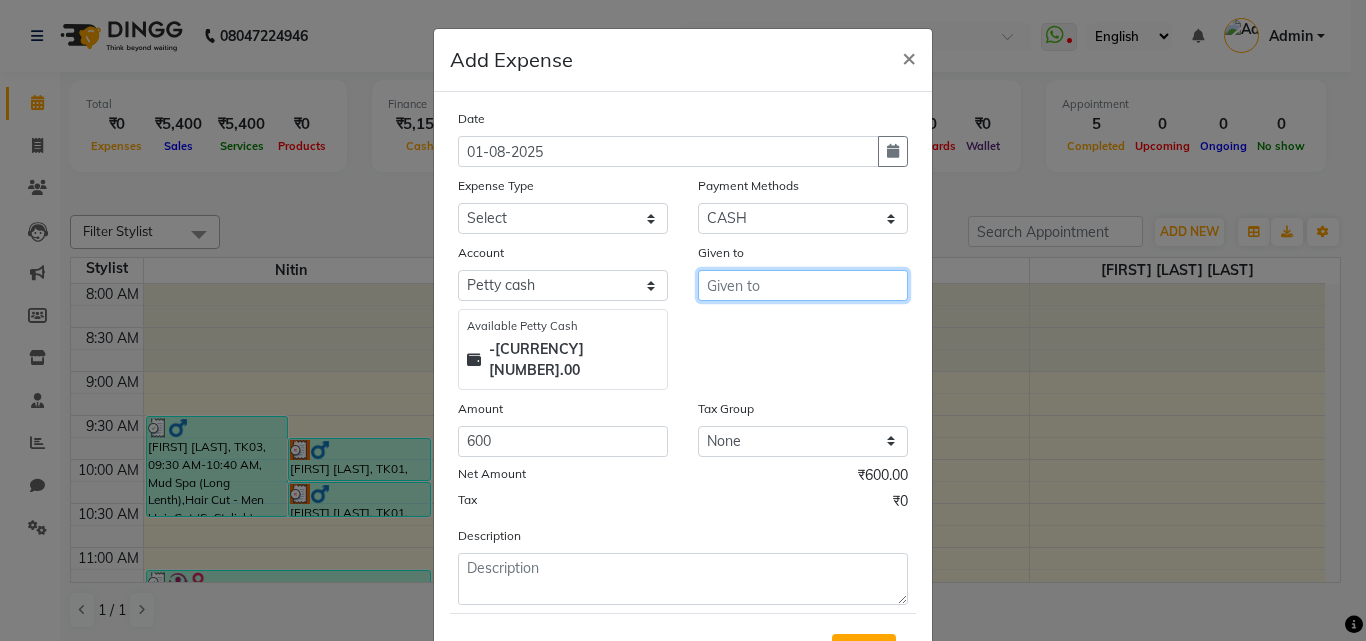 click at bounding box center [803, 285] 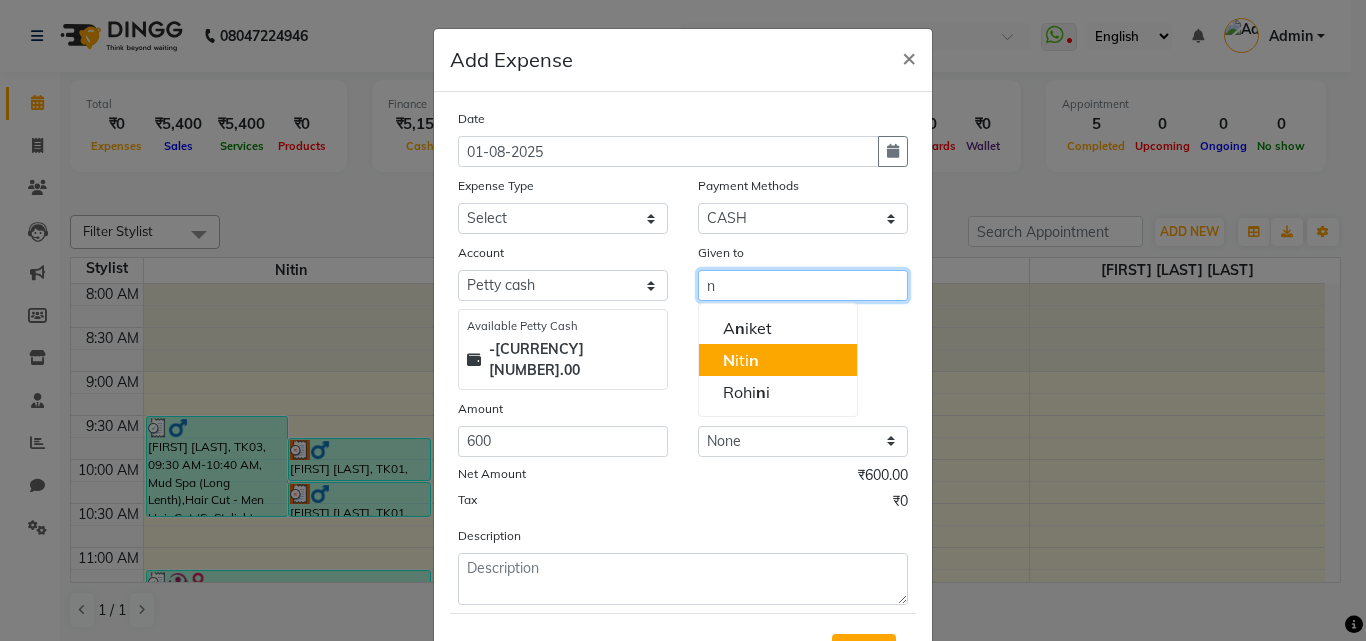 click on "[FIRST] [LAST]" at bounding box center [778, 360] 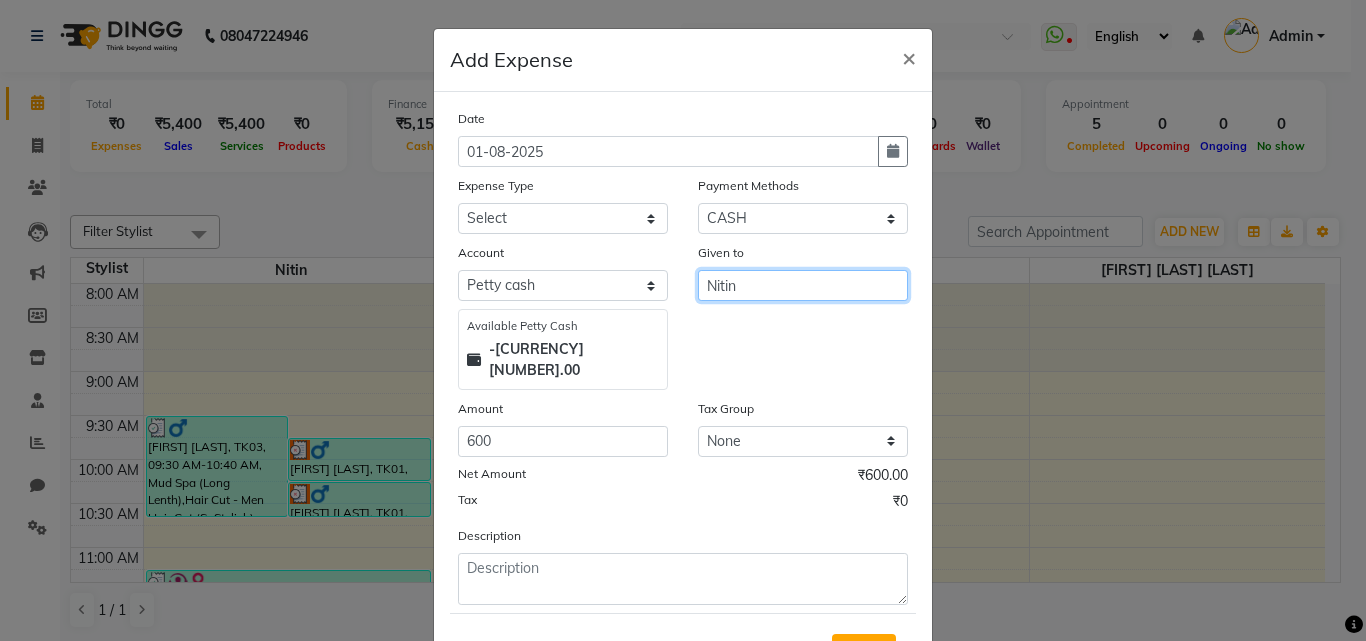 type on "Nitin" 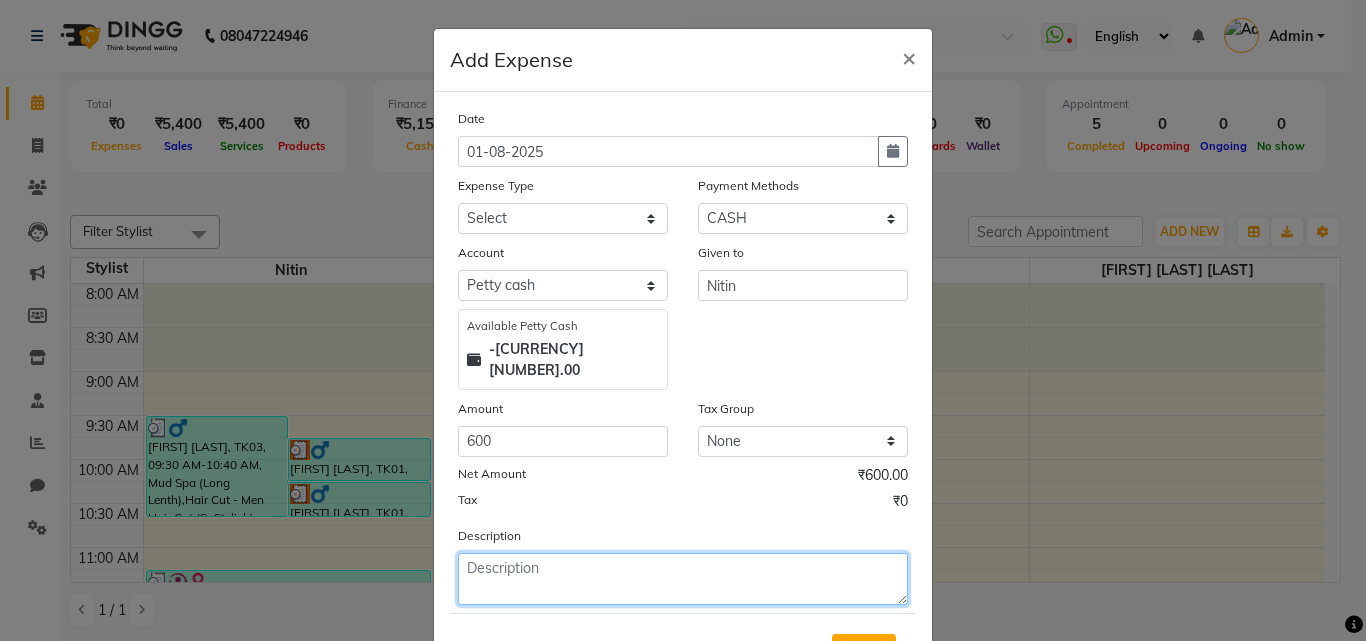 click 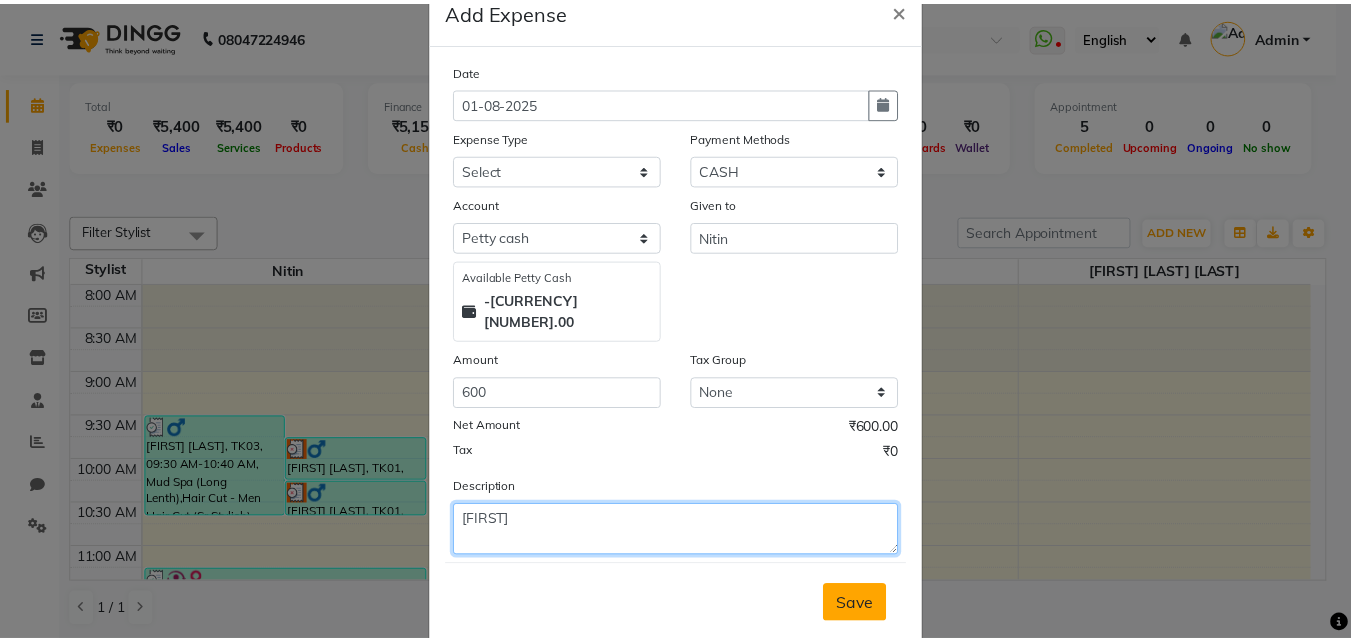 scroll, scrollTop: 75, scrollLeft: 0, axis: vertical 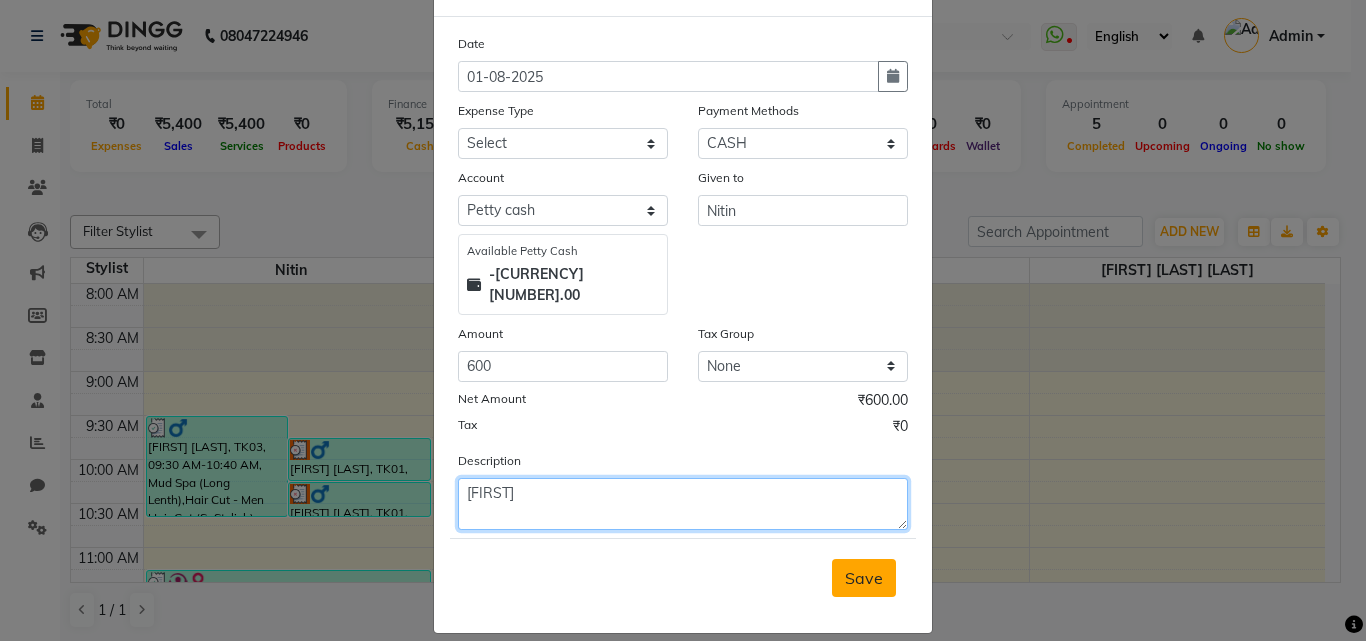 type on "[FIRST]" 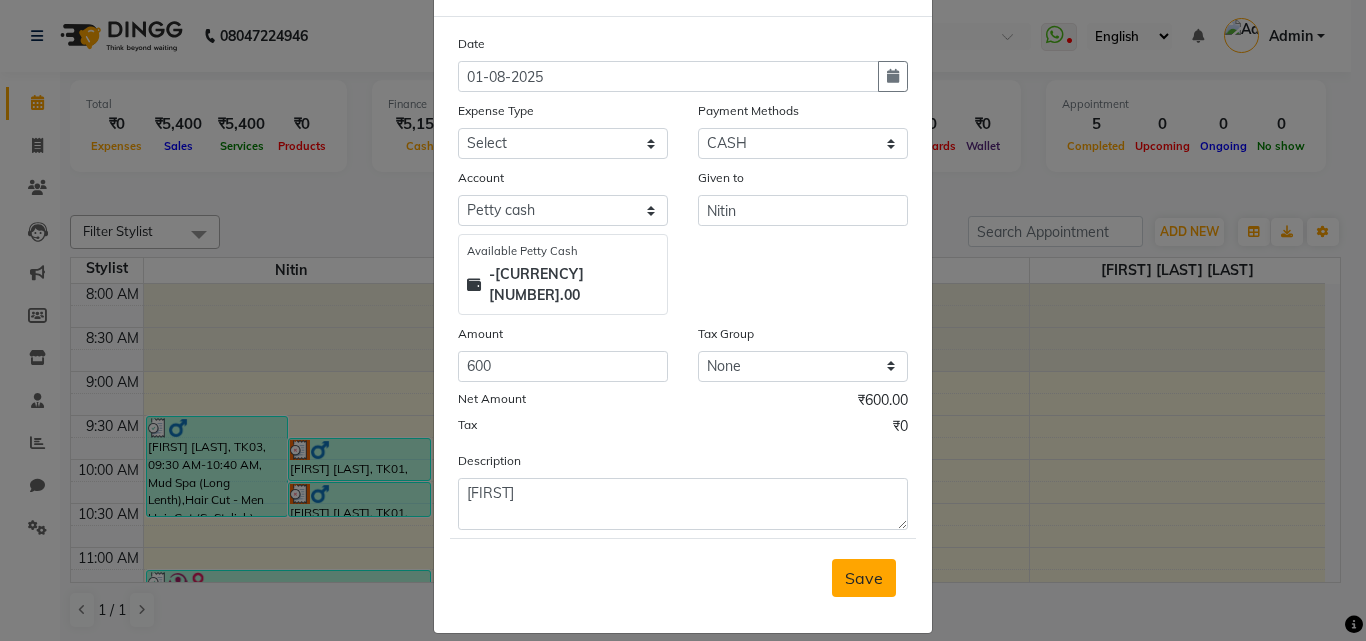 click on "Save" at bounding box center (864, 578) 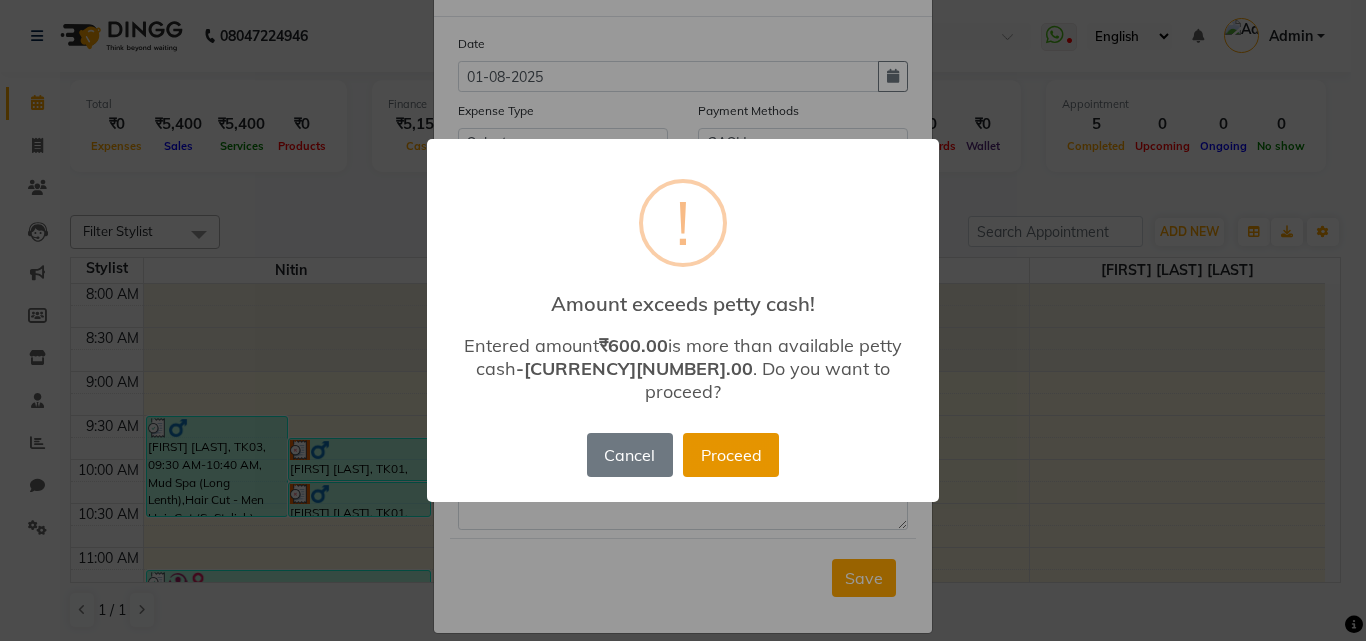click on "Proceed" at bounding box center (731, 455) 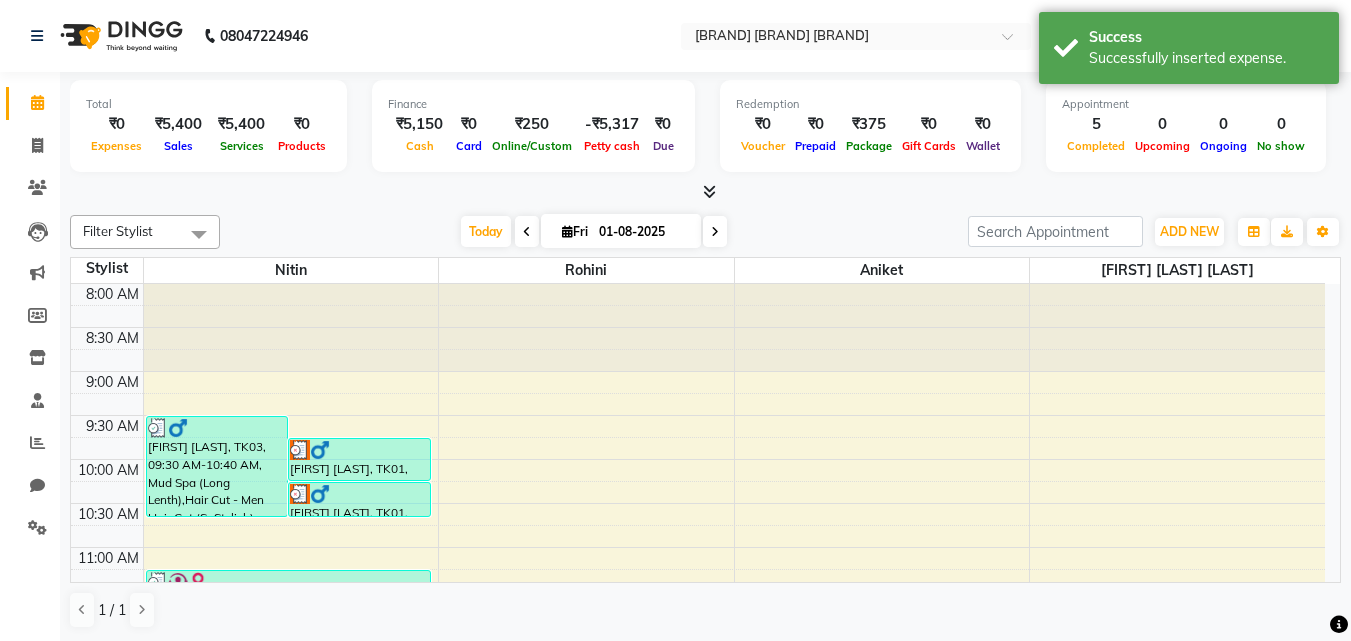 click at bounding box center [709, 191] 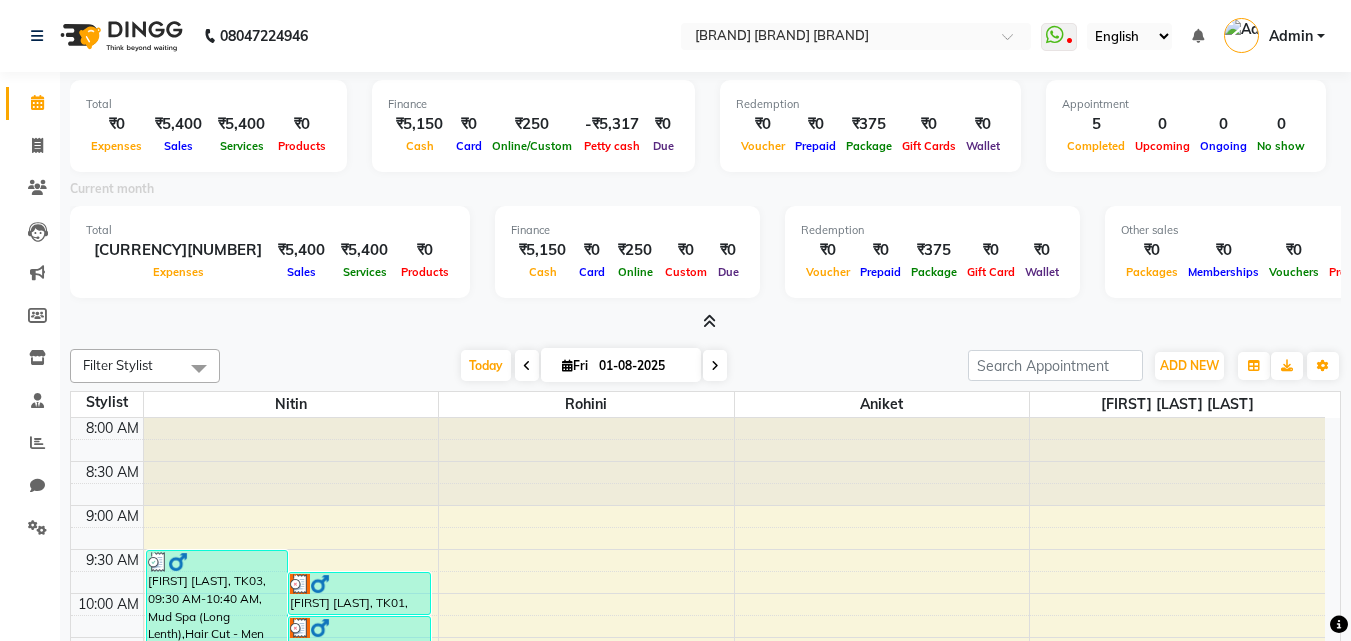 click at bounding box center [709, 321] 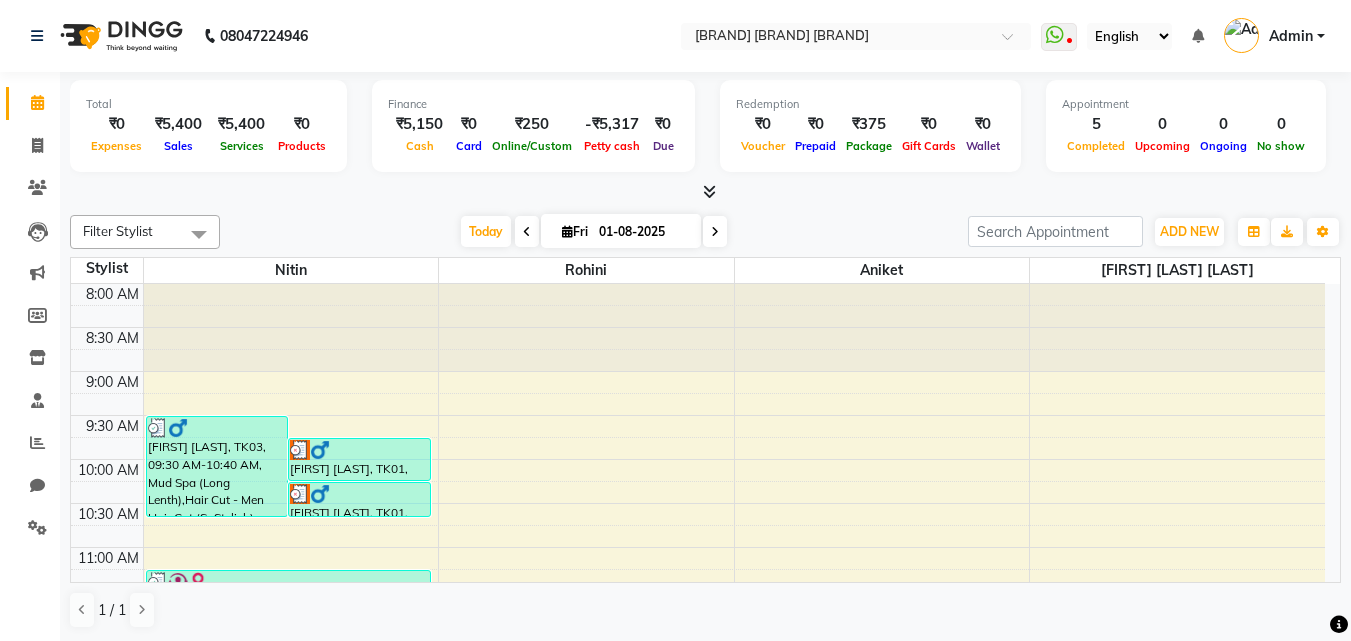 click at bounding box center (709, 191) 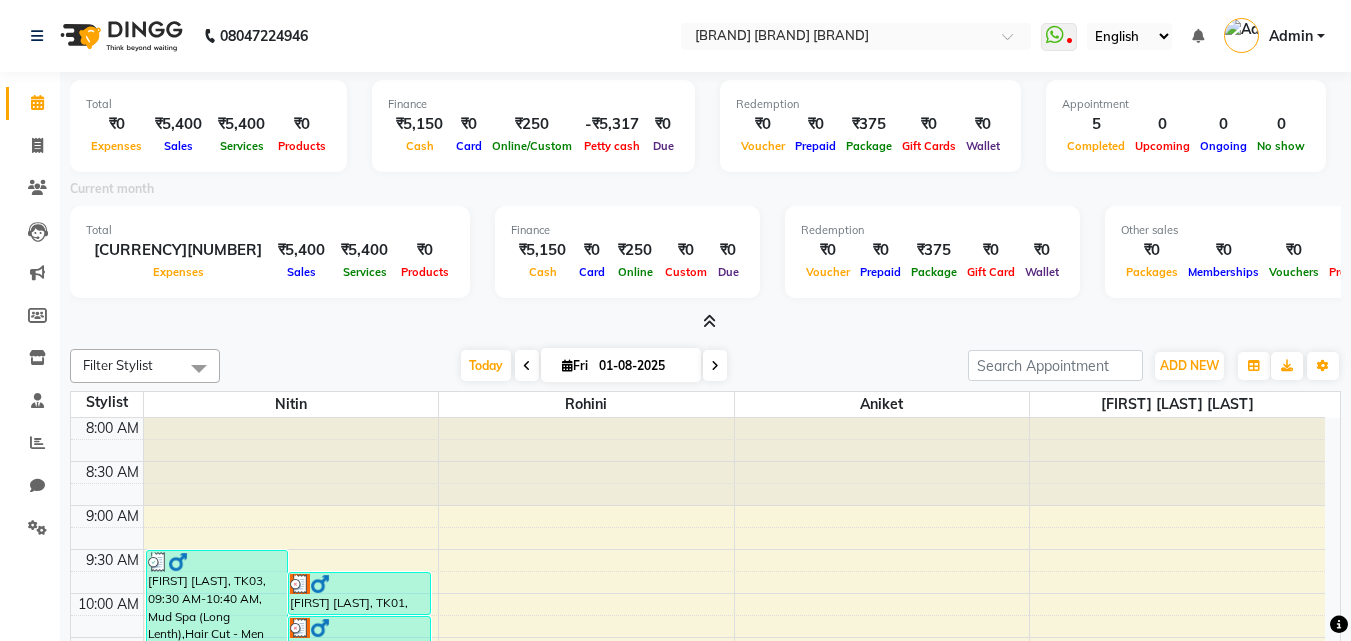 click at bounding box center [705, 322] 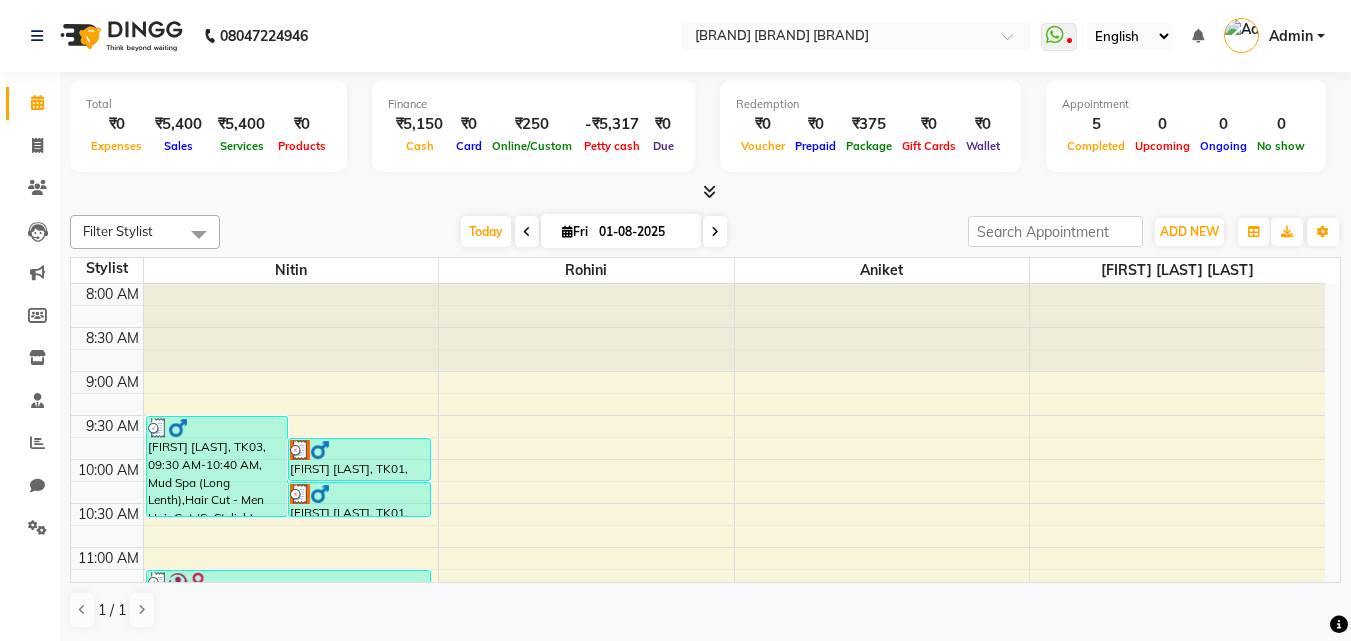 click at bounding box center (709, 191) 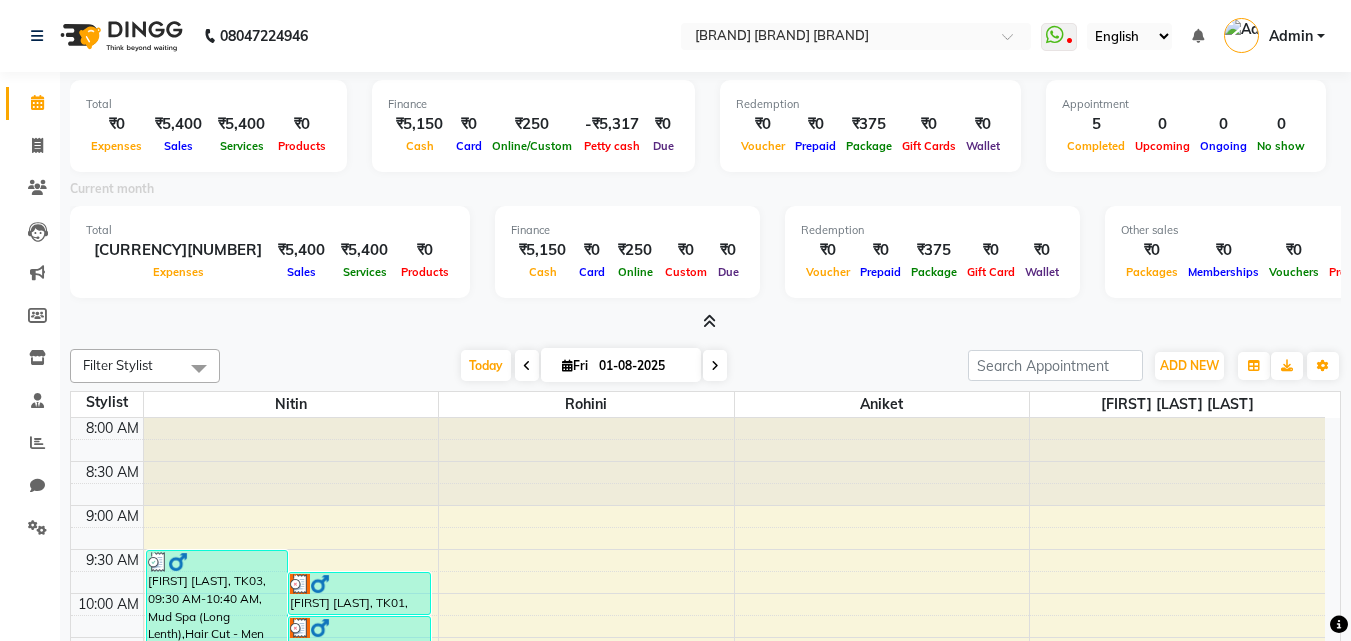 click at bounding box center [709, 321] 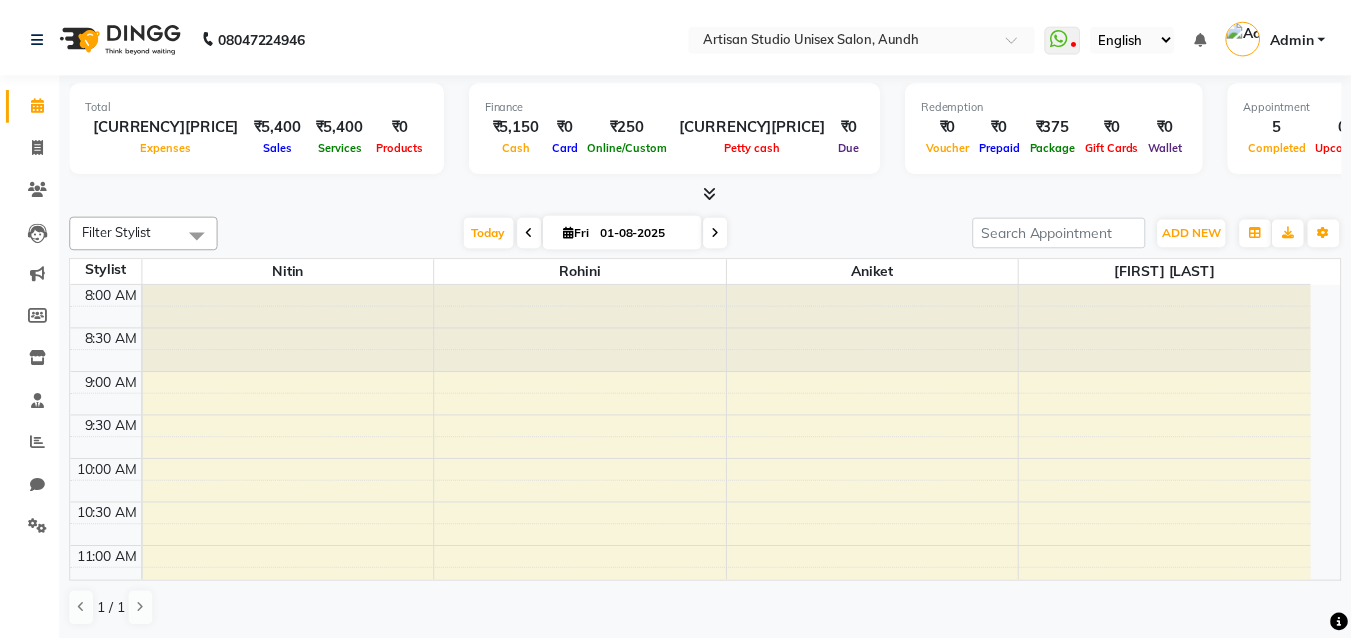 scroll, scrollTop: 0, scrollLeft: 0, axis: both 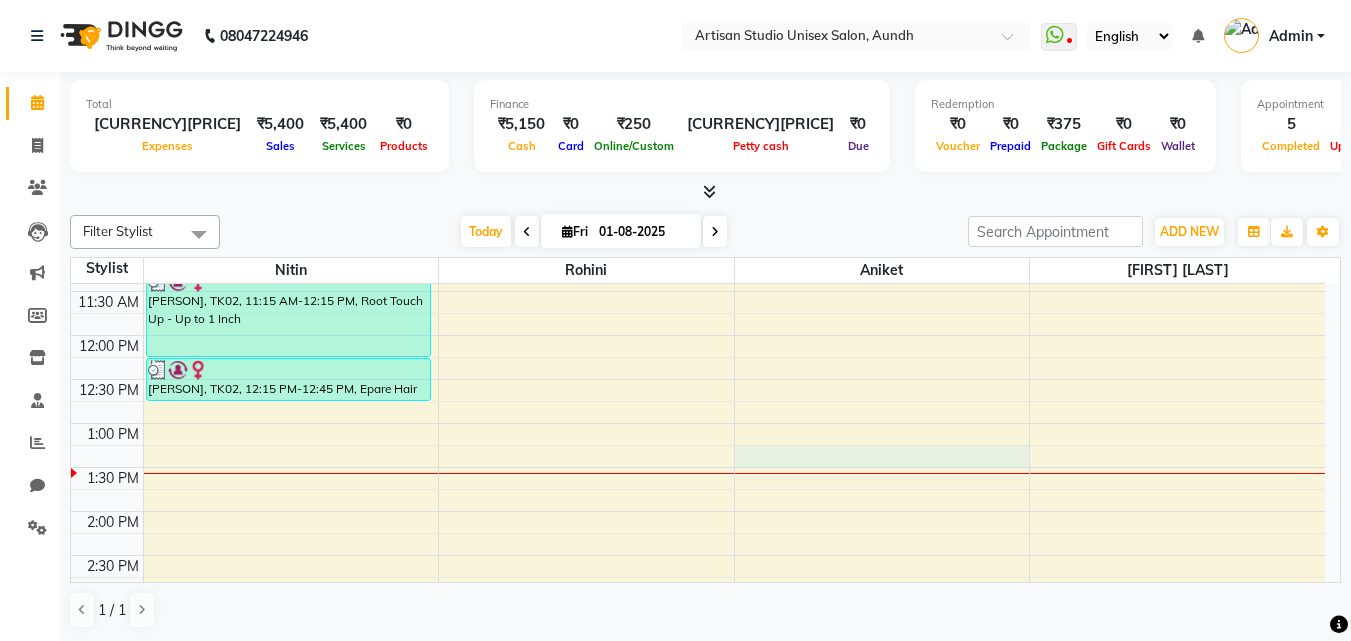 click on "8:00 AM 8:30 AM 9:00 AM 9:30 AM 10:00 AM 10:30 AM 11:00 AM 11:30 AM 12:00 PM 12:30 PM 1:00 PM 1:30 PM 2:00 PM 2:30 PM 3:00 PM 3:30 PM 4:00 PM 4:30 PM 5:00 PM 5:30 PM 6:00 PM 6:30 PM 7:00 PM 7:30 PM 8:00 PM 8:30 PM 9:00 PM 9:30 PM     [PERSON], TK03, 09:30 AM-10:40 AM, Mud Spa (Long Lenth),Hair Cut - Men Hair Cut (Sr.Stylish)     [PERSON], TK01, 09:45 AM-10:15 AM, Hair Cut - Men Hair Cut (Sr.Stylish)     [PERSON], TK01, 10:15 AM-10:40 AM, Mud Spa (Mens)     [PERSON], TK02, 11:15 AM-12:15 PM, Root Touch Up - Up to 1 Inch     [PERSON], TK02, 12:15 PM-12:45 PM, Epare Hair Bond Treatment(Shot Lenth)" at bounding box center [698, 599] 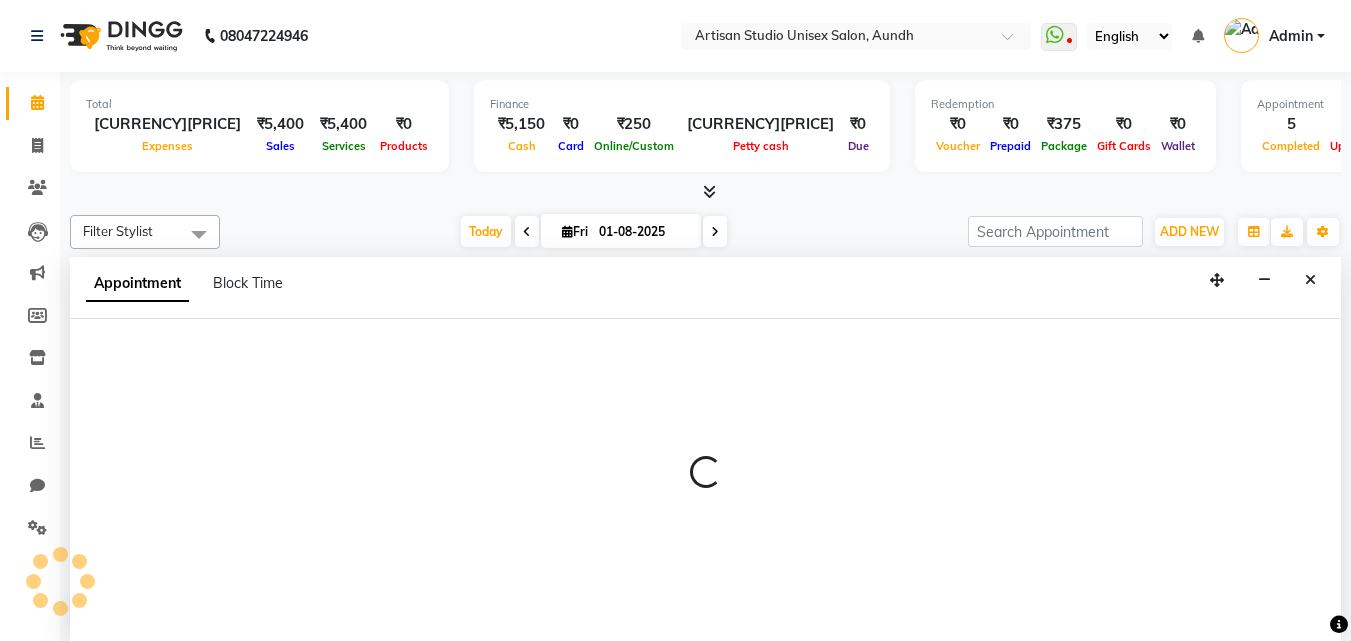 scroll, scrollTop: 1, scrollLeft: 0, axis: vertical 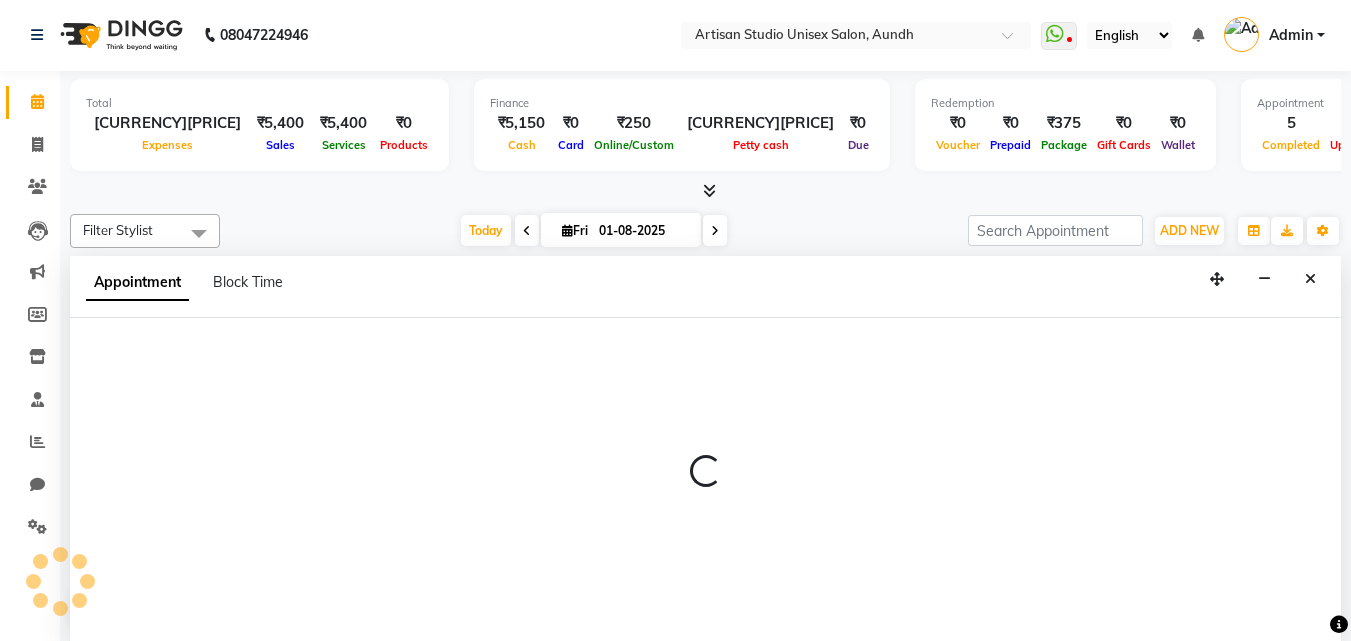 select on "51857" 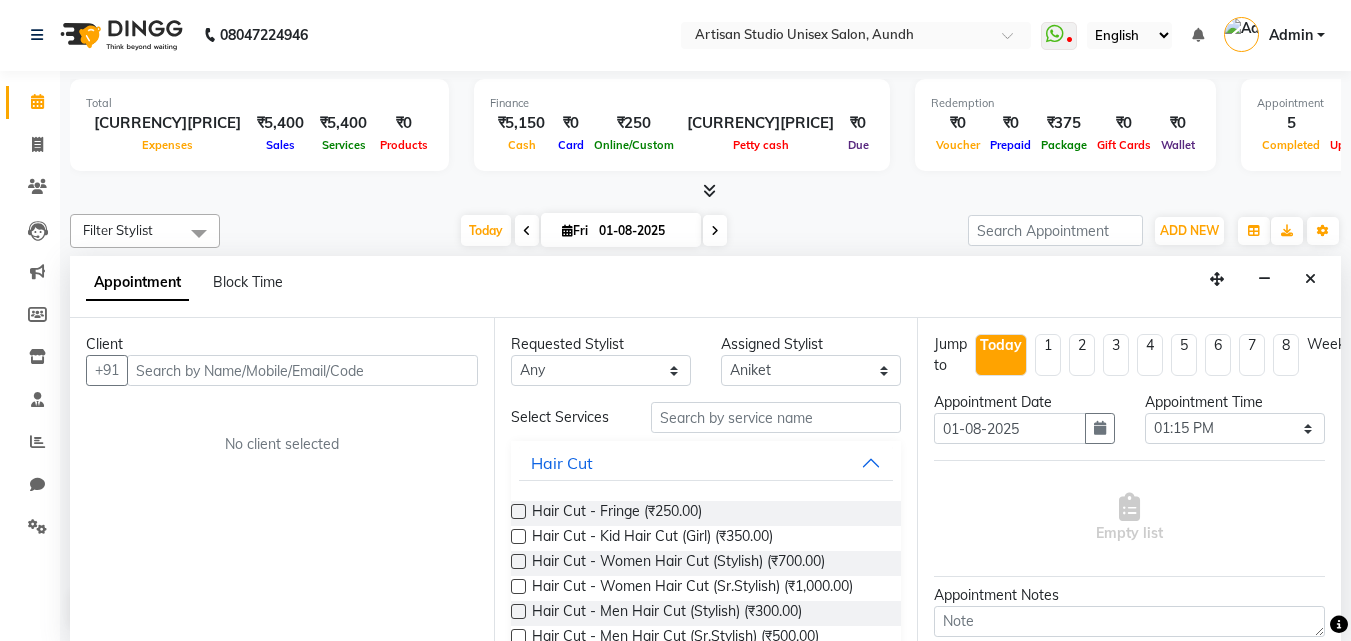 click at bounding box center [302, 370] 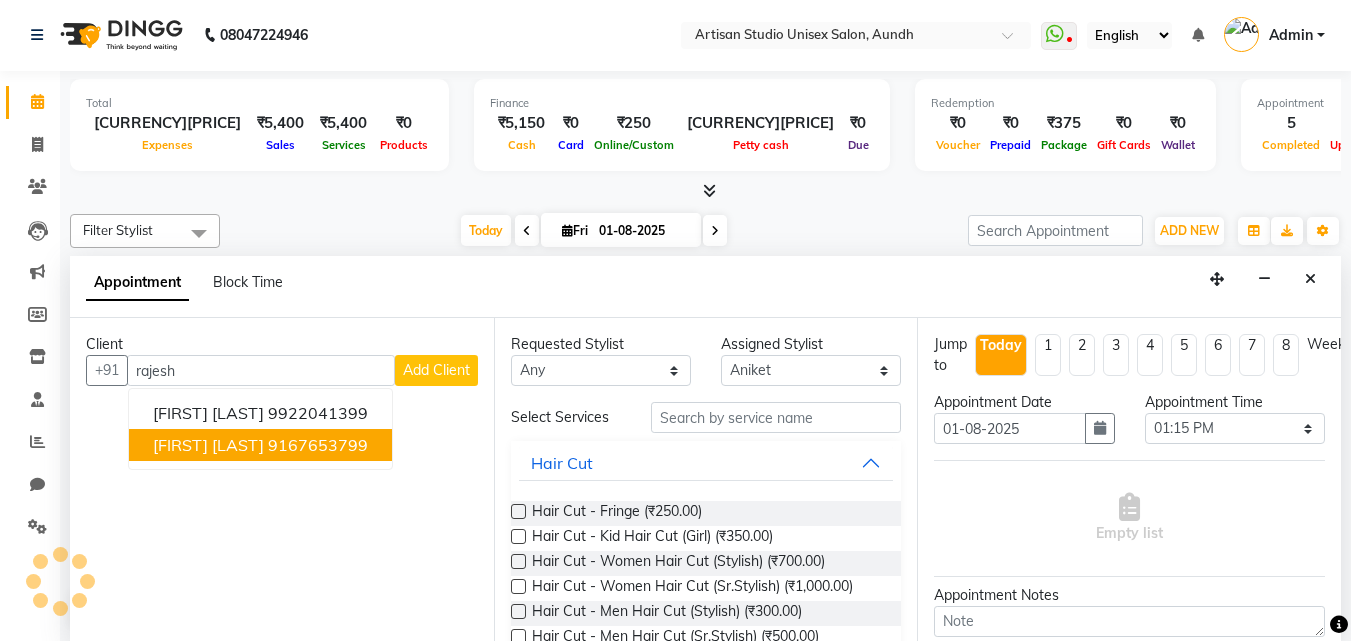 click on "9167653799" at bounding box center (318, 445) 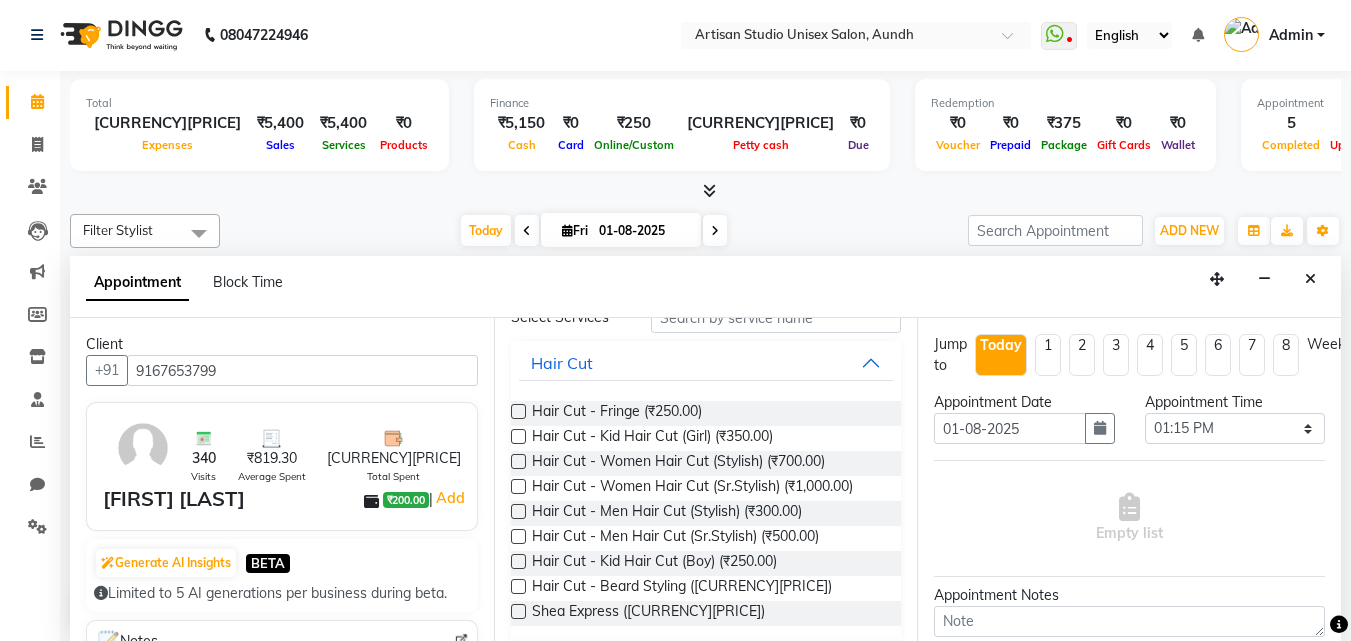 scroll, scrollTop: 200, scrollLeft: 0, axis: vertical 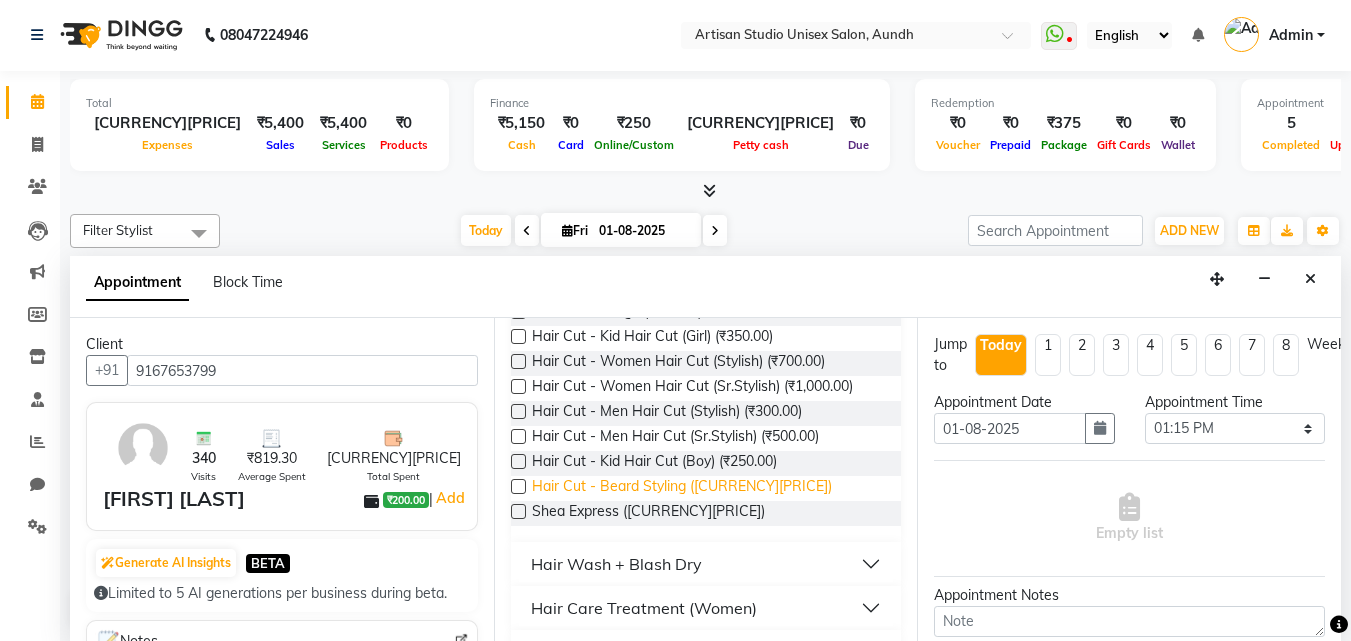 type on "9167653799" 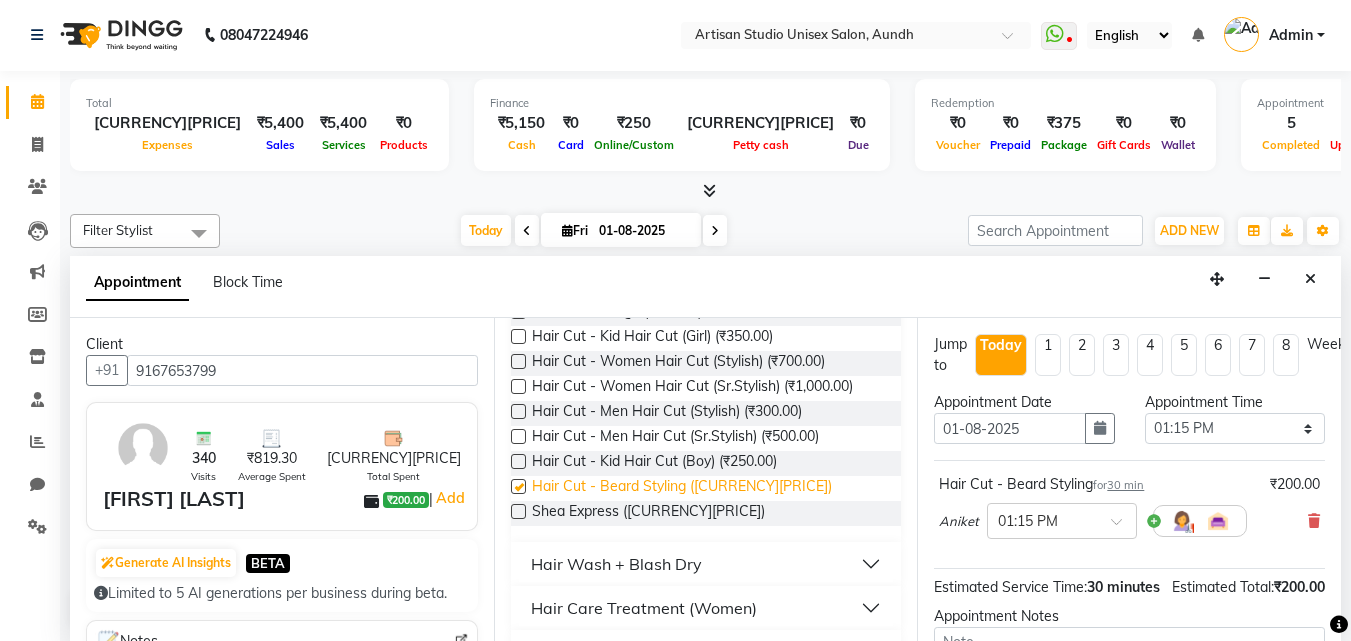 checkbox on "false" 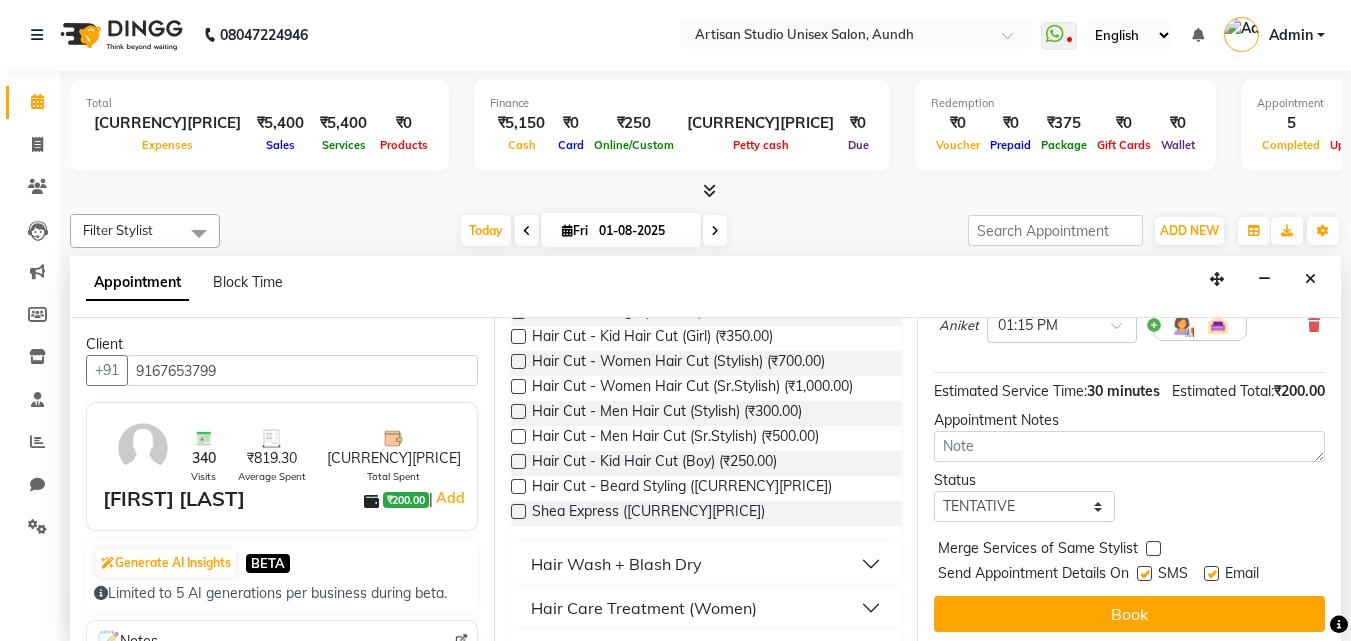 scroll, scrollTop: 200, scrollLeft: 0, axis: vertical 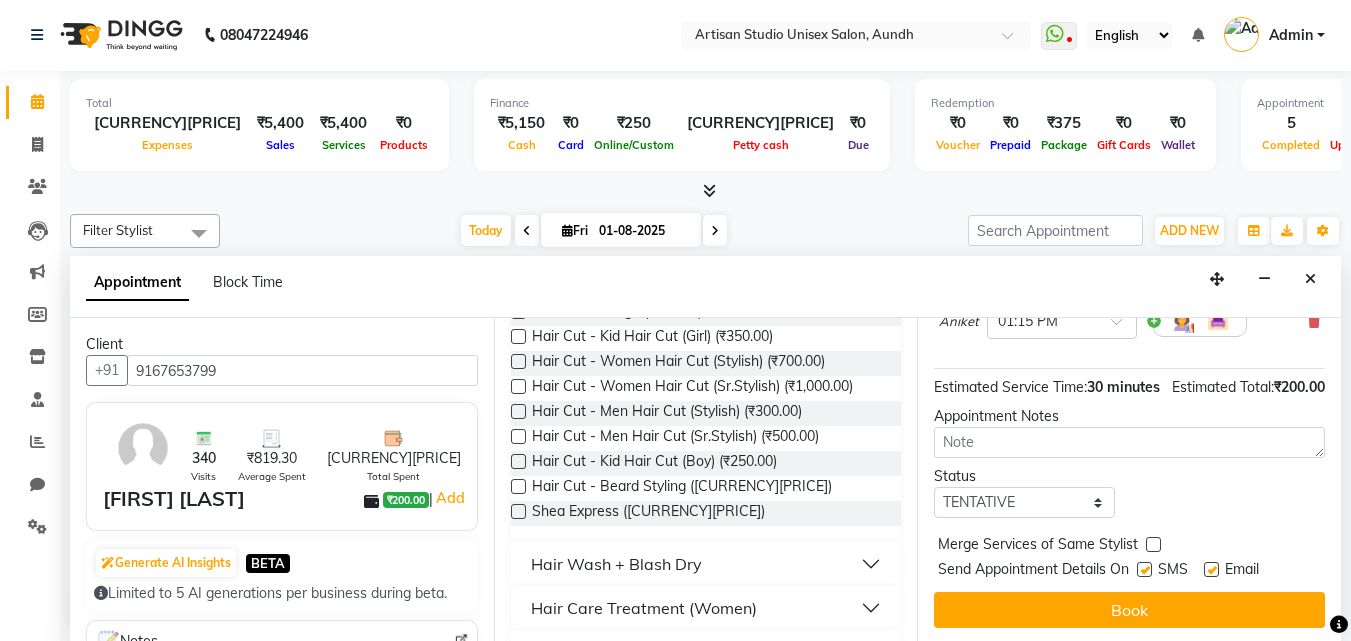 click at bounding box center [1144, 569] 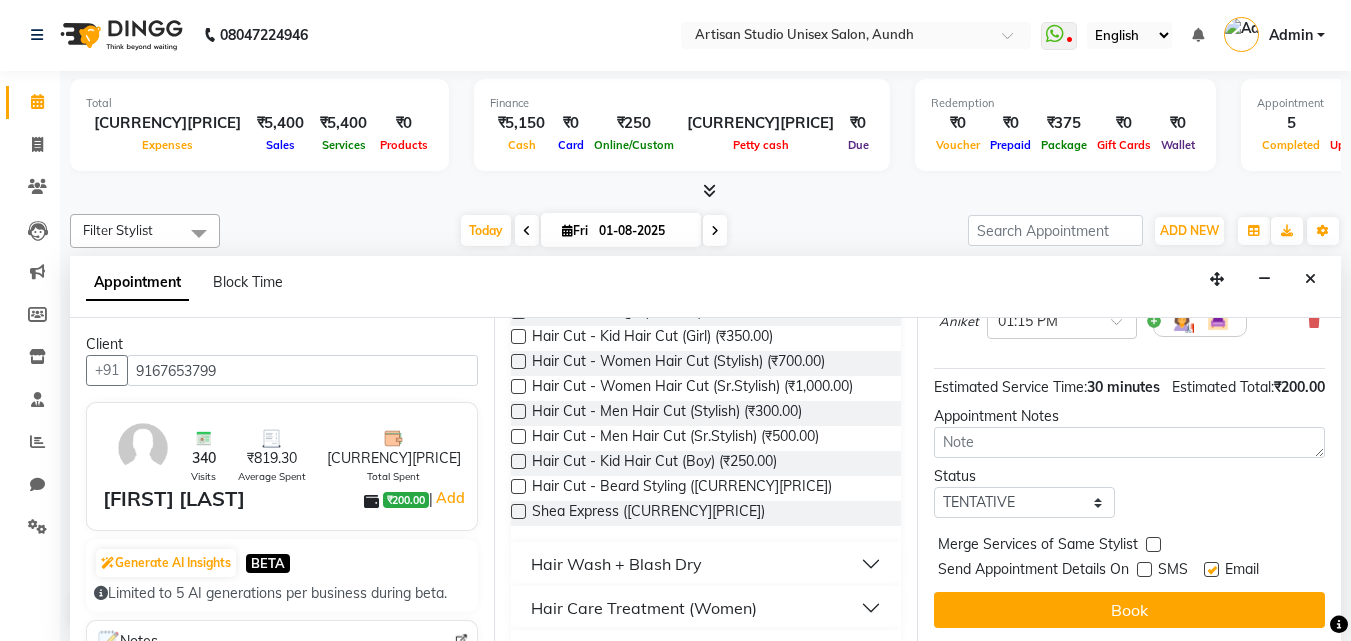 click at bounding box center [1144, 569] 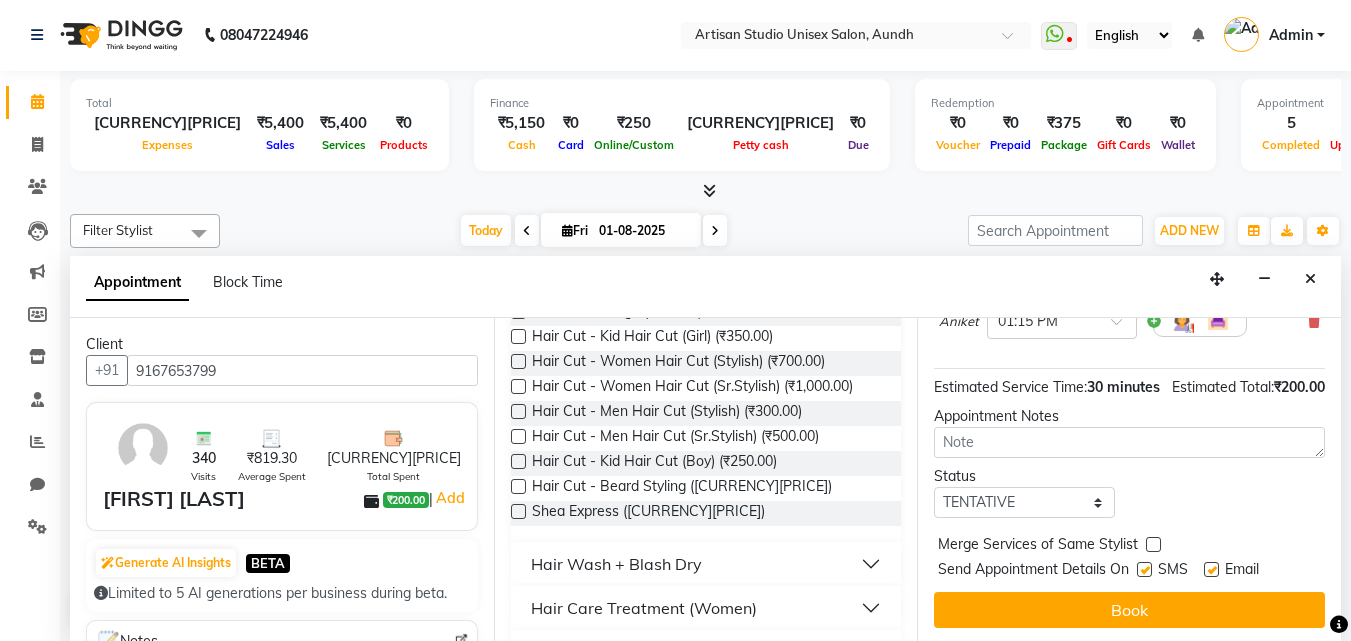 click at bounding box center (1144, 569) 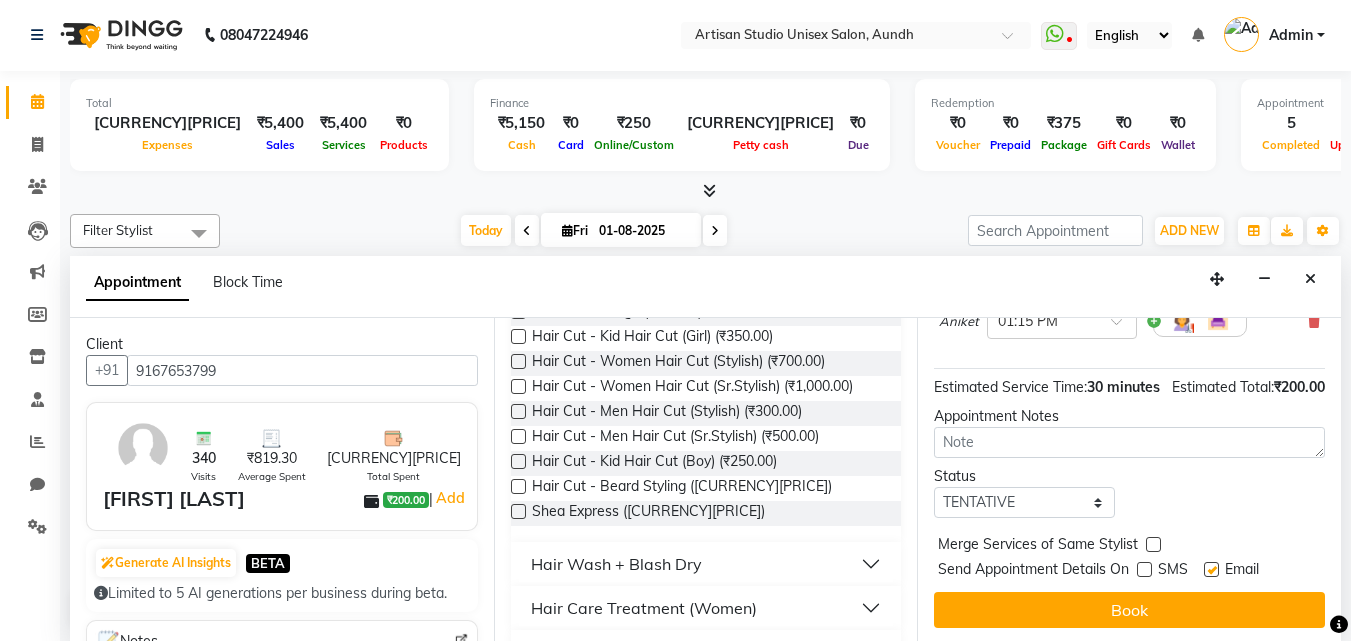 click at bounding box center [1144, 569] 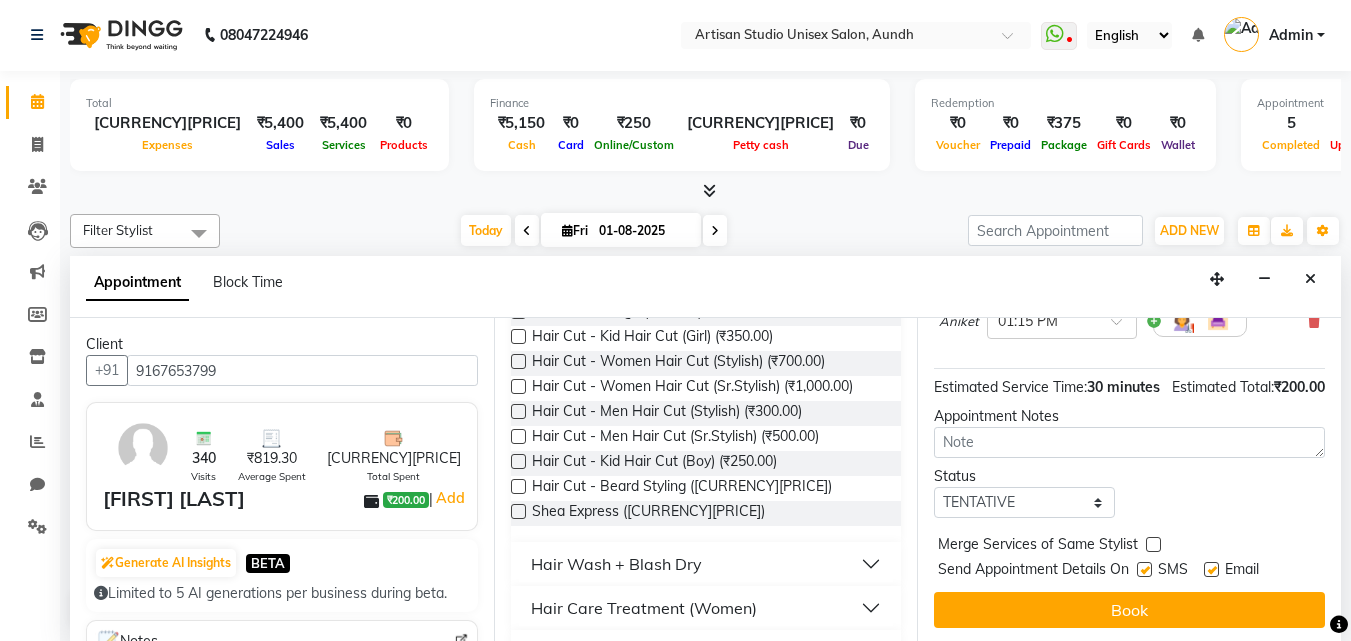 click at bounding box center (1144, 569) 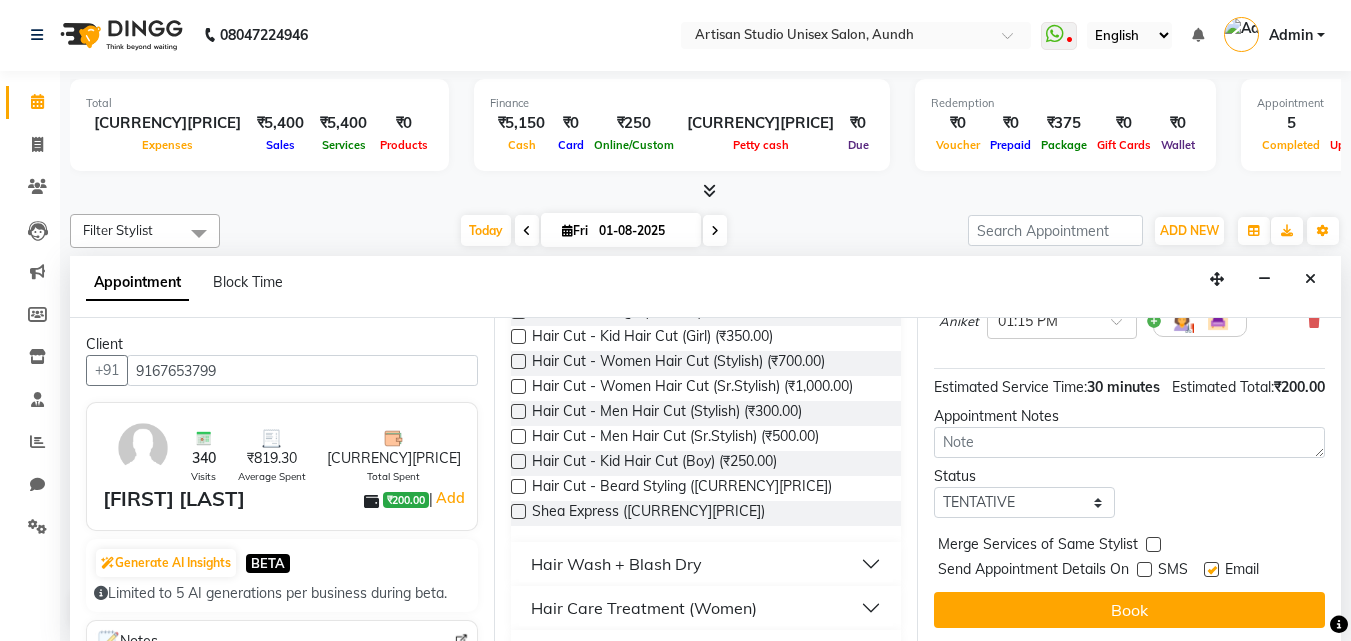 click at bounding box center (1211, 569) 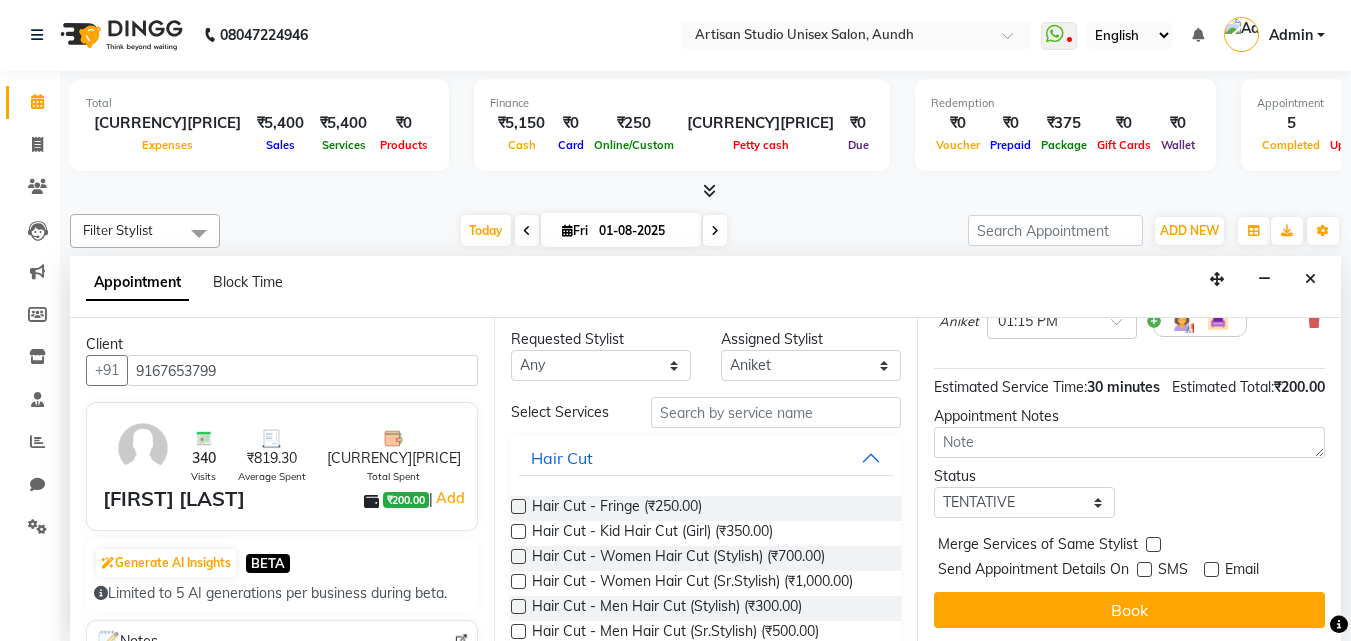 scroll, scrollTop: 0, scrollLeft: 0, axis: both 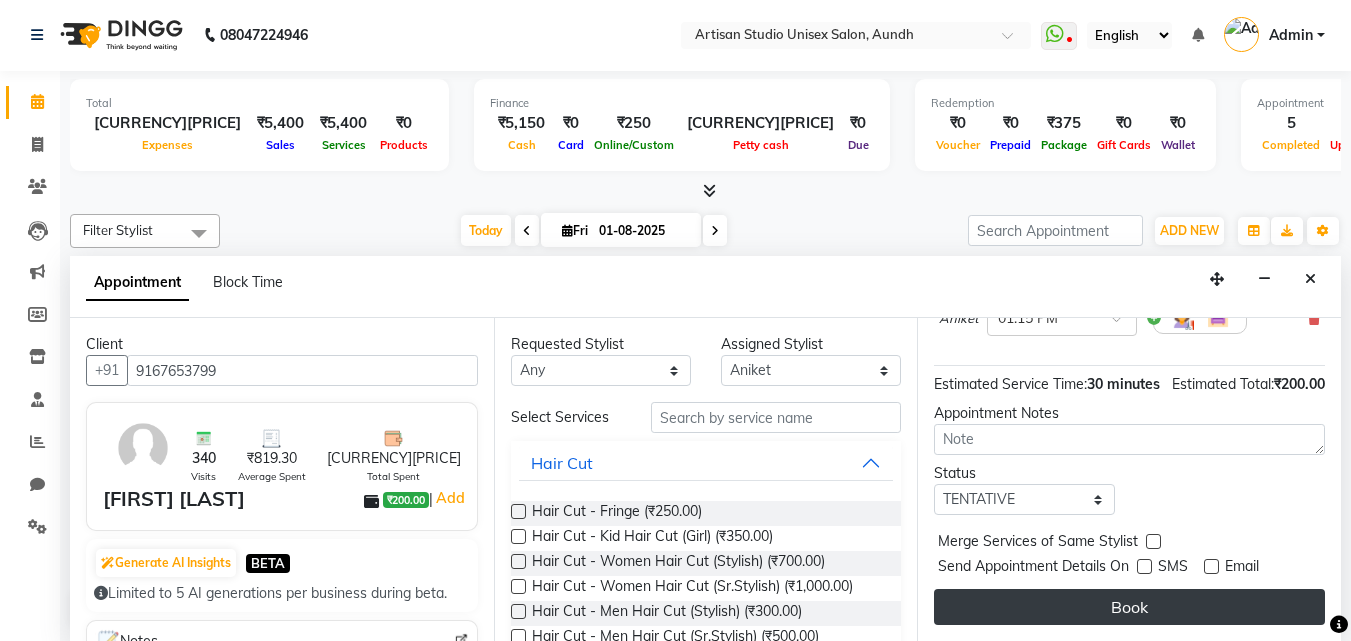 click on "Book" at bounding box center [1129, 607] 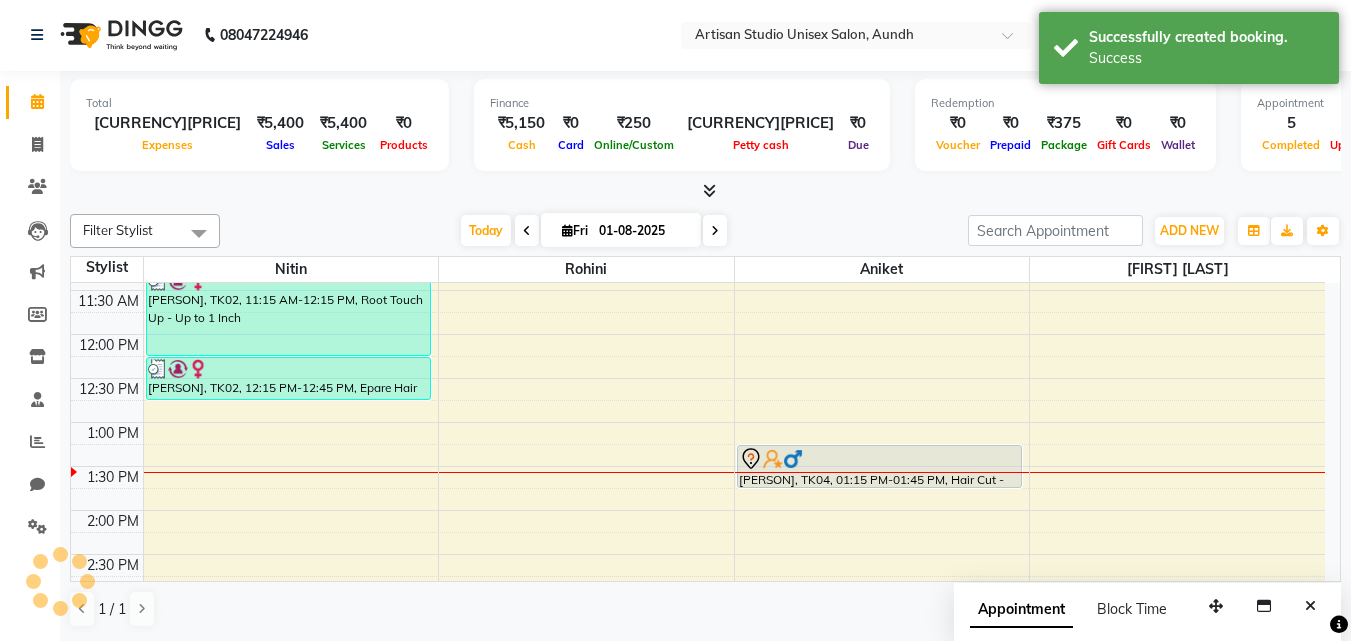 scroll, scrollTop: 0, scrollLeft: 0, axis: both 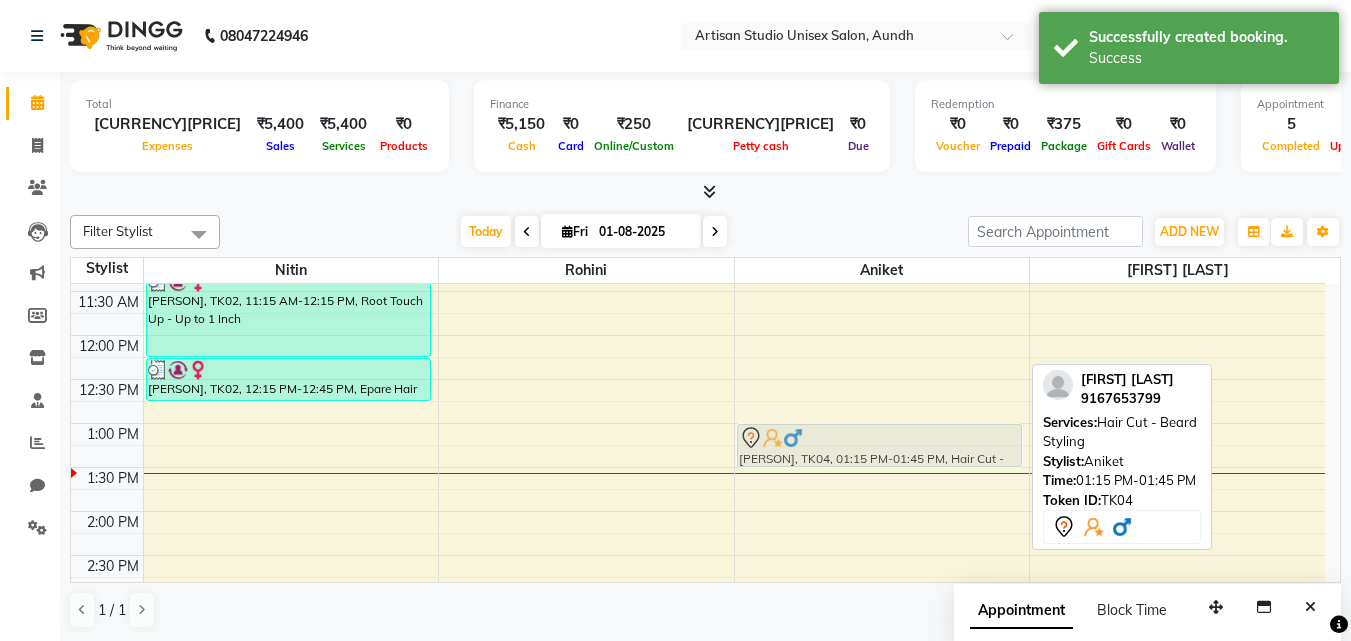 drag, startPoint x: 848, startPoint y: 461, endPoint x: 847, endPoint y: 444, distance: 17.029387 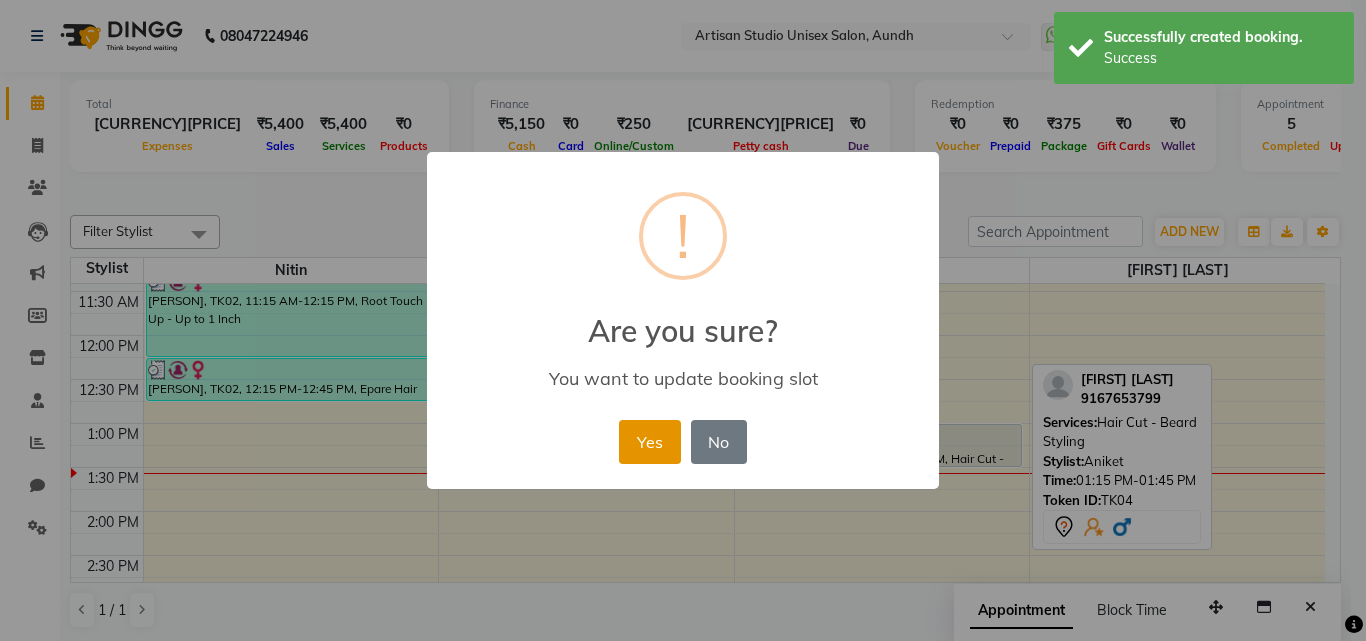 click on "Yes" at bounding box center (649, 442) 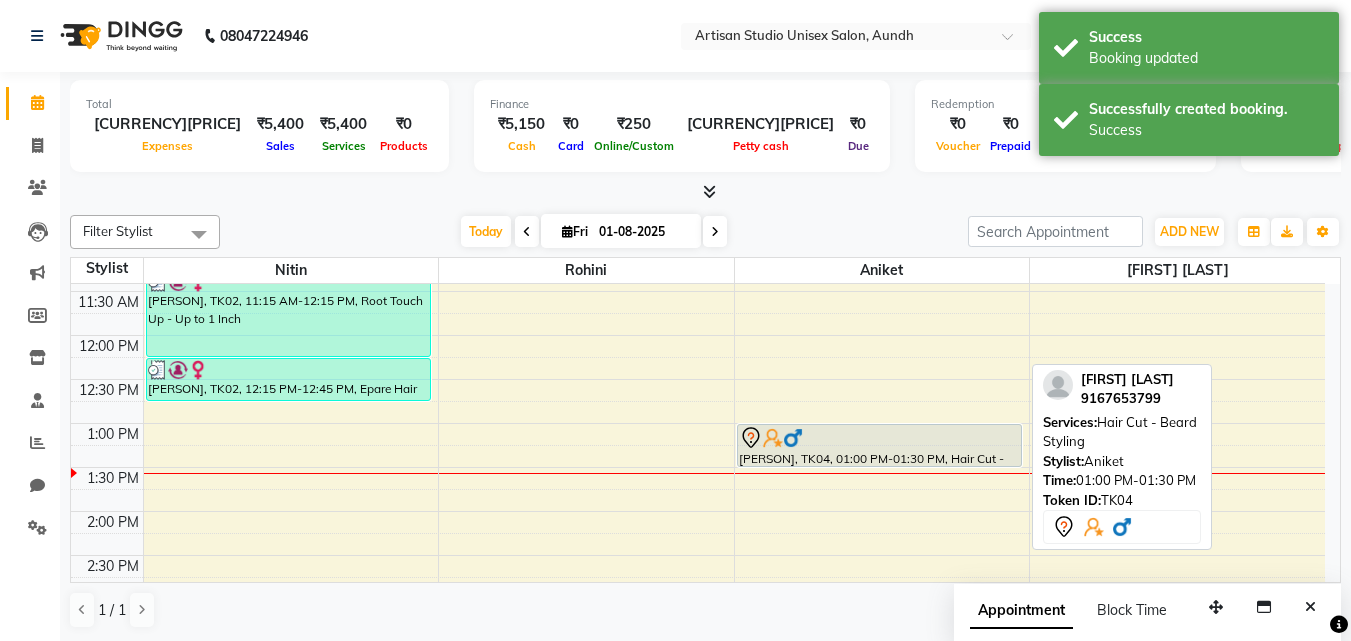 click 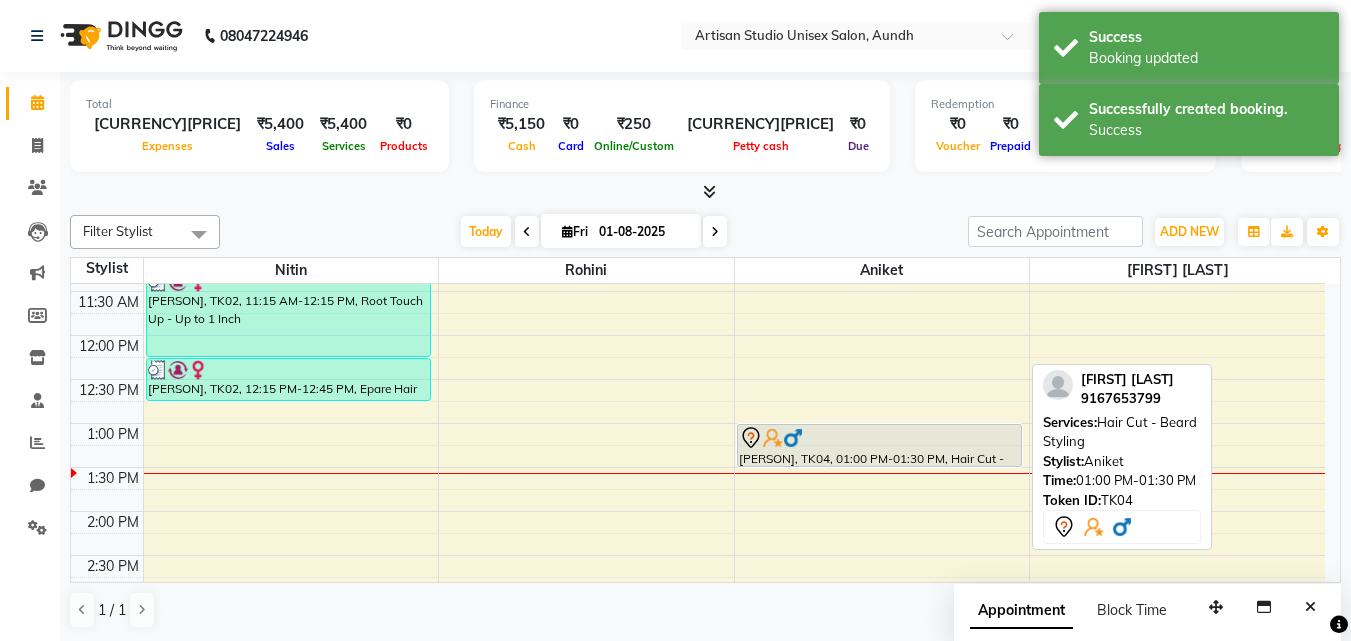 click 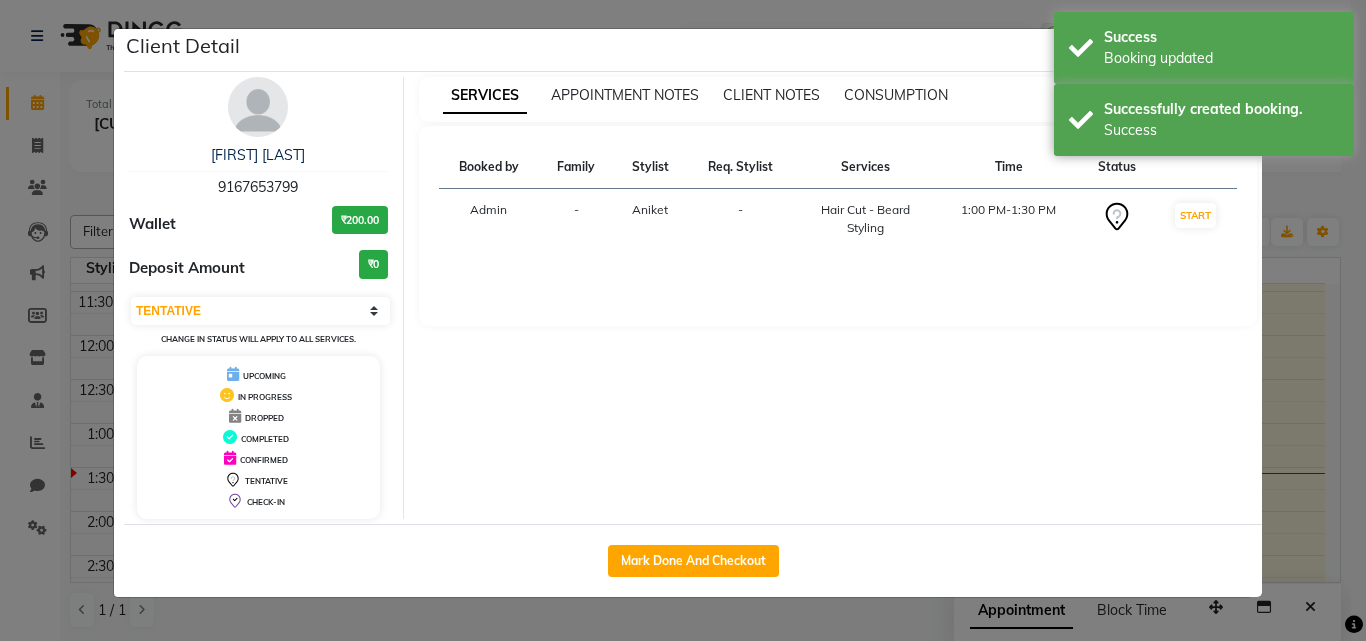 click on "Mark Done And Checkout" 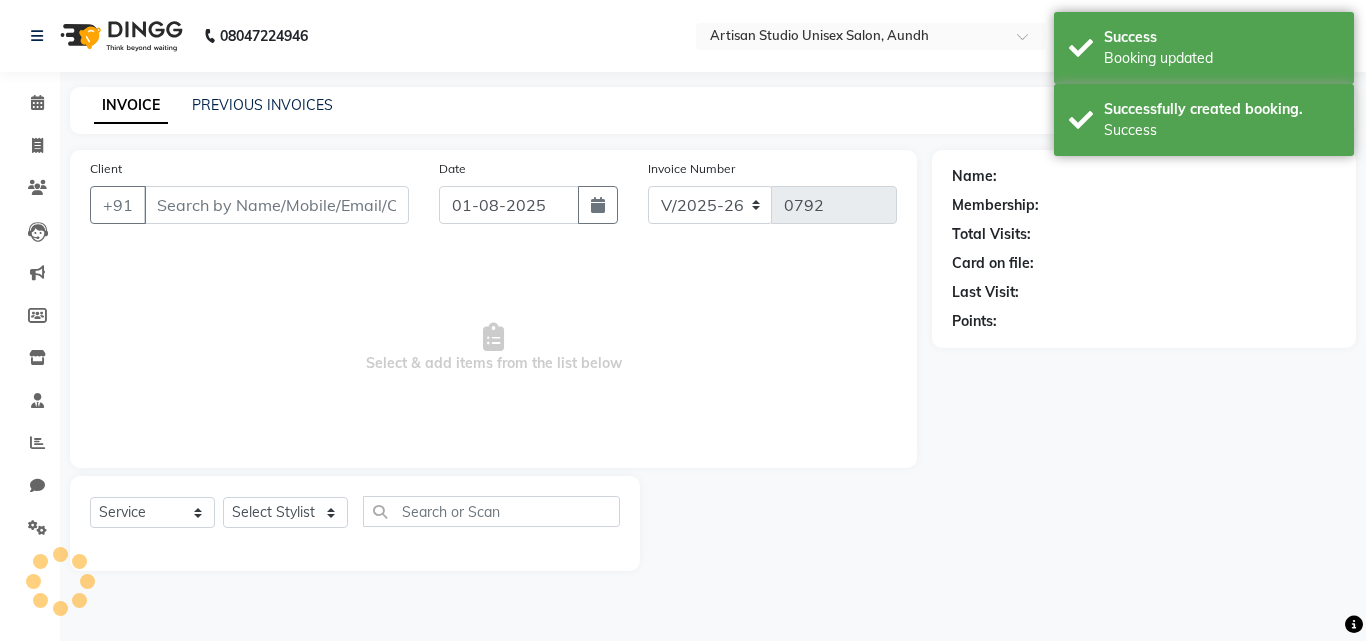 type on "9167653799" 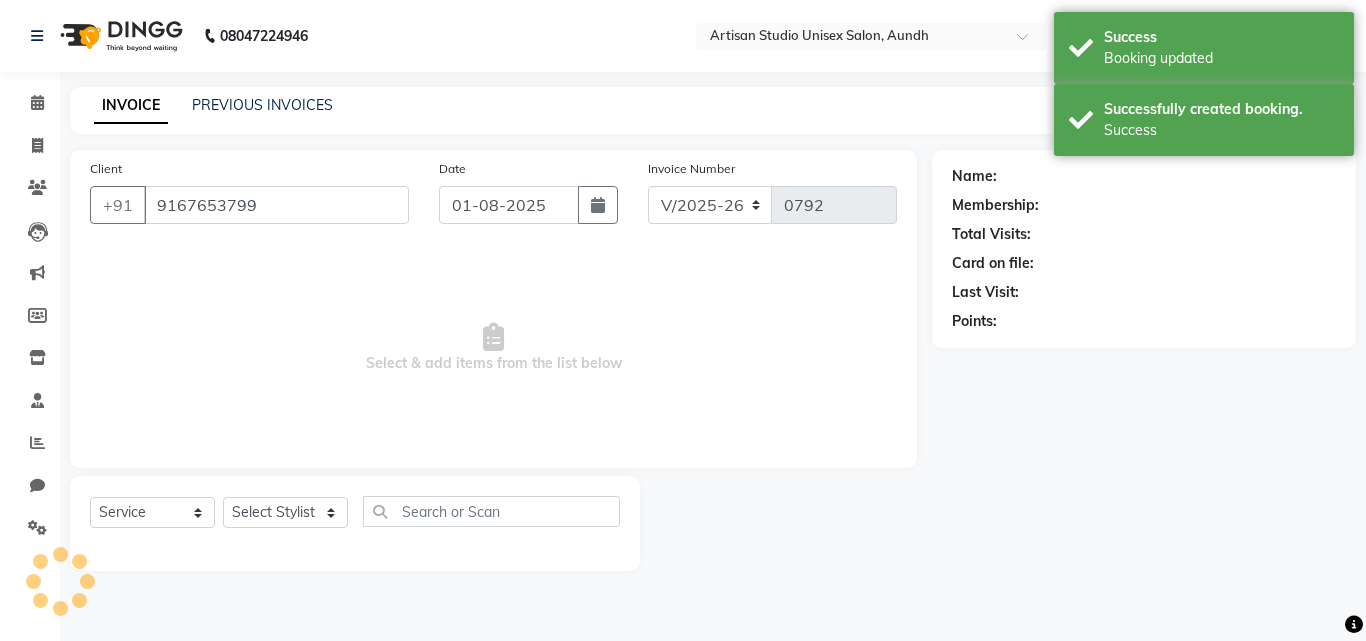 select on "51857" 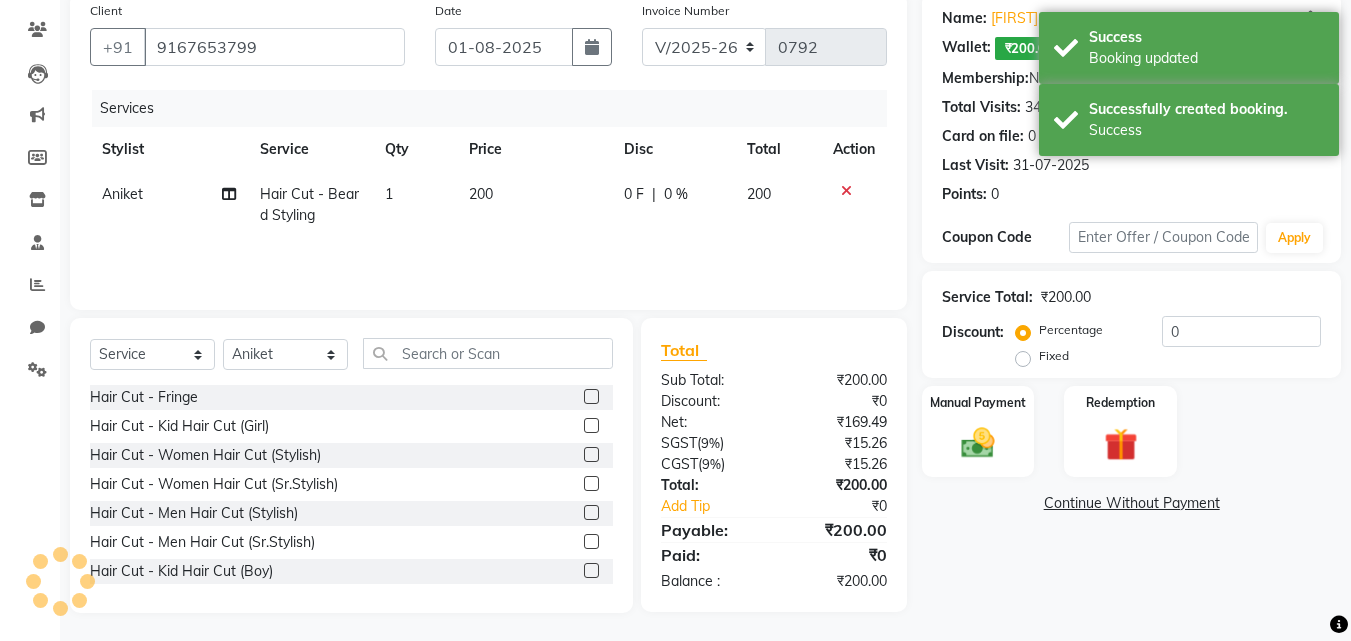 scroll, scrollTop: 160, scrollLeft: 0, axis: vertical 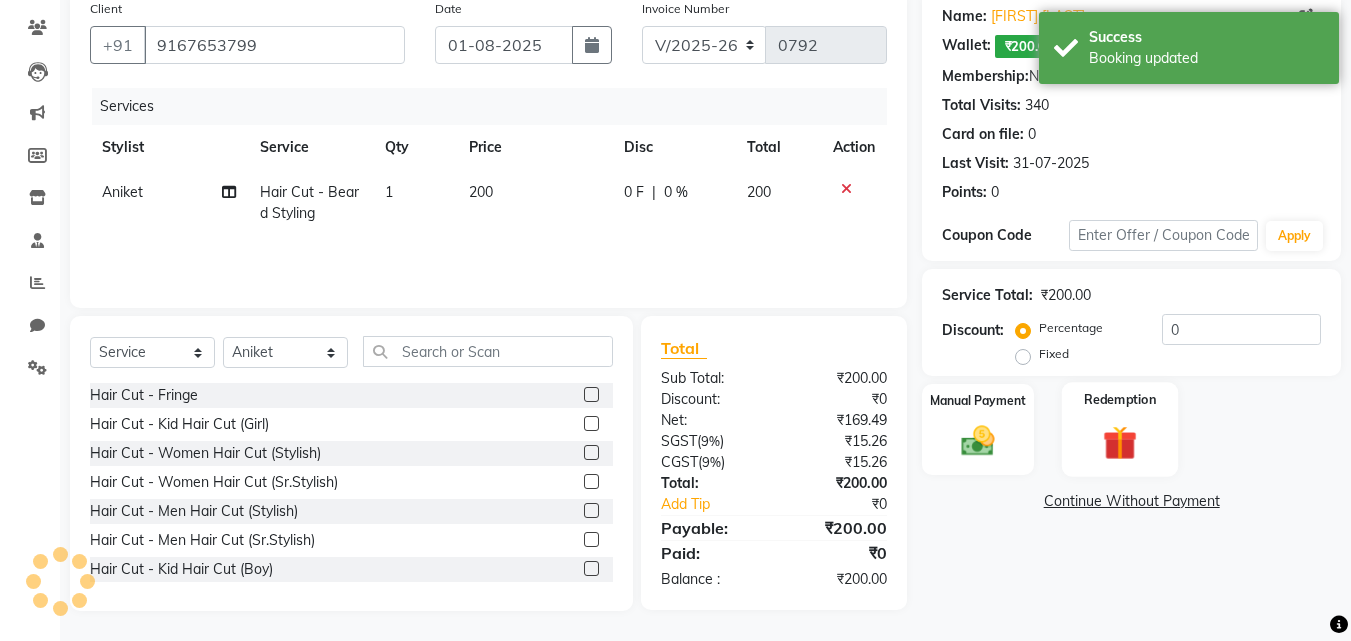click 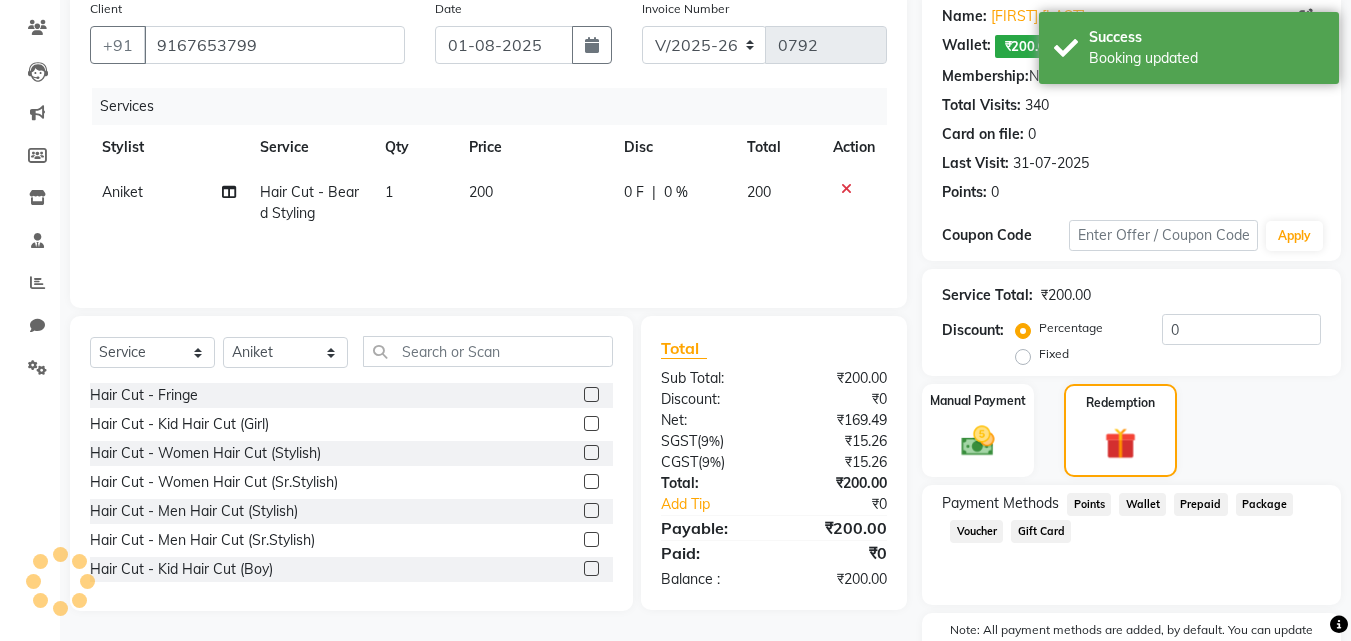 click on "Wallet" 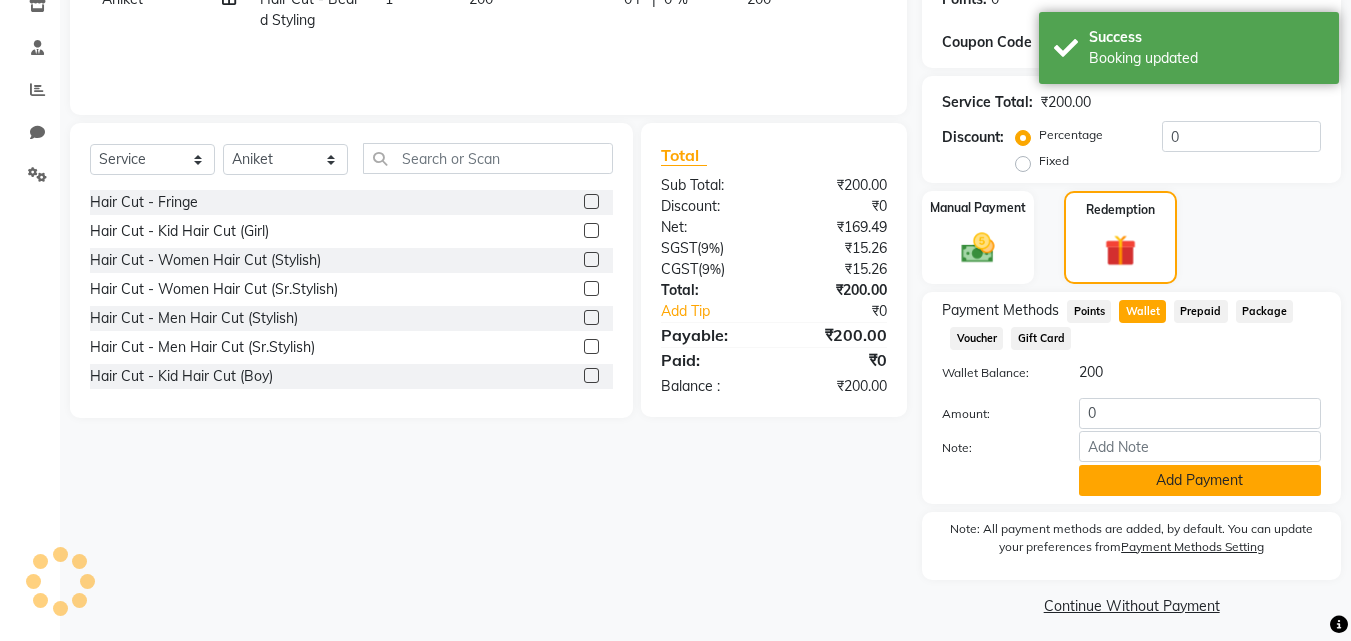 scroll, scrollTop: 360, scrollLeft: 0, axis: vertical 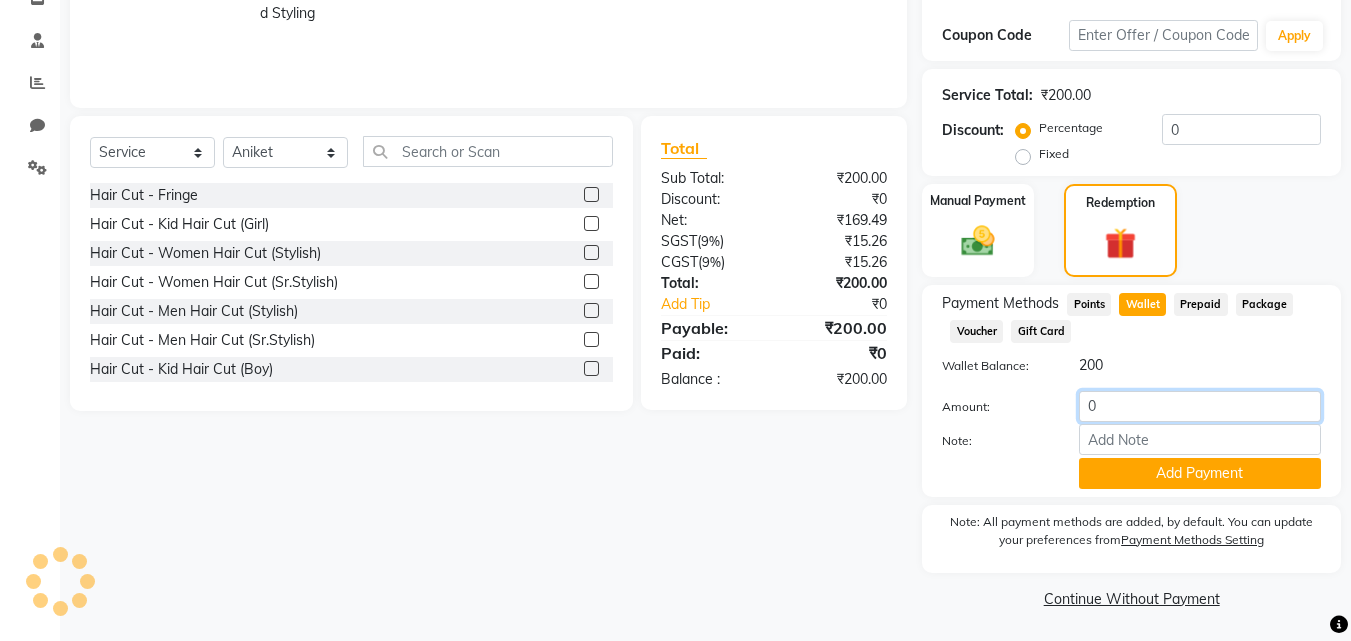 click on "0" 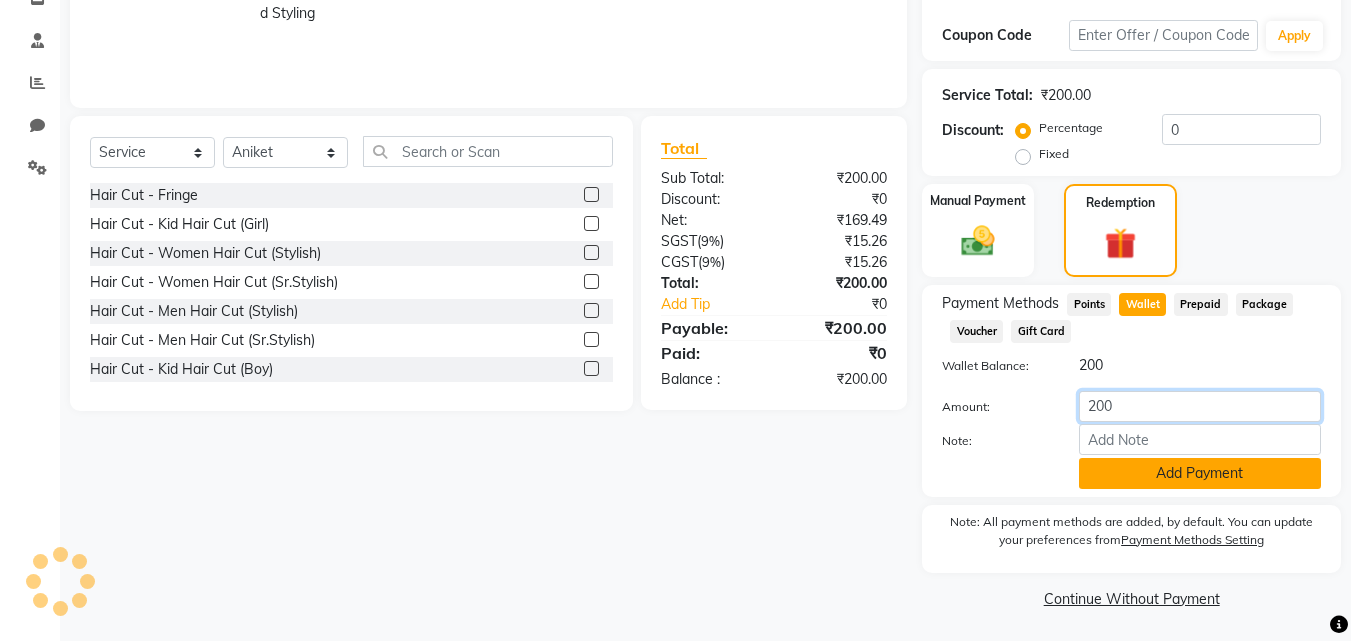type on "200" 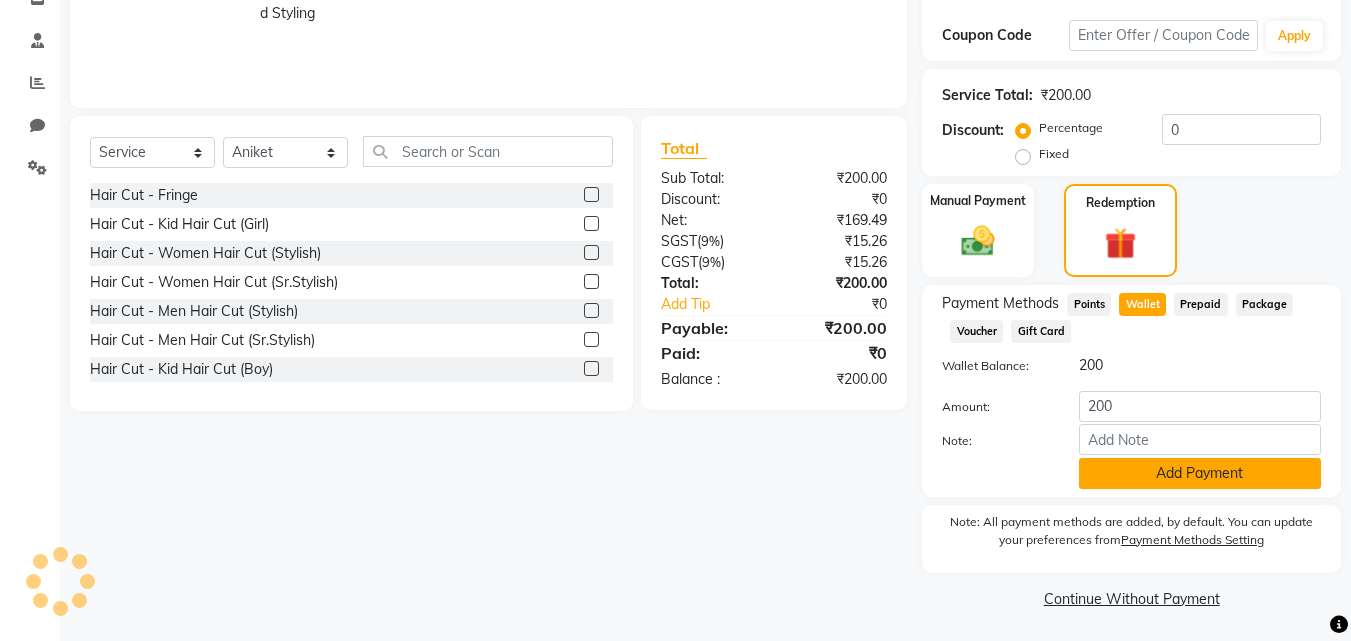 click on "Add Payment" 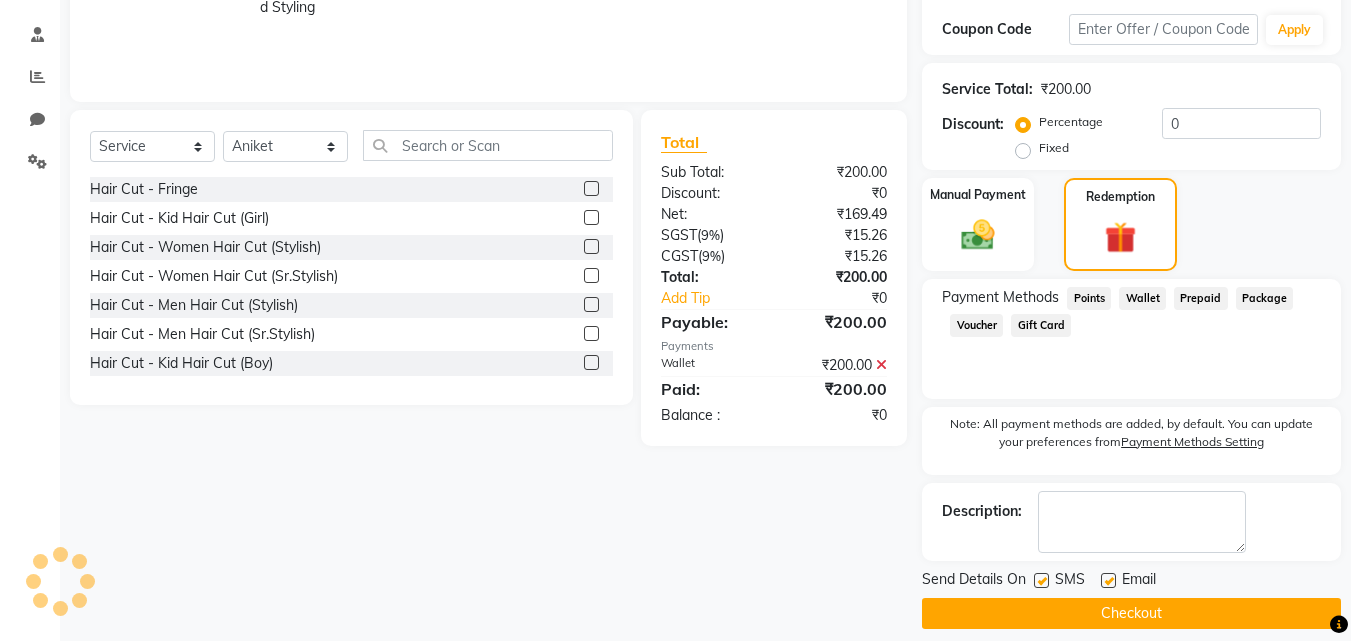 scroll, scrollTop: 384, scrollLeft: 0, axis: vertical 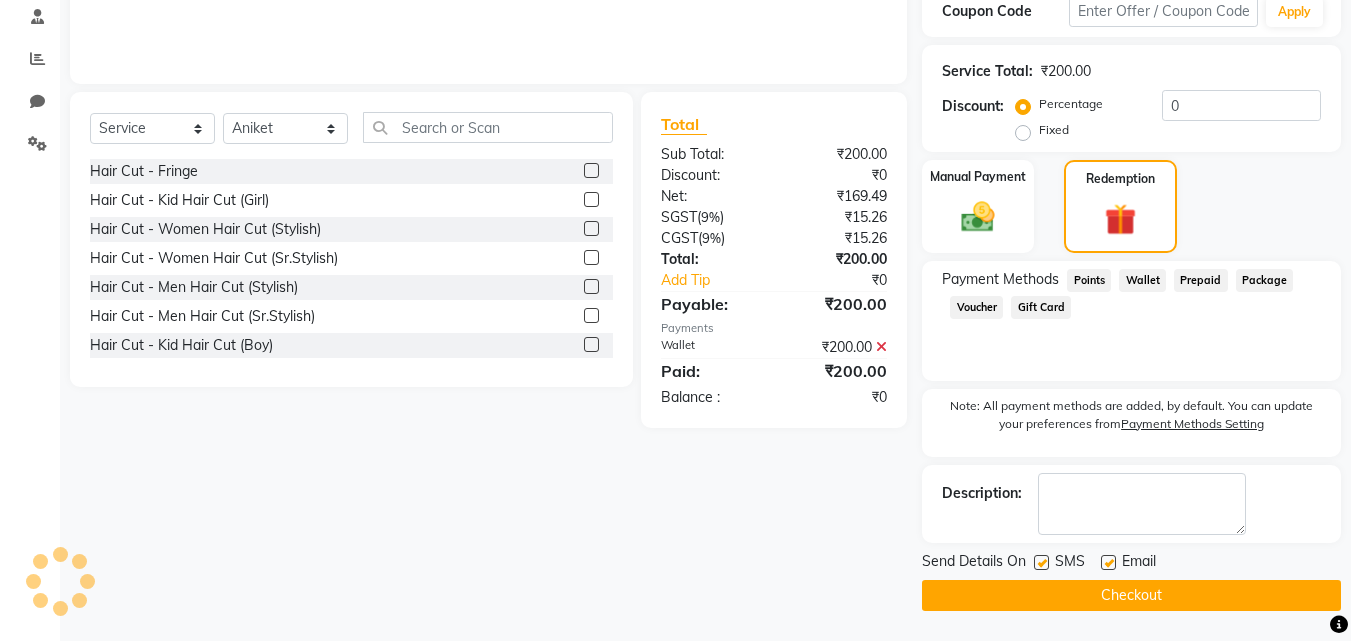click 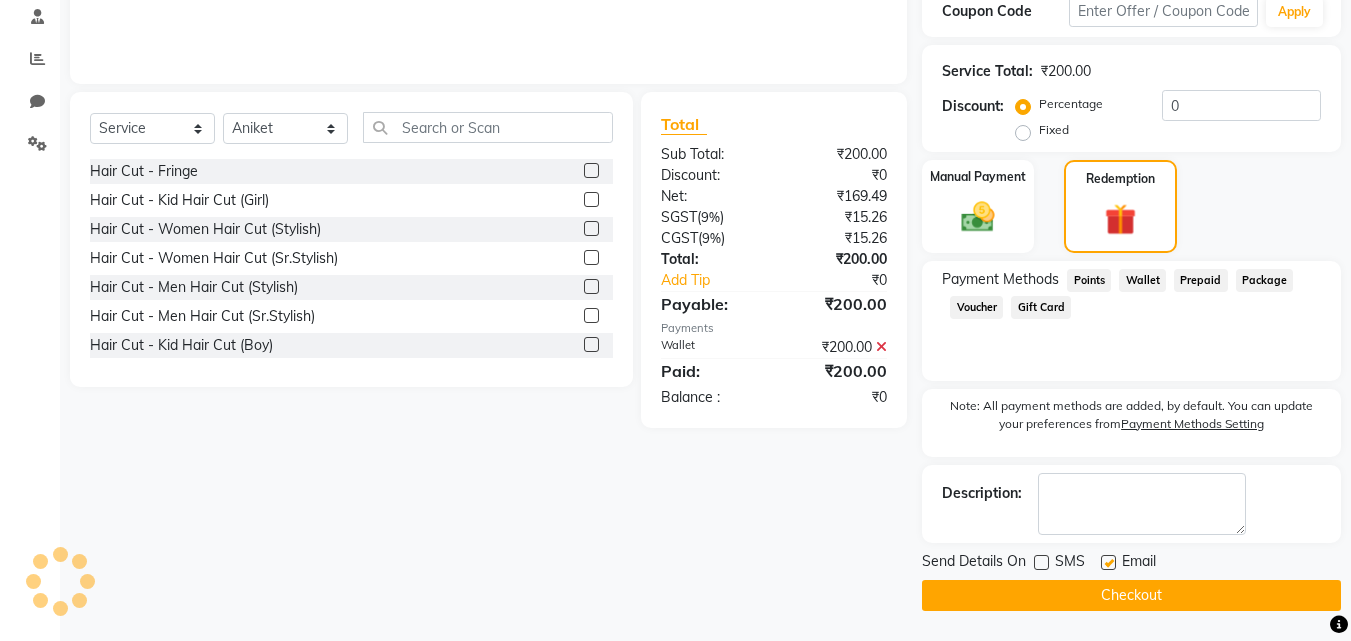 click 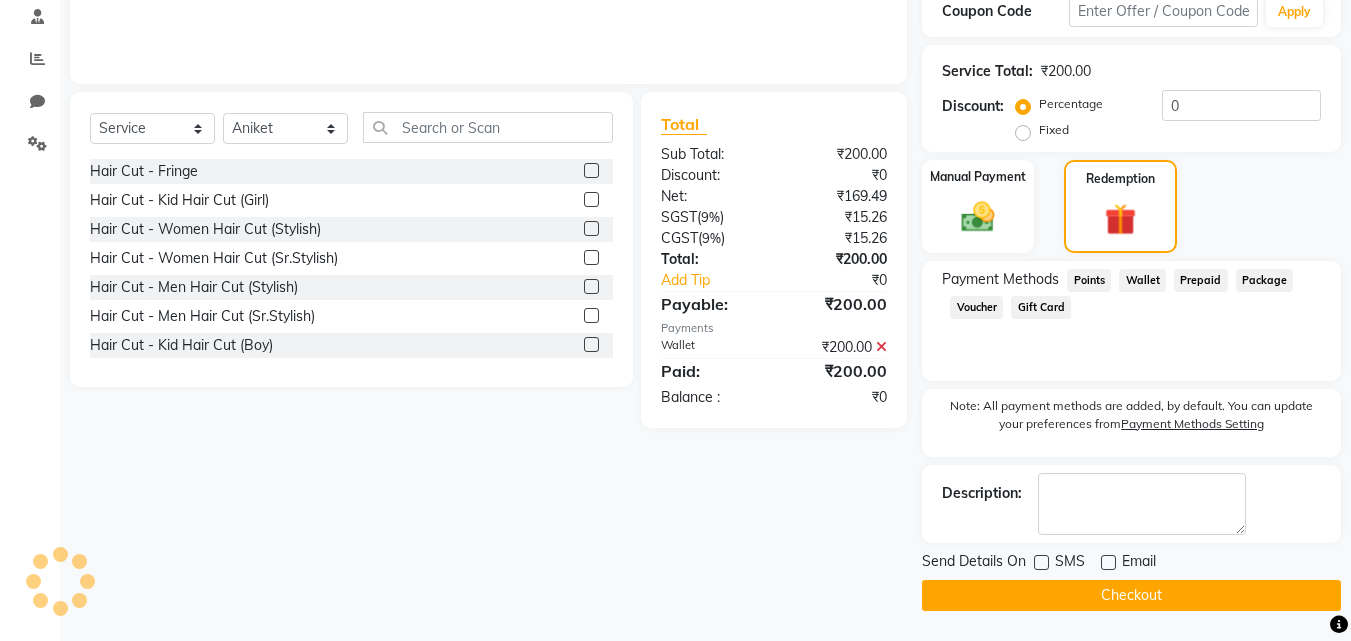 click on "Checkout" 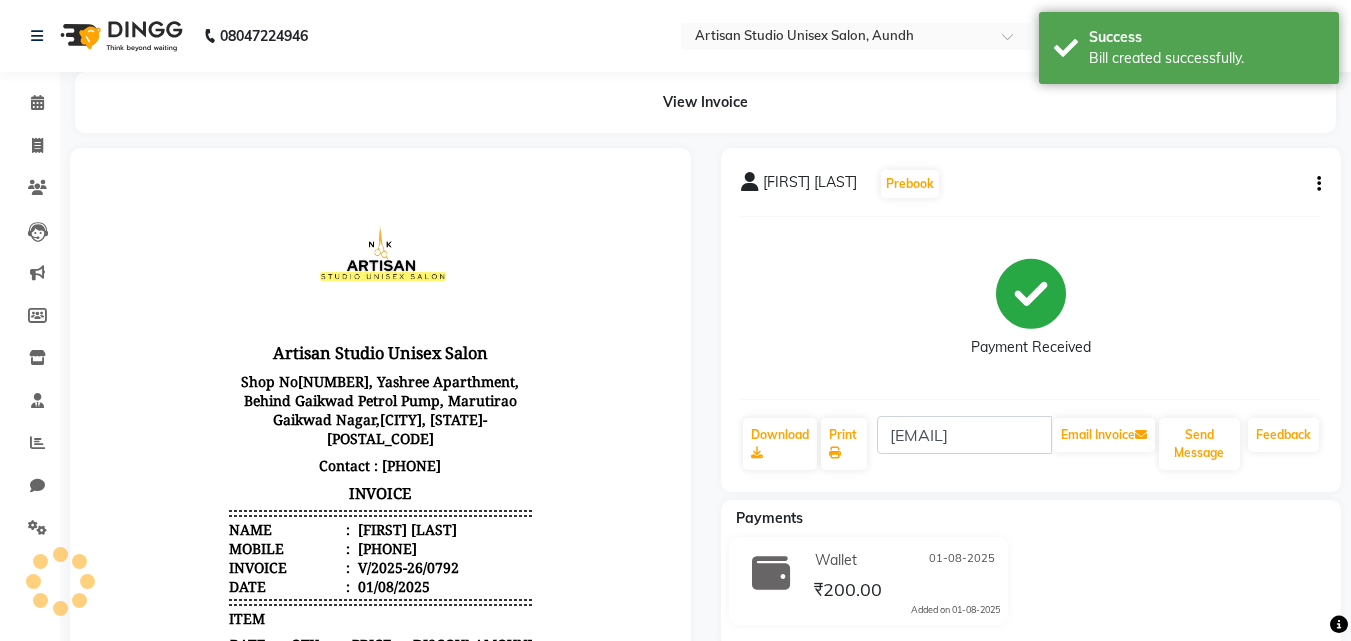 scroll, scrollTop: 0, scrollLeft: 0, axis: both 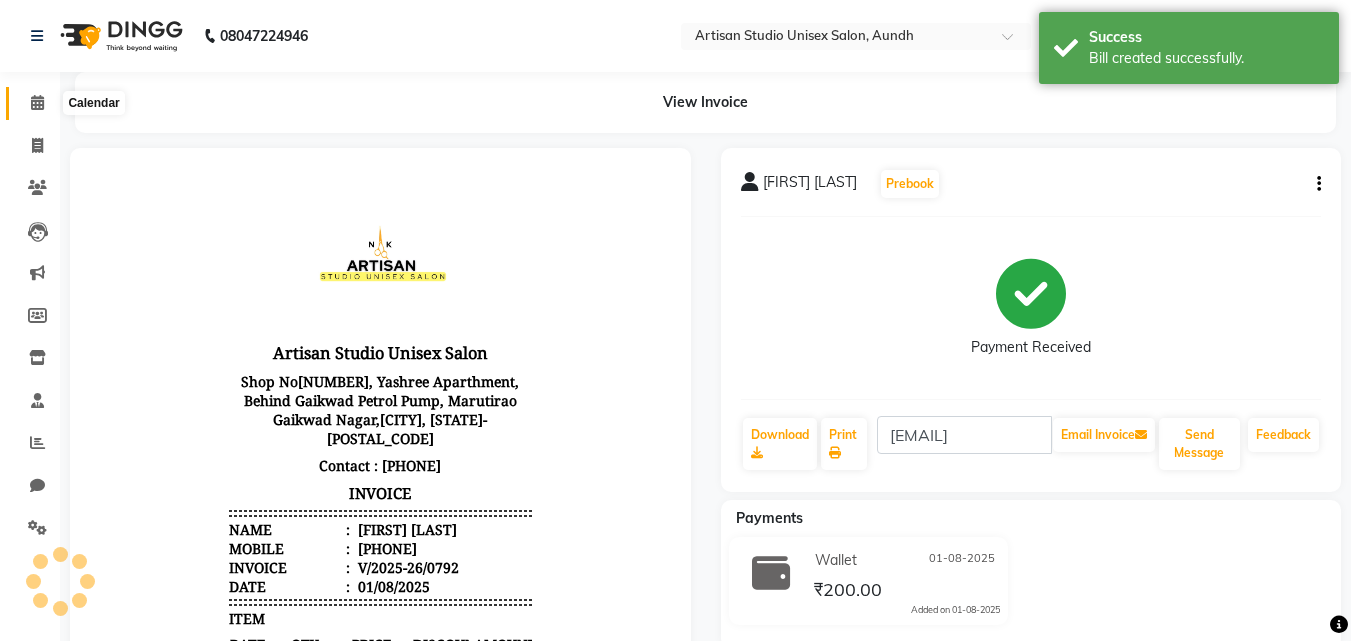 click 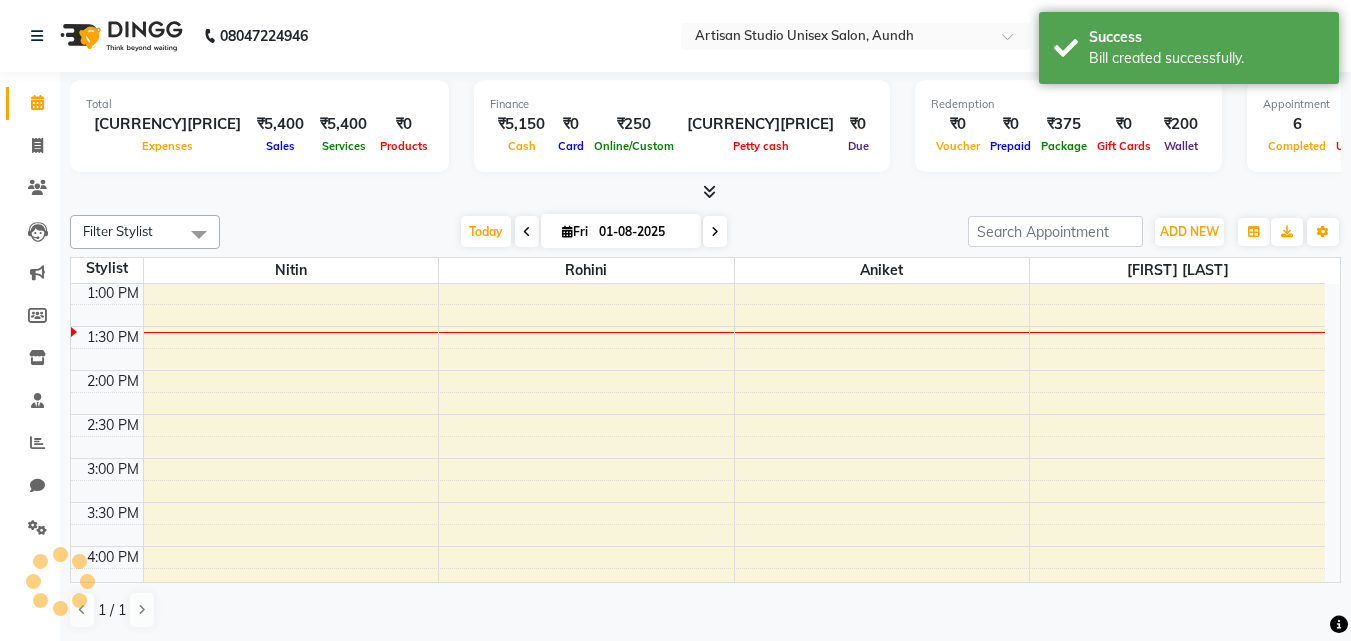 scroll, scrollTop: 0, scrollLeft: 0, axis: both 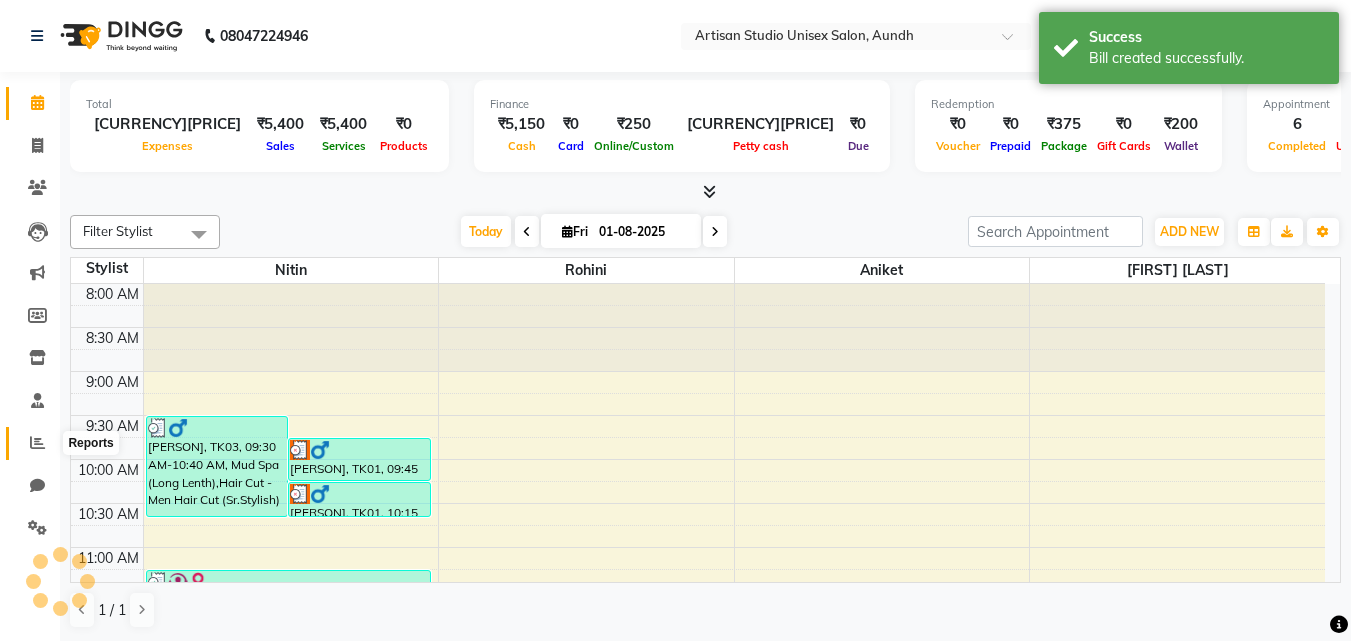click 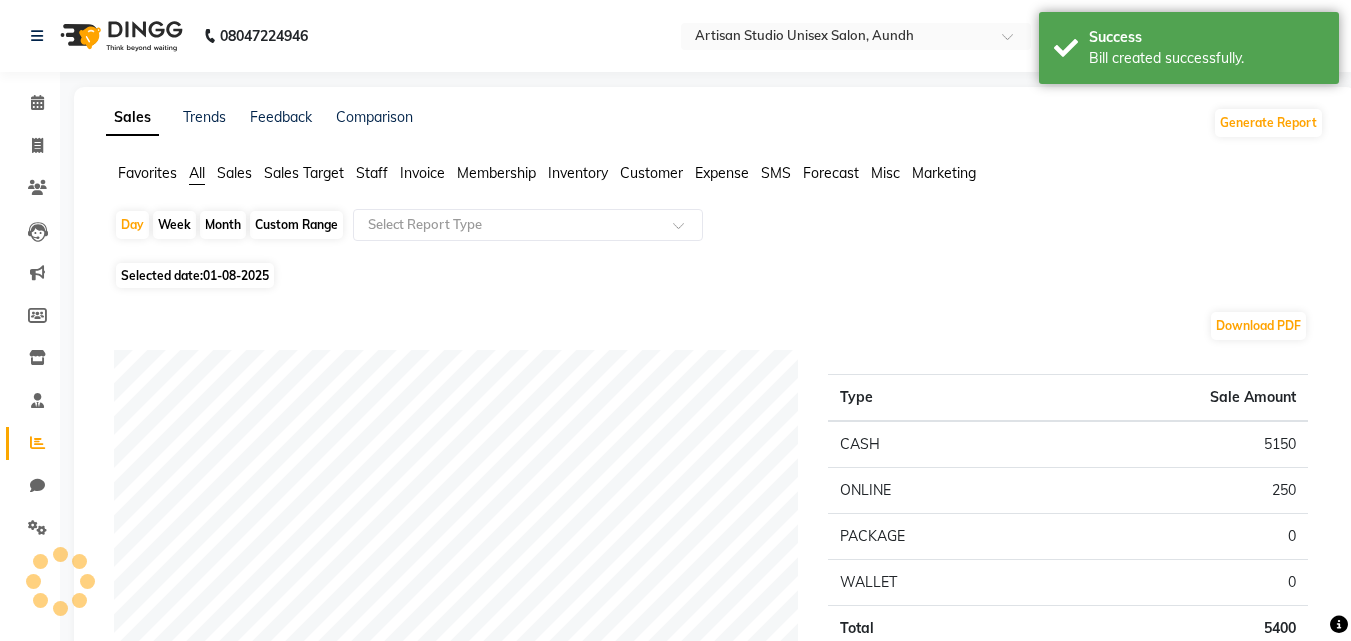 click on "Month" 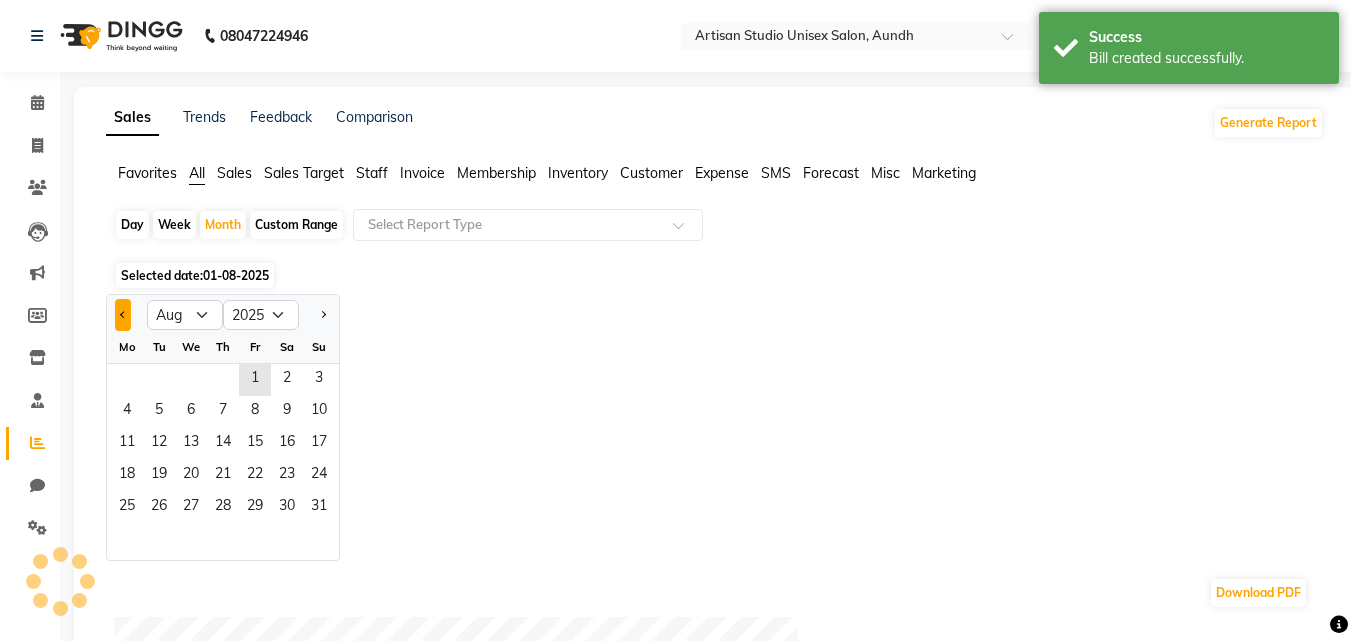 click 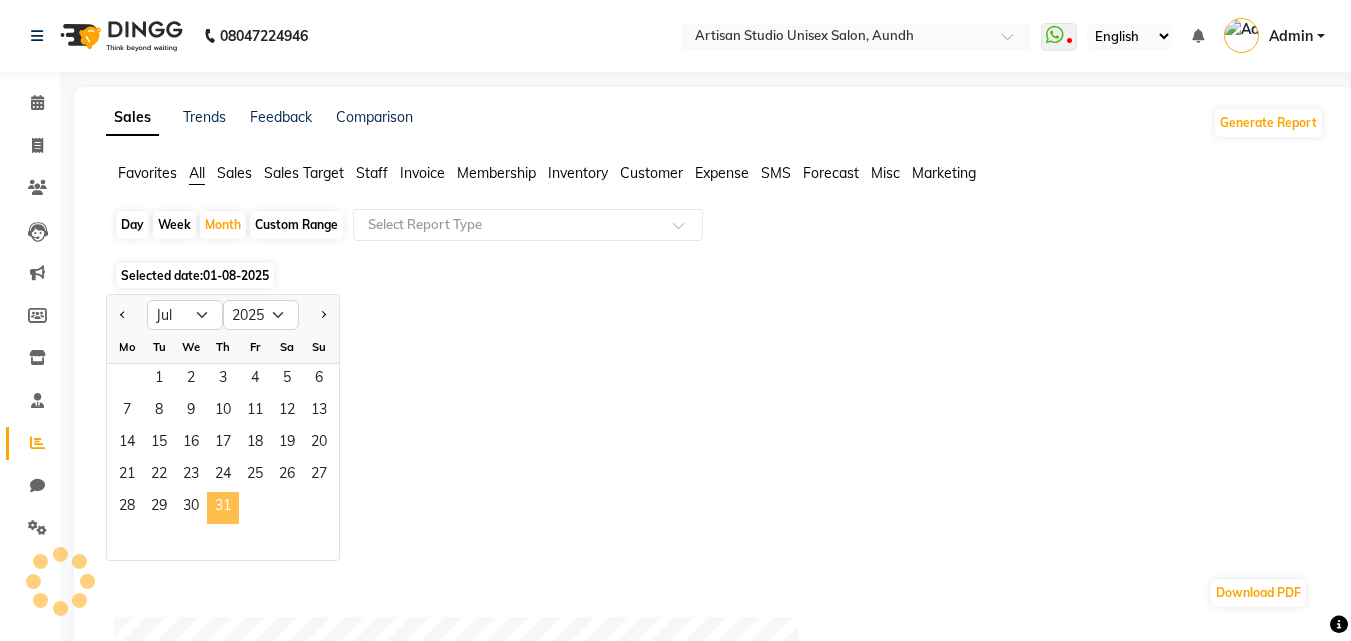 click on "31" 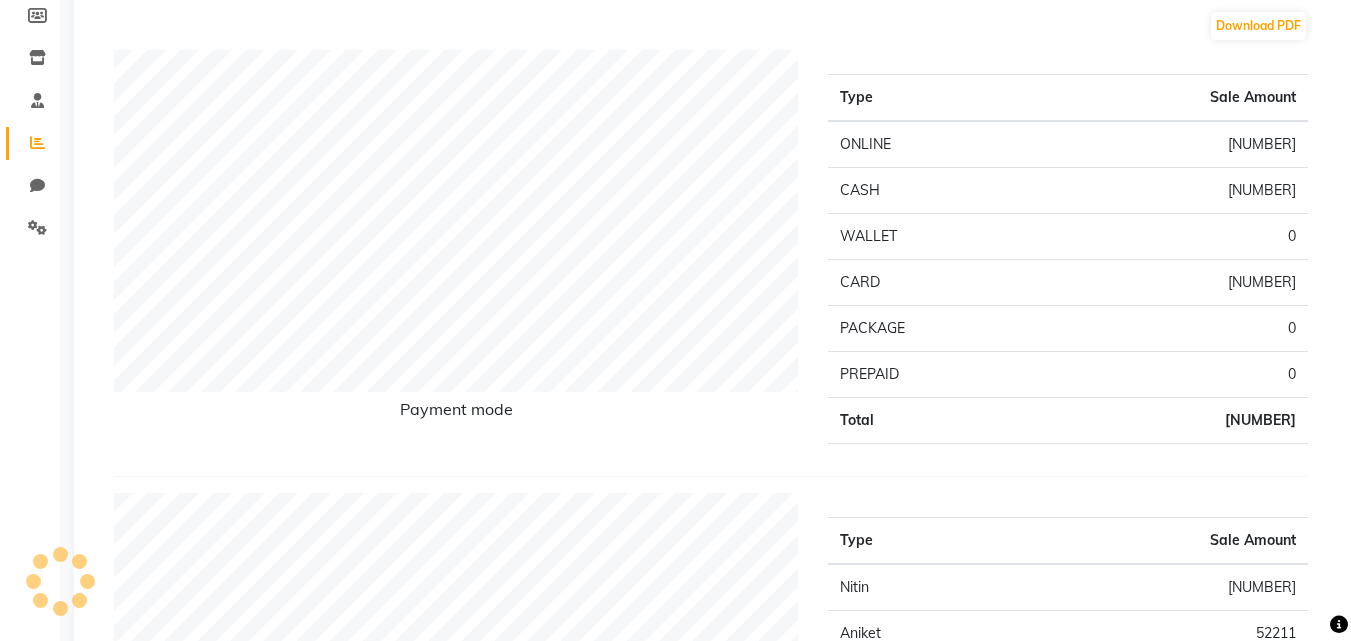 scroll, scrollTop: 0, scrollLeft: 0, axis: both 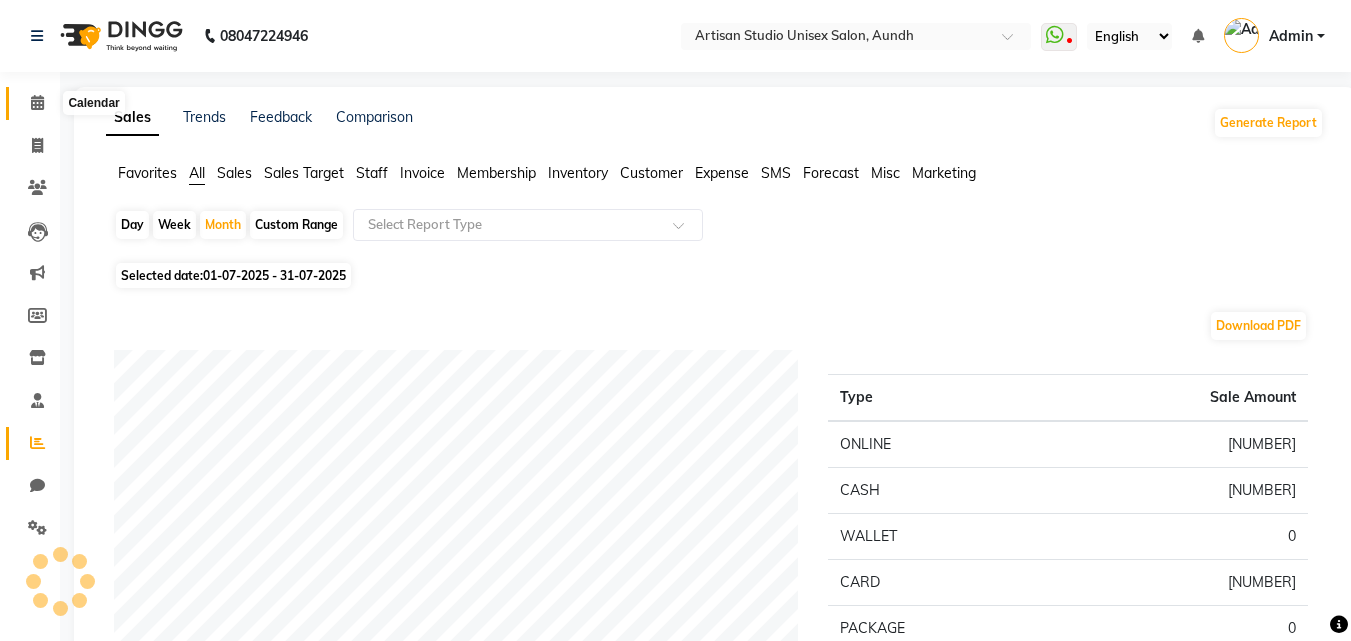 click 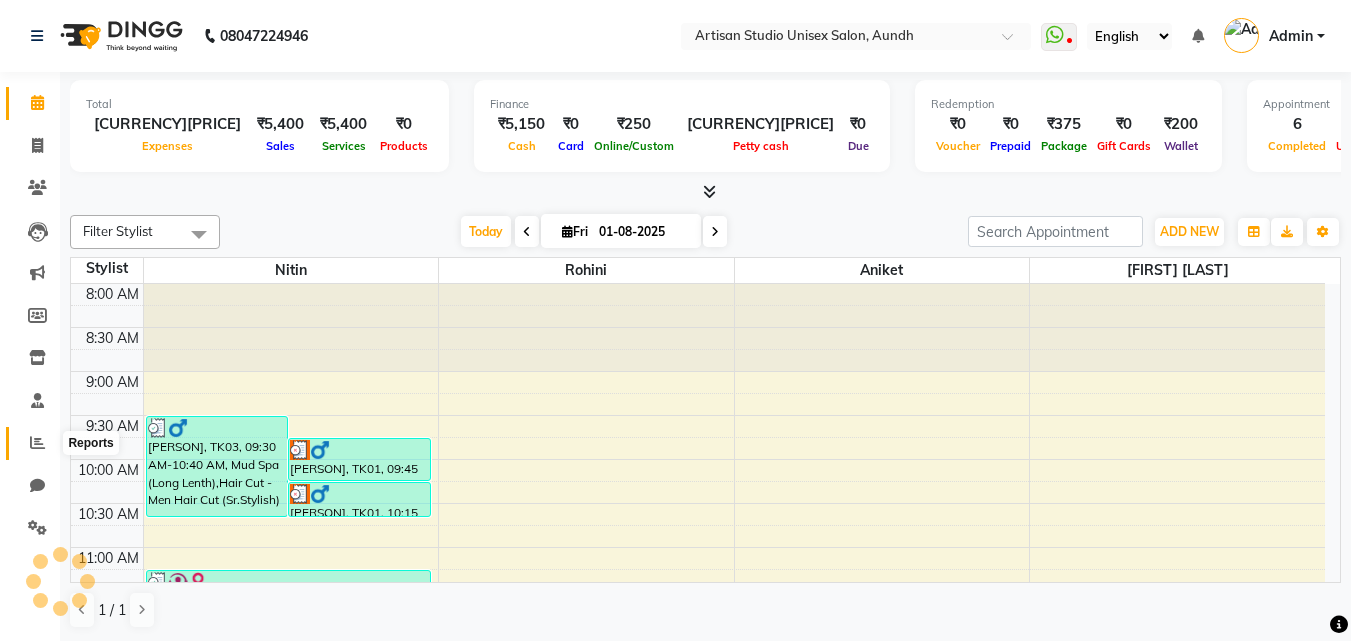 click 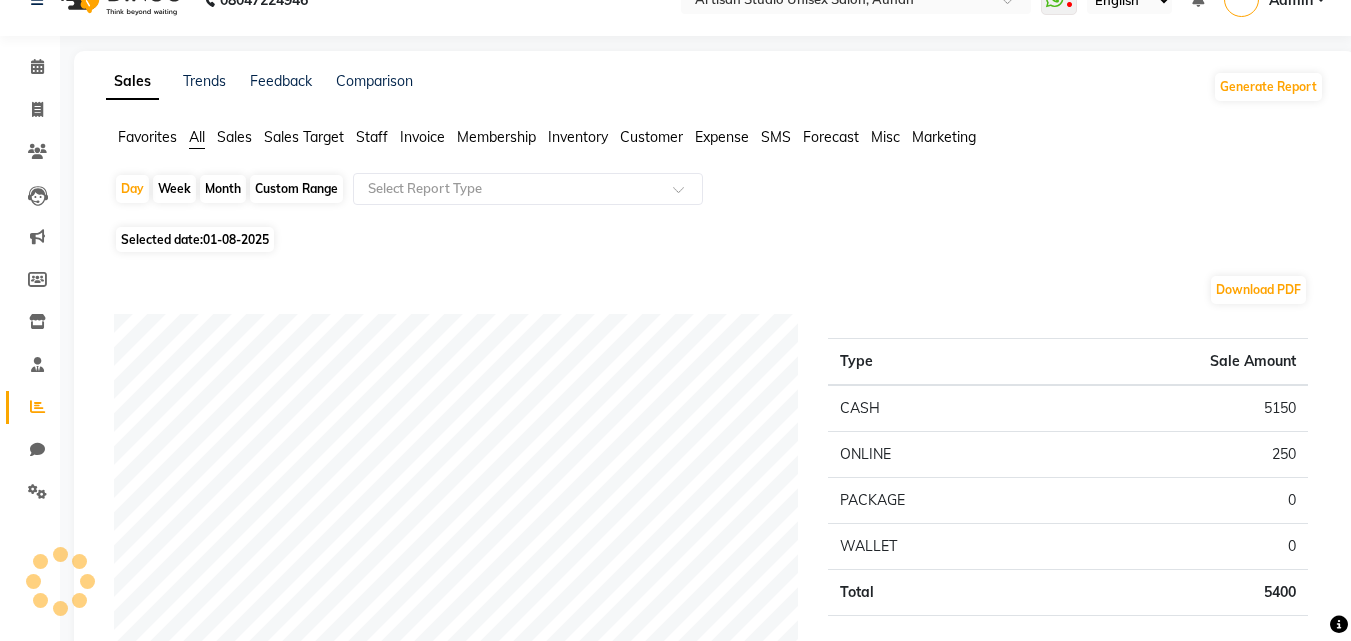 scroll, scrollTop: 0, scrollLeft: 0, axis: both 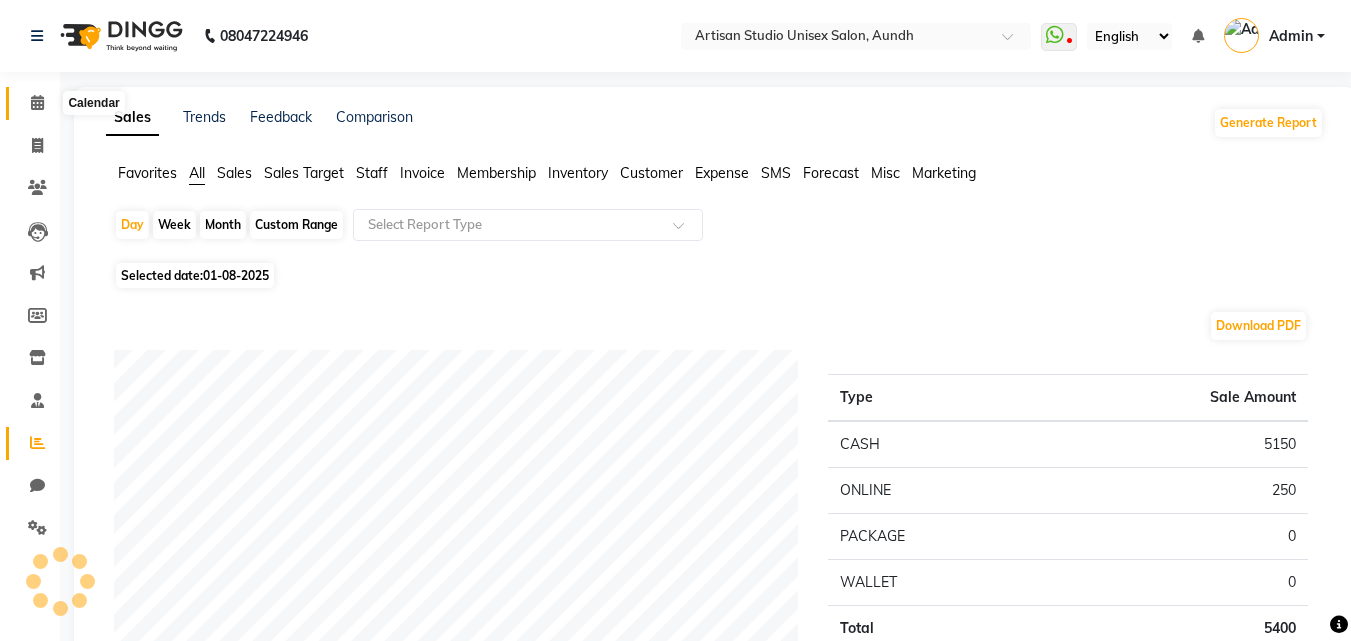 click 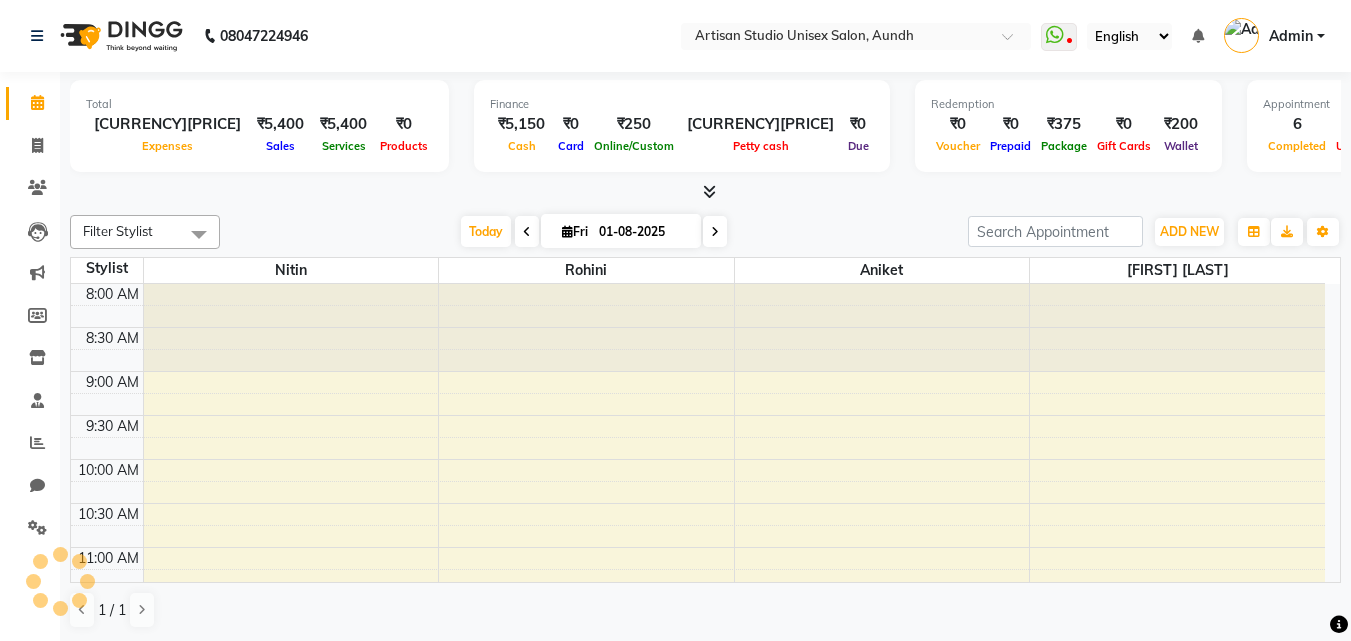 scroll, scrollTop: 441, scrollLeft: 0, axis: vertical 